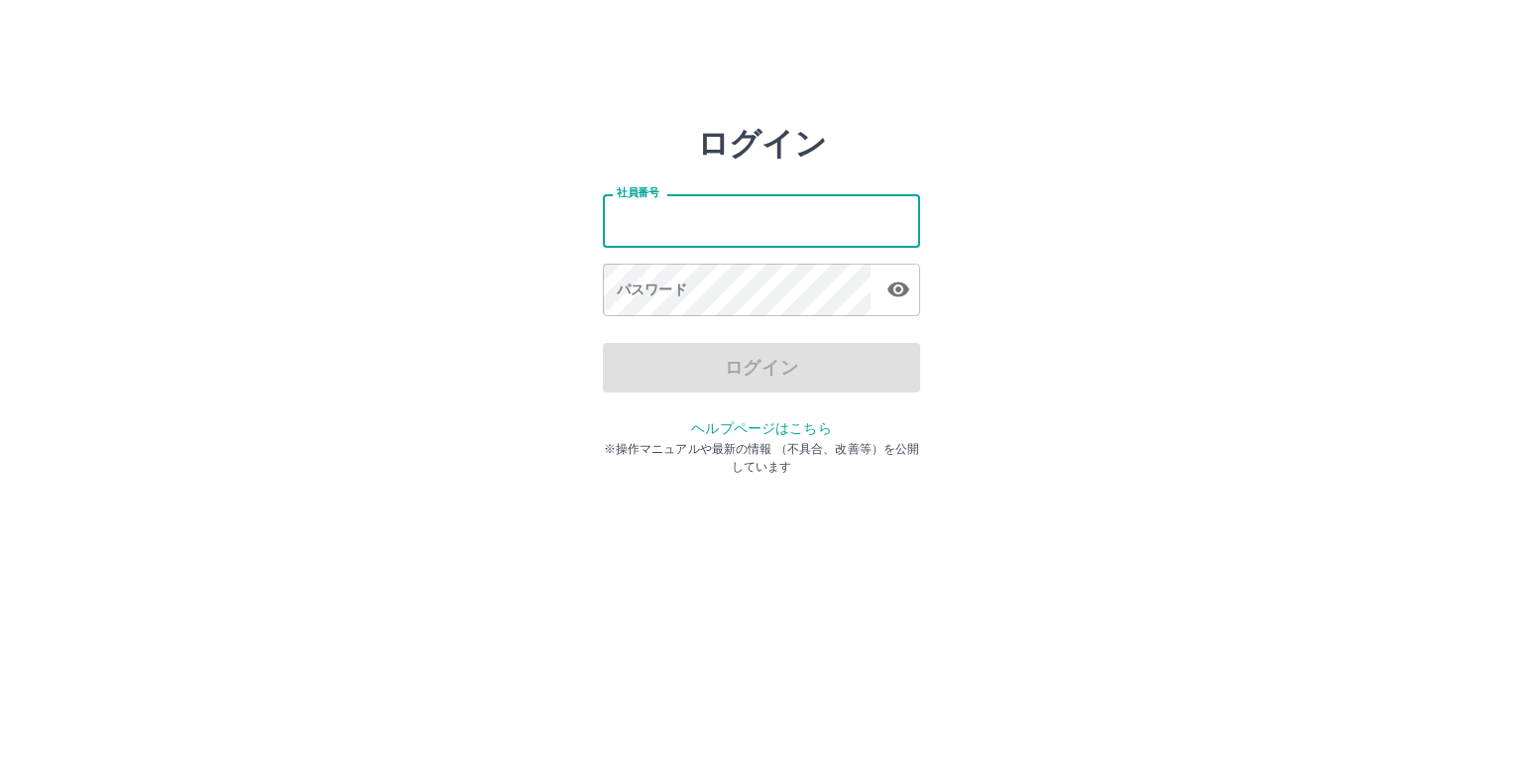 scroll, scrollTop: 0, scrollLeft: 0, axis: both 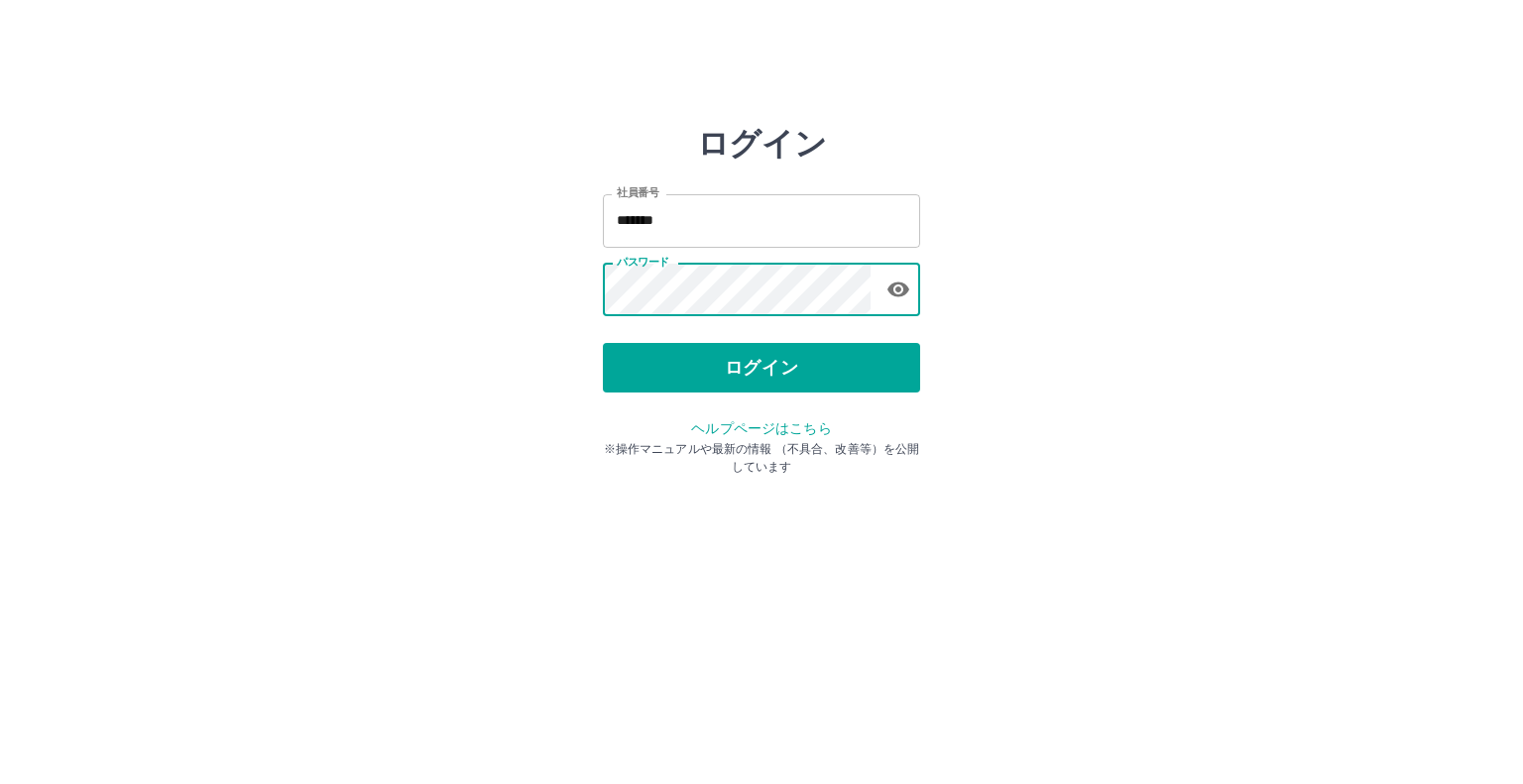 click on "ログイン" at bounding box center (762, 368) 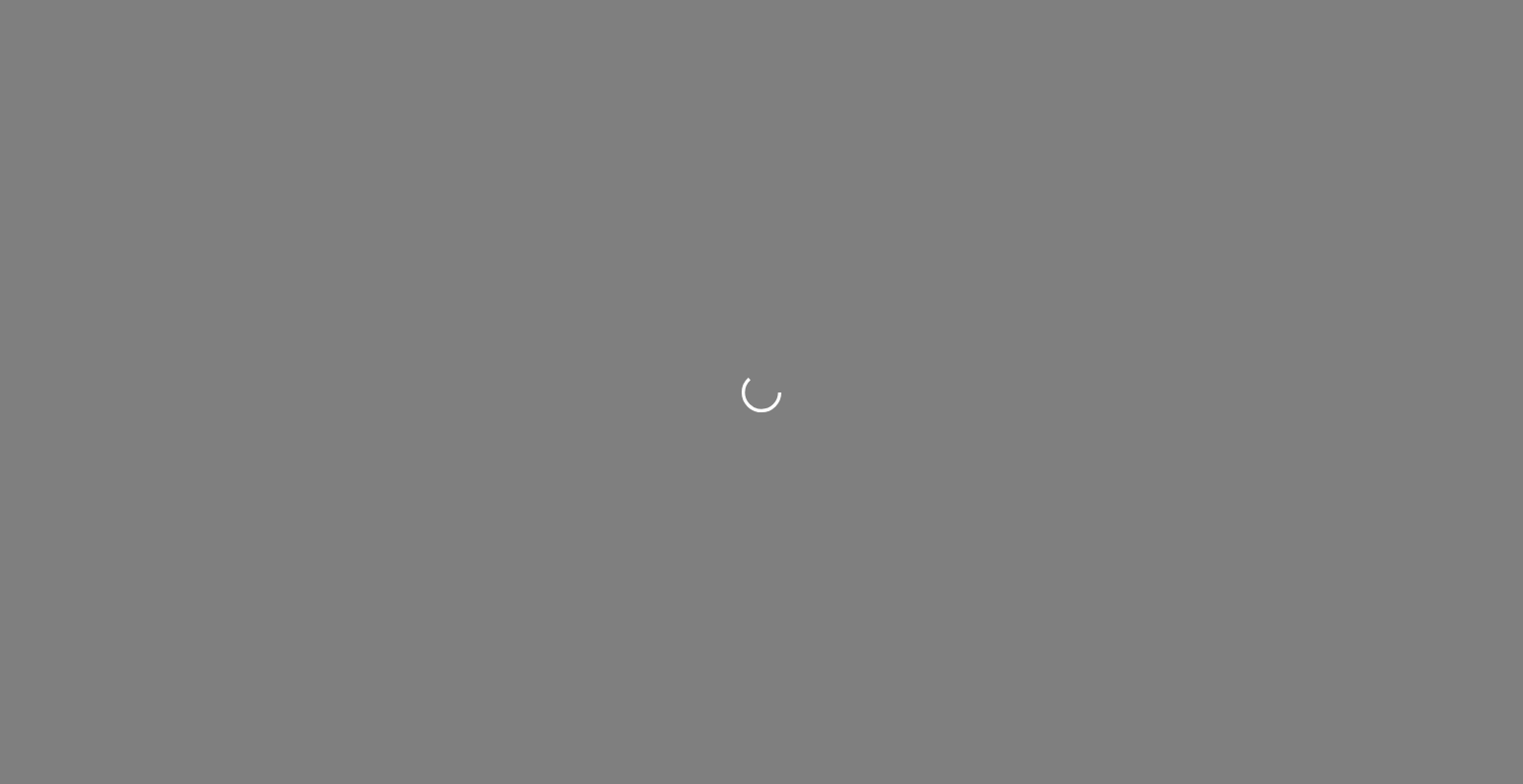 scroll, scrollTop: 0, scrollLeft: 0, axis: both 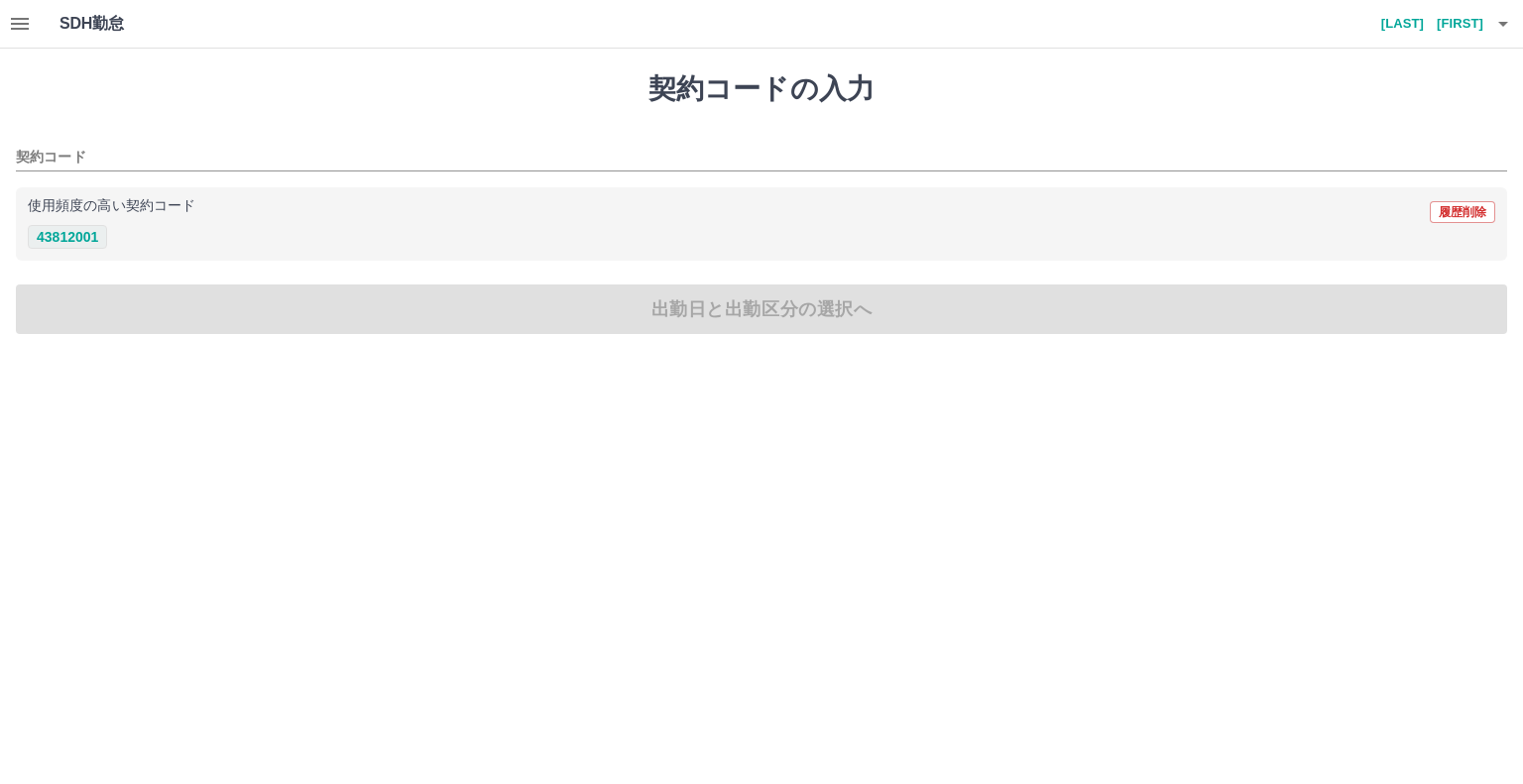 click on "43812001" at bounding box center [67, 237] 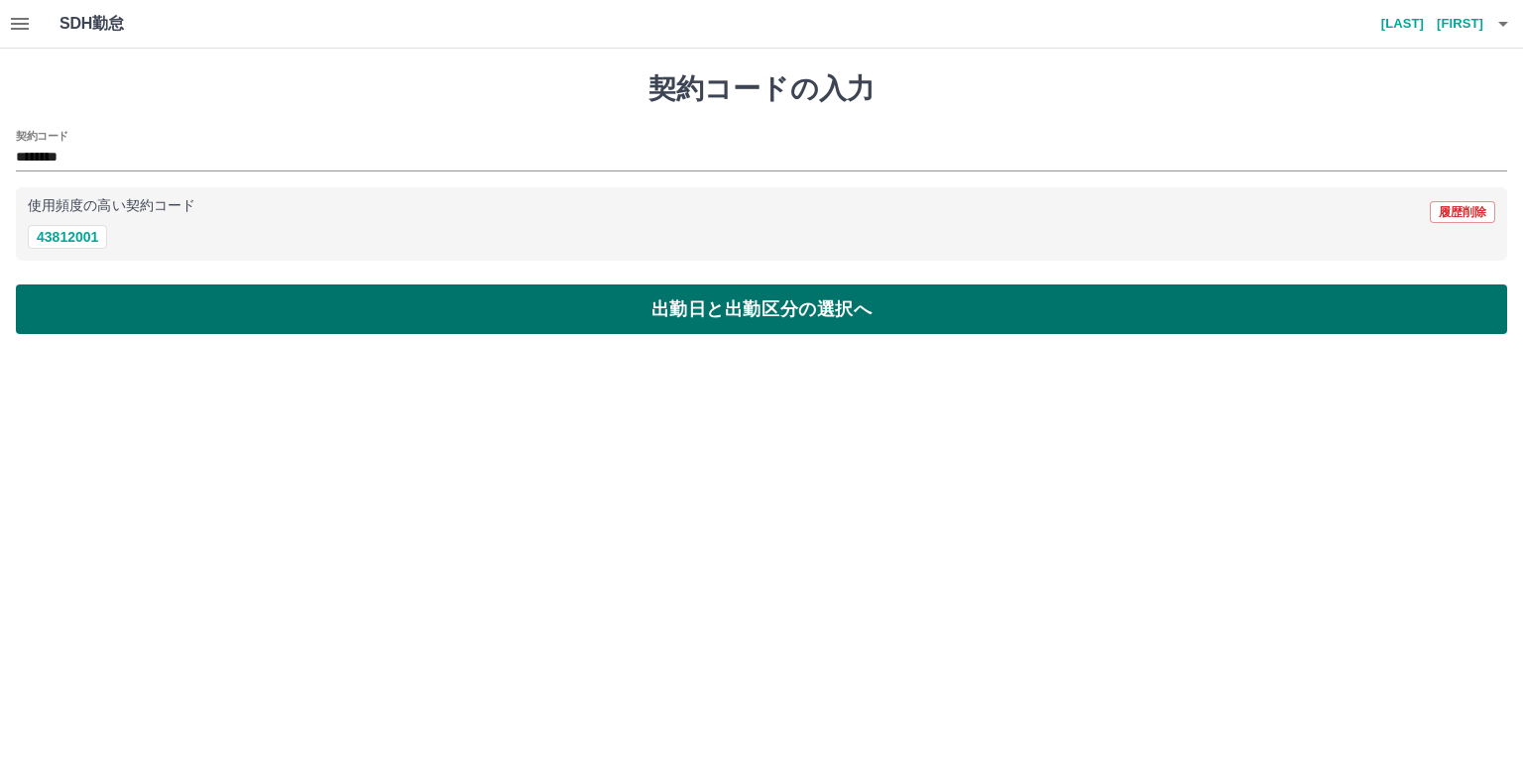click on "出勤日と出勤区分の選択へ" at bounding box center [762, 309] 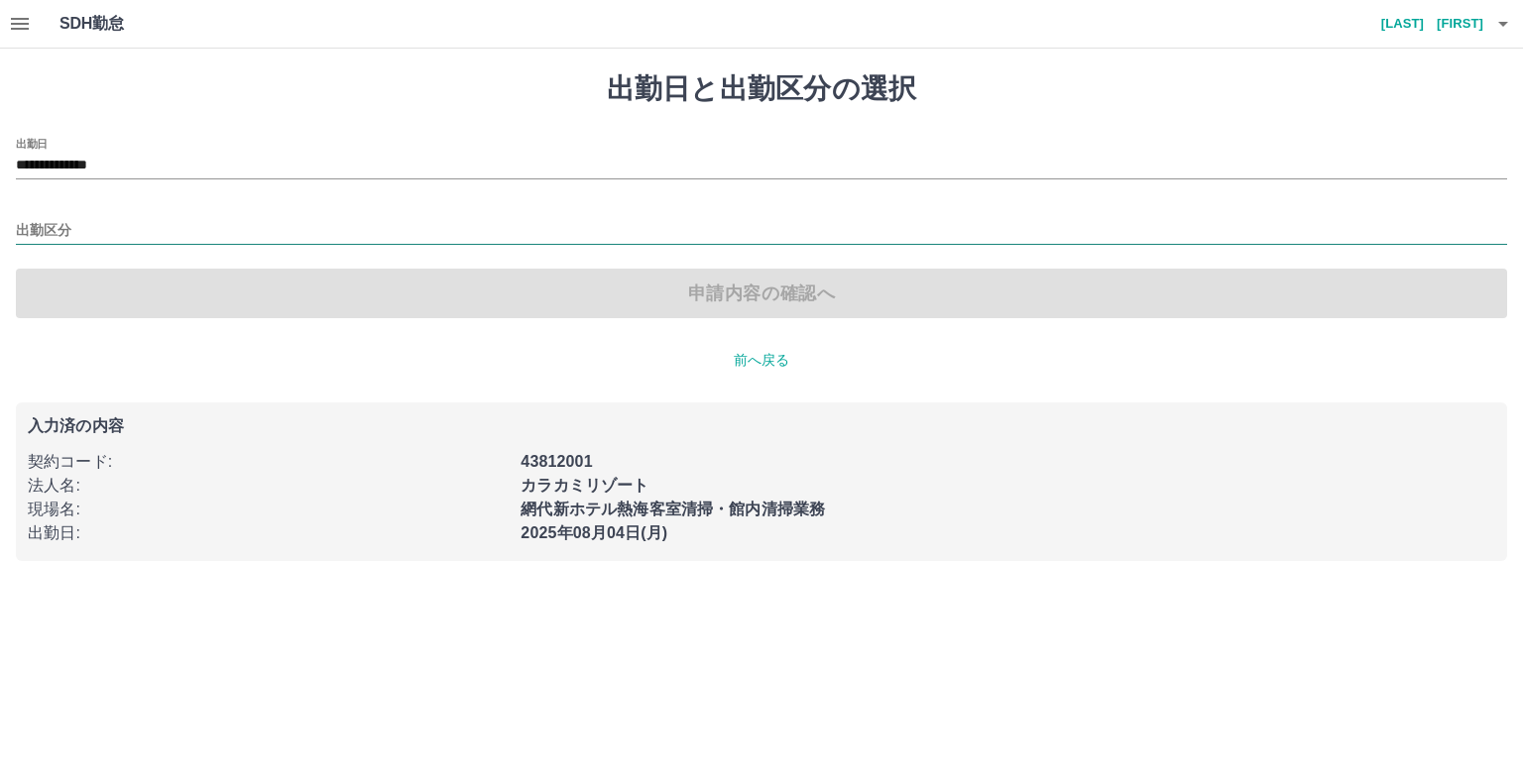 click on "出勤区分" at bounding box center [762, 231] 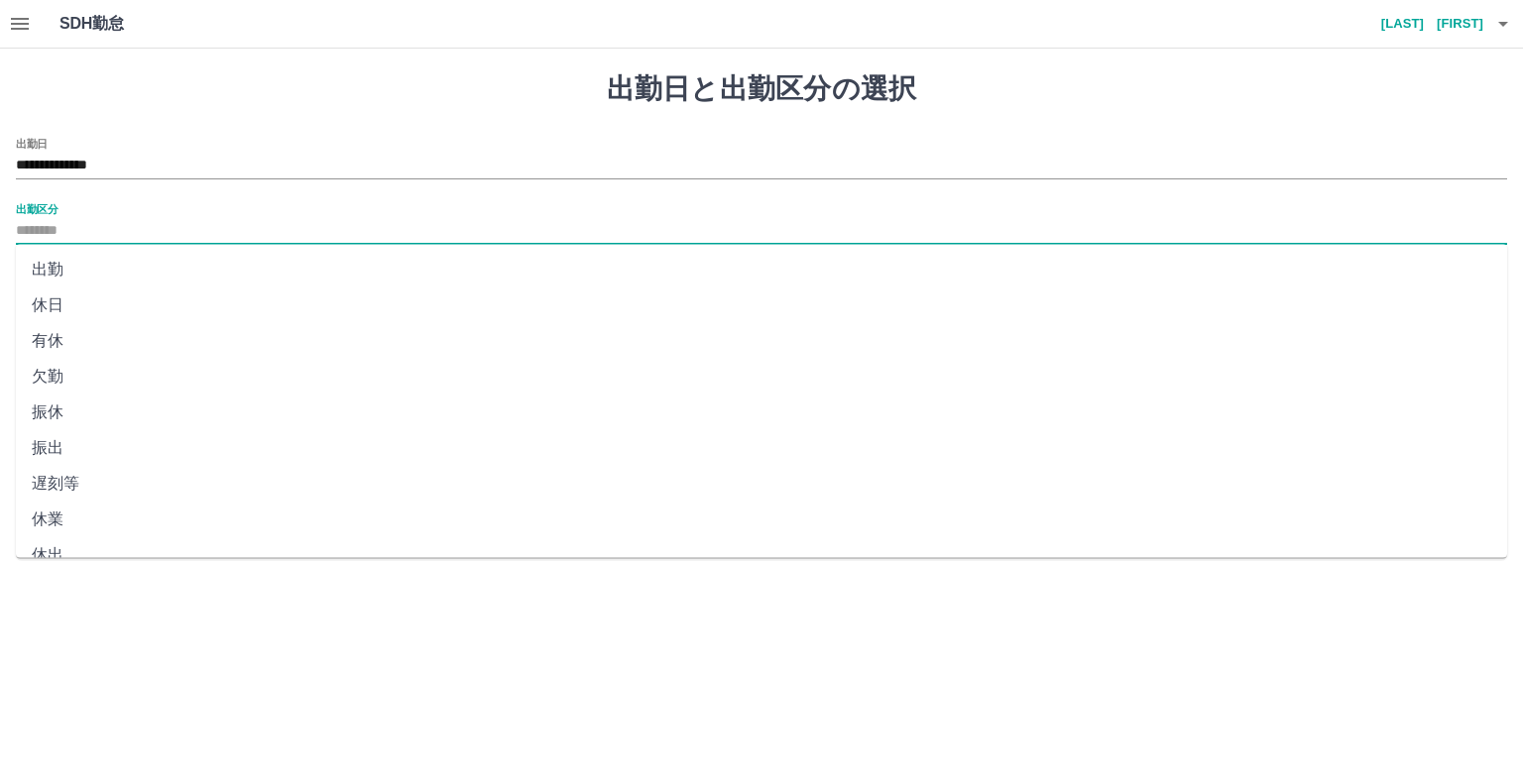 click on "出勤" at bounding box center [762, 270] 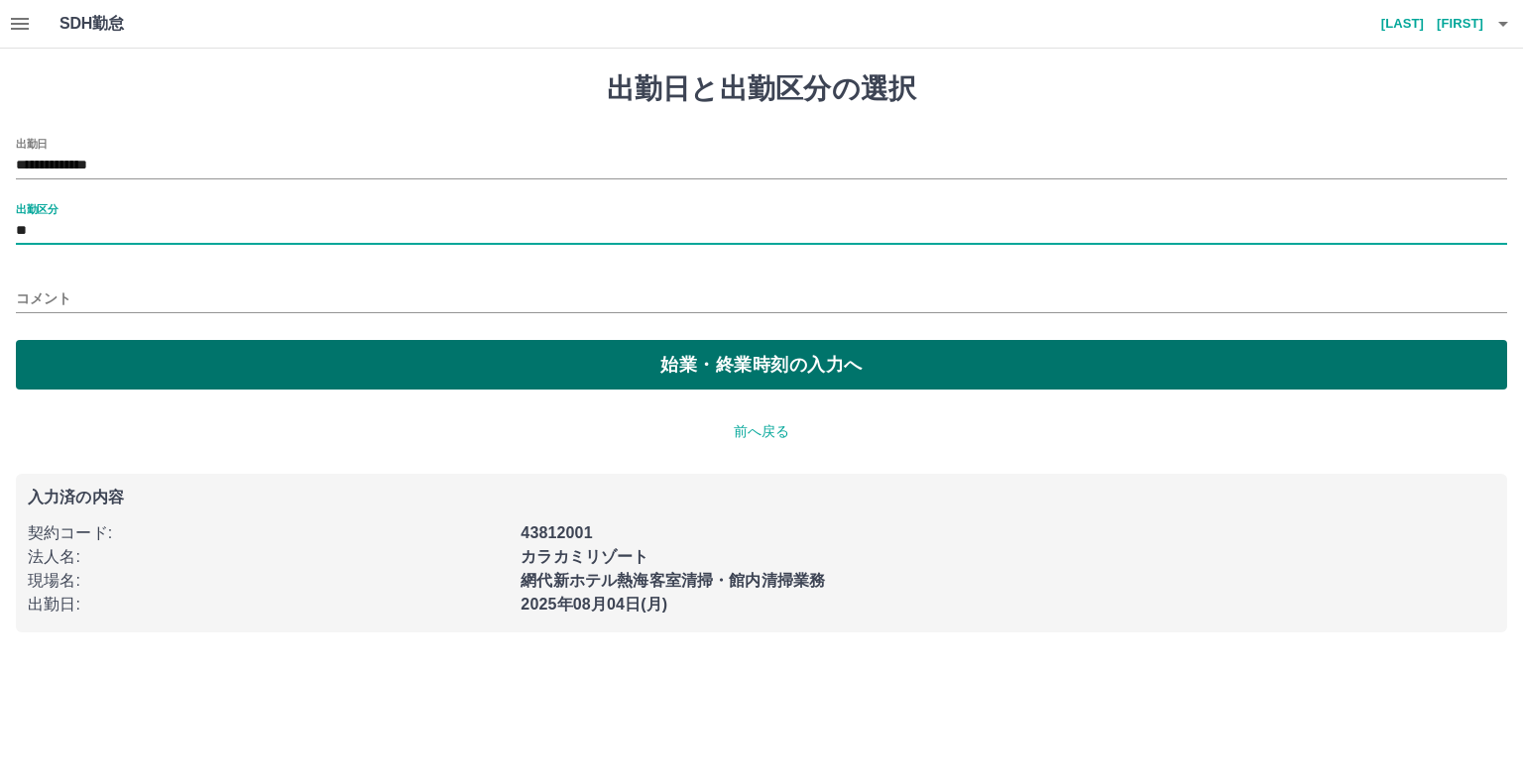 click on "始業・終業時刻の入力へ" at bounding box center [762, 365] 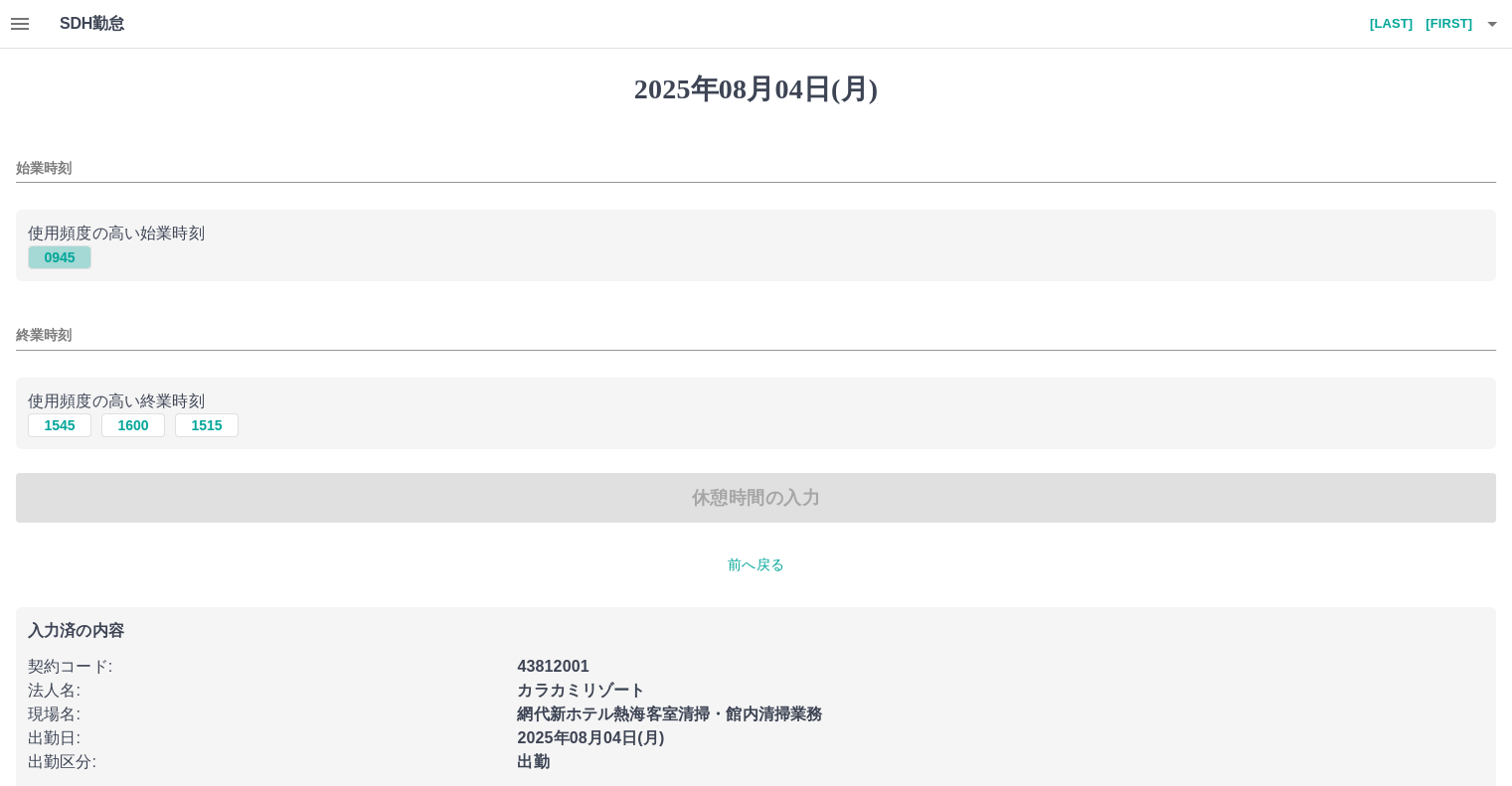 click on "0945" at bounding box center (60, 257) 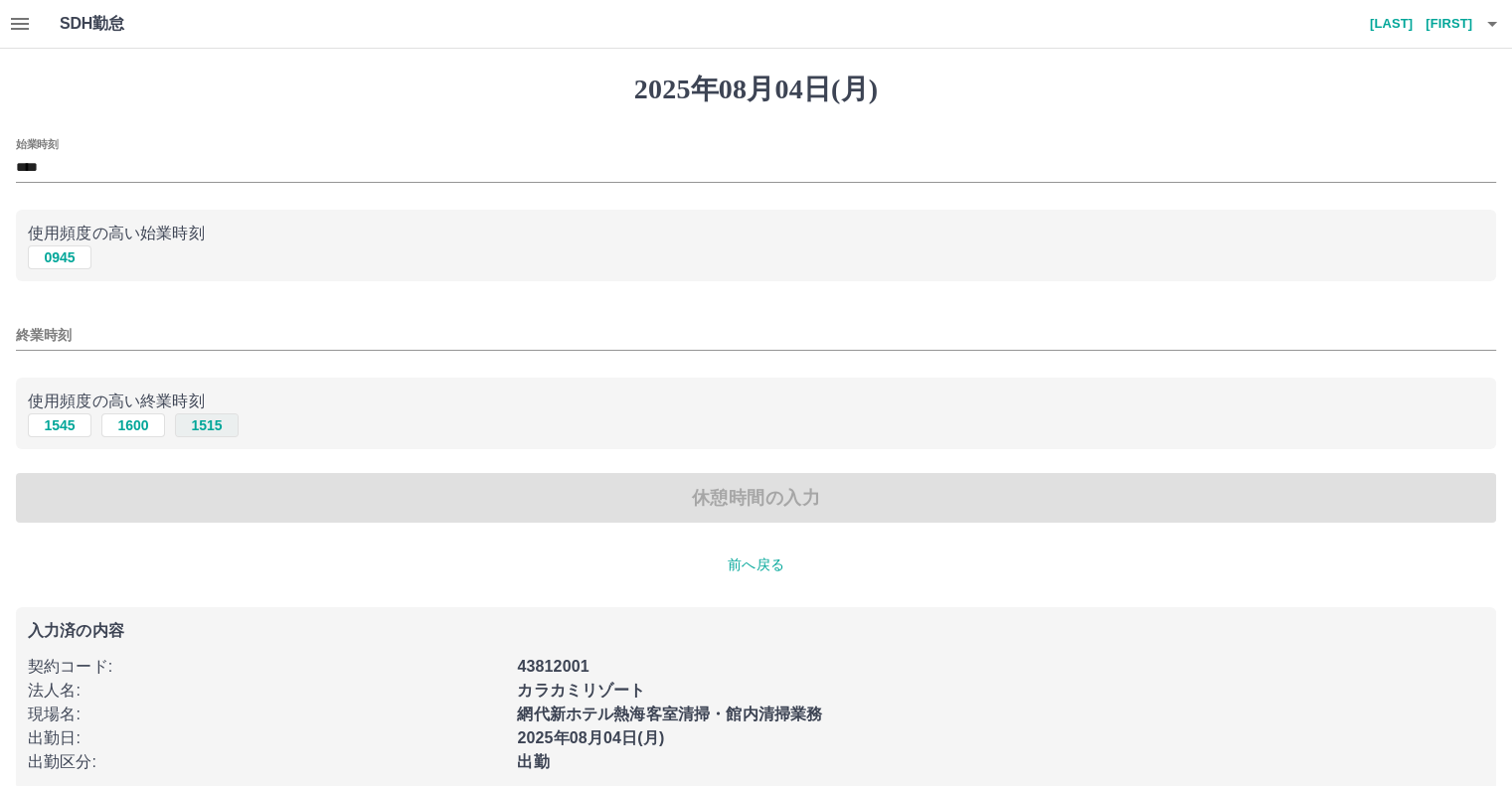 click on "1515" at bounding box center (207, 425) 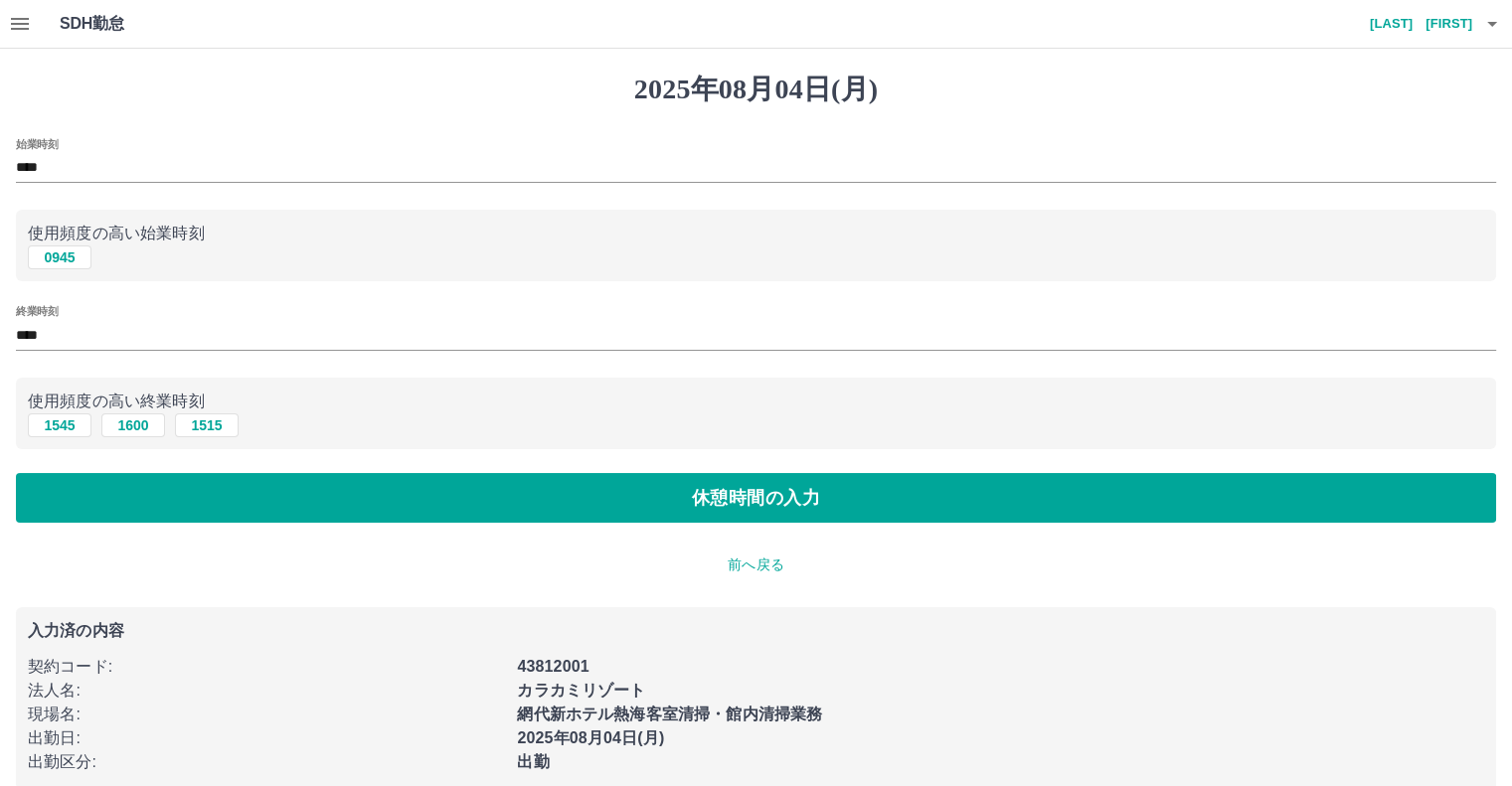 click on "休憩時間の入力" at bounding box center [756, 498] 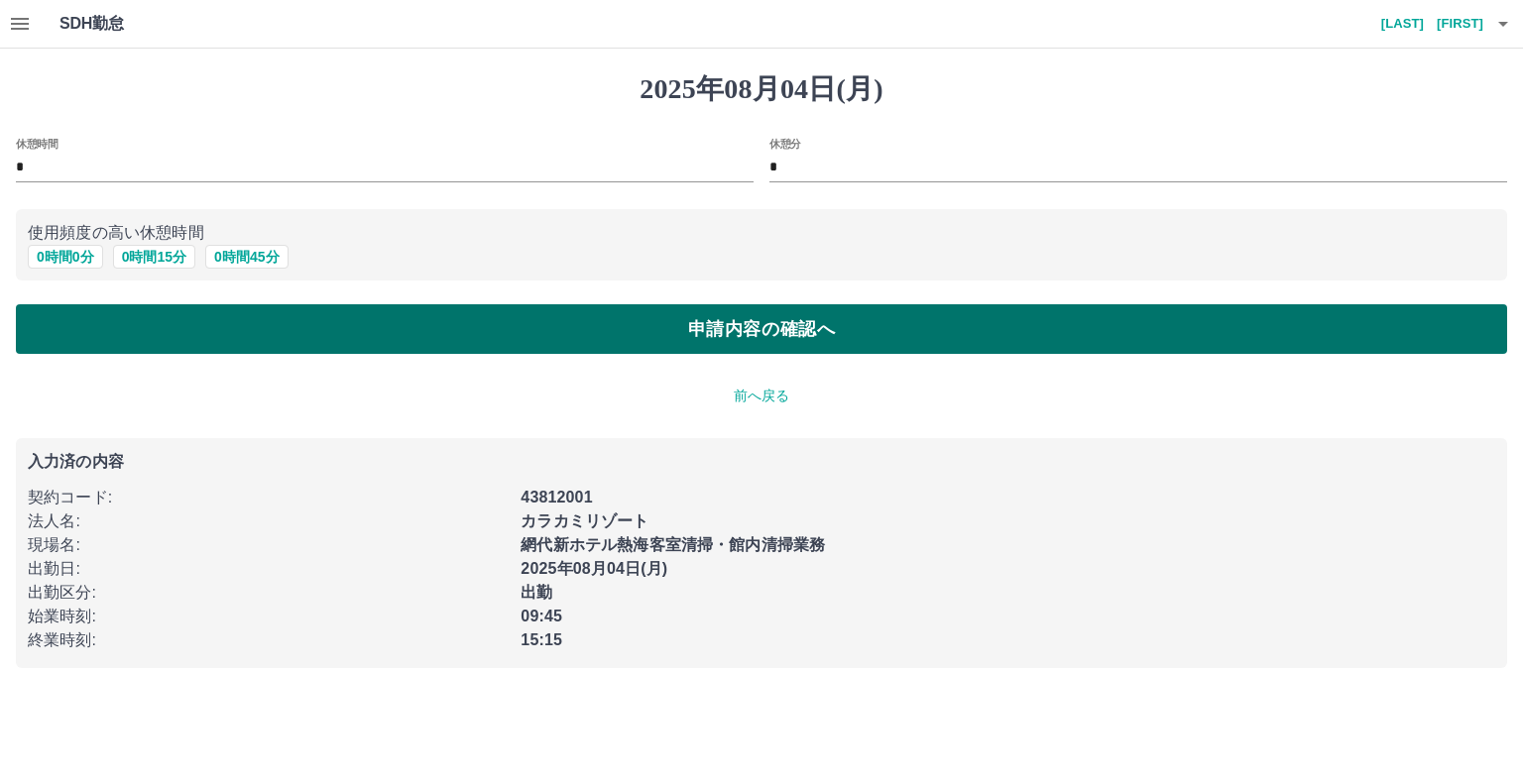 click on "申請内容の確認へ" at bounding box center [762, 329] 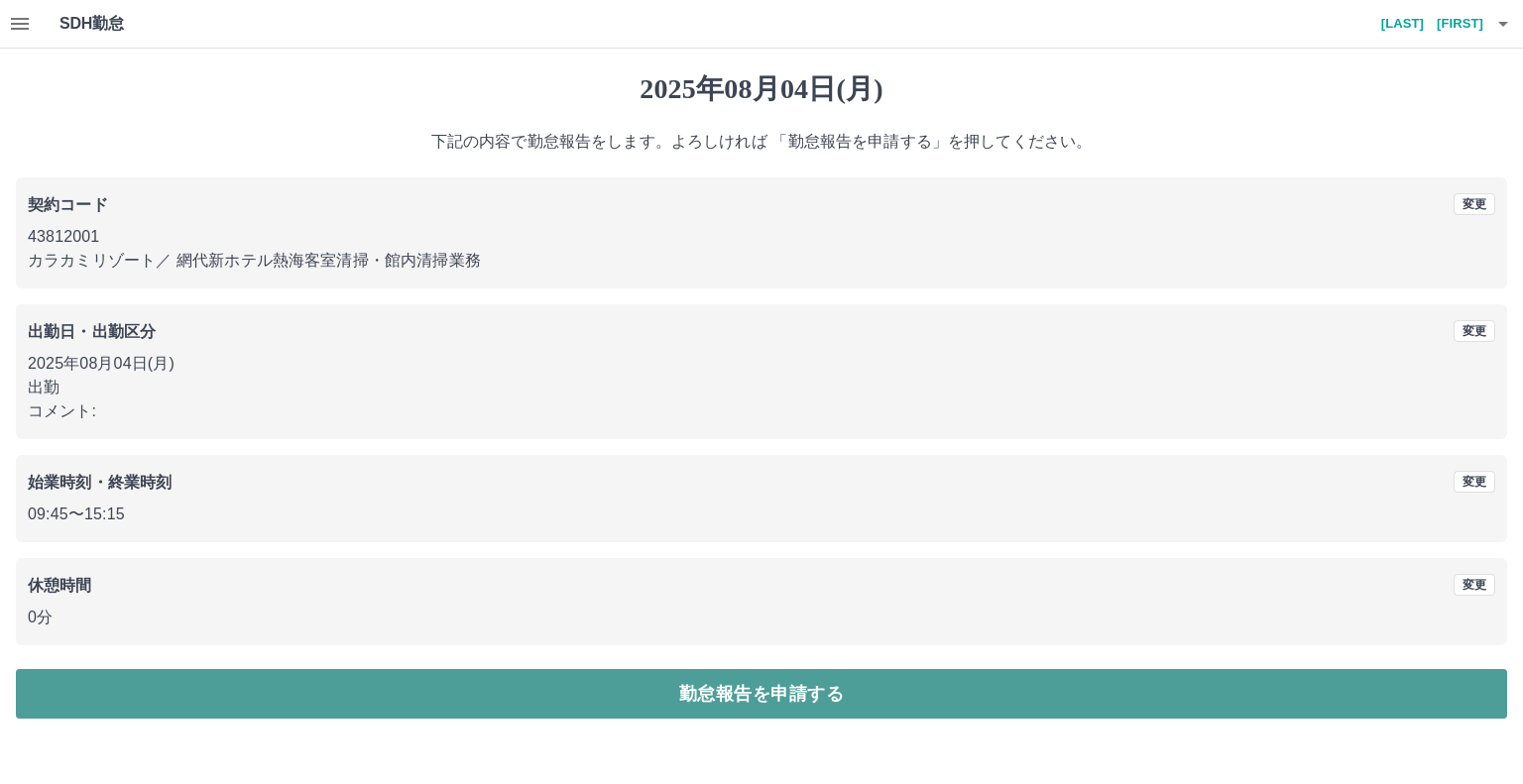 click on "勤怠報告を申請する" at bounding box center [762, 694] 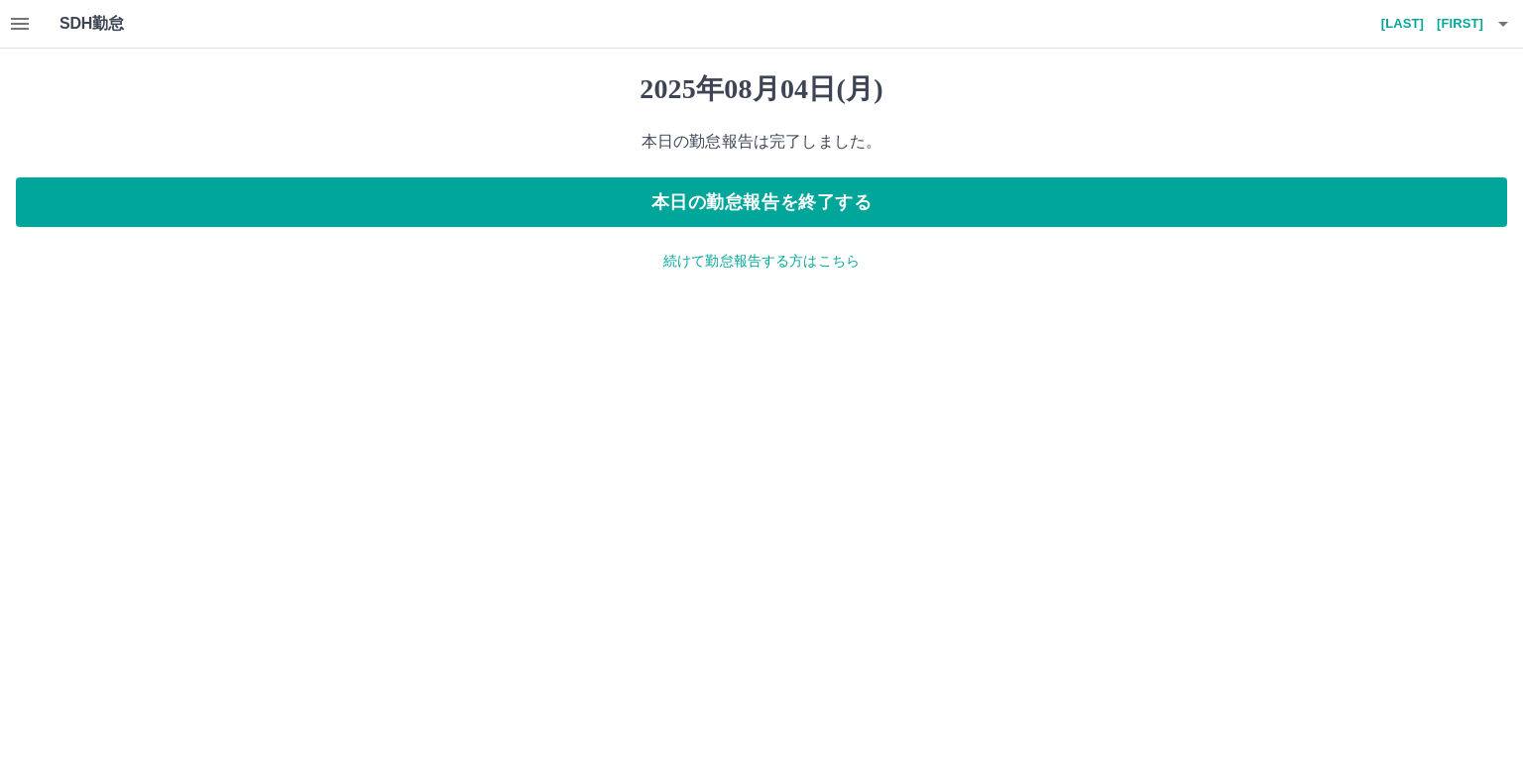 click on "続けて勤怠報告する方はこちら" at bounding box center [762, 261] 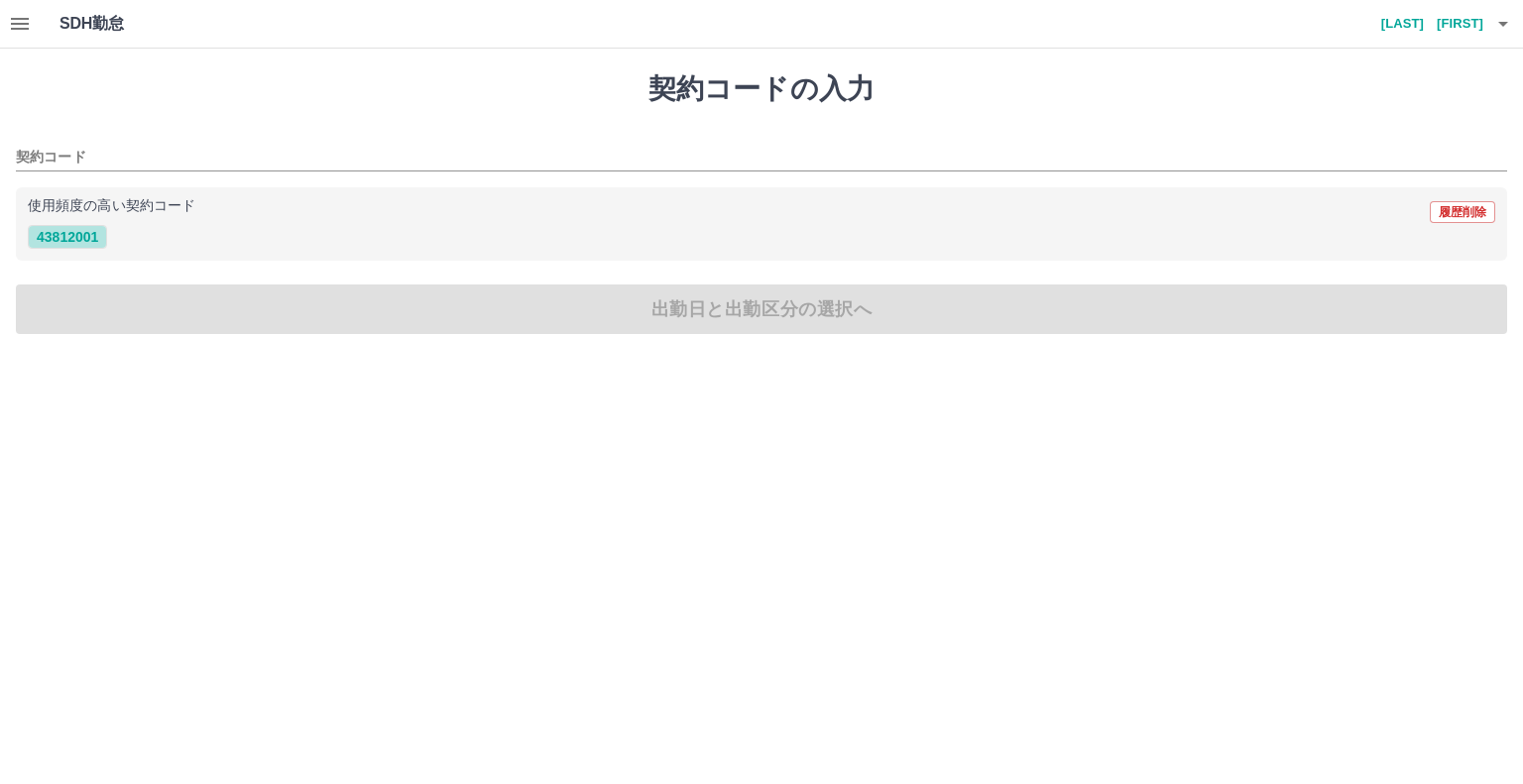 drag, startPoint x: 64, startPoint y: 237, endPoint x: 80, endPoint y: 266, distance: 33.12099 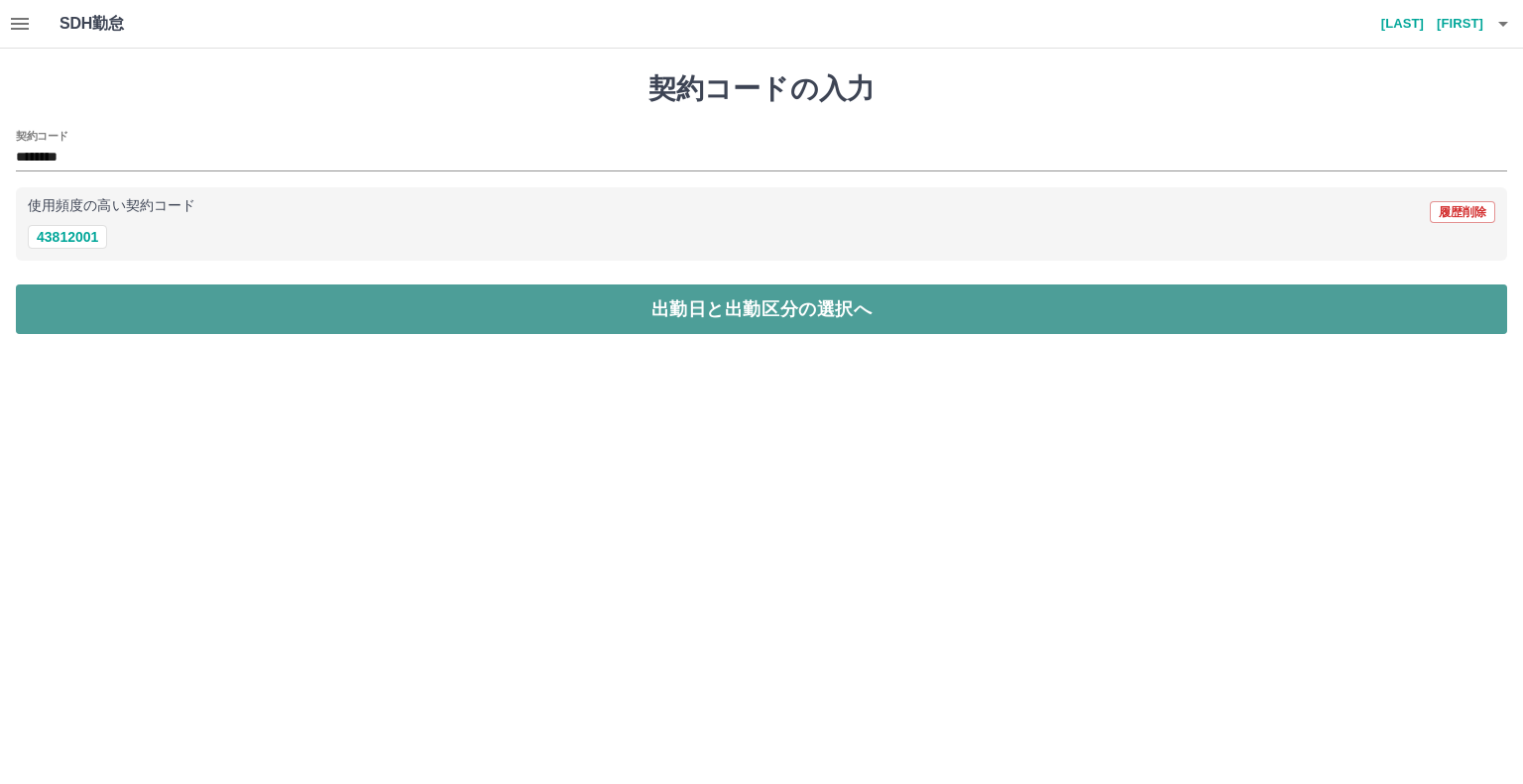click on "出勤日と出勤区分の選択へ" at bounding box center (762, 309) 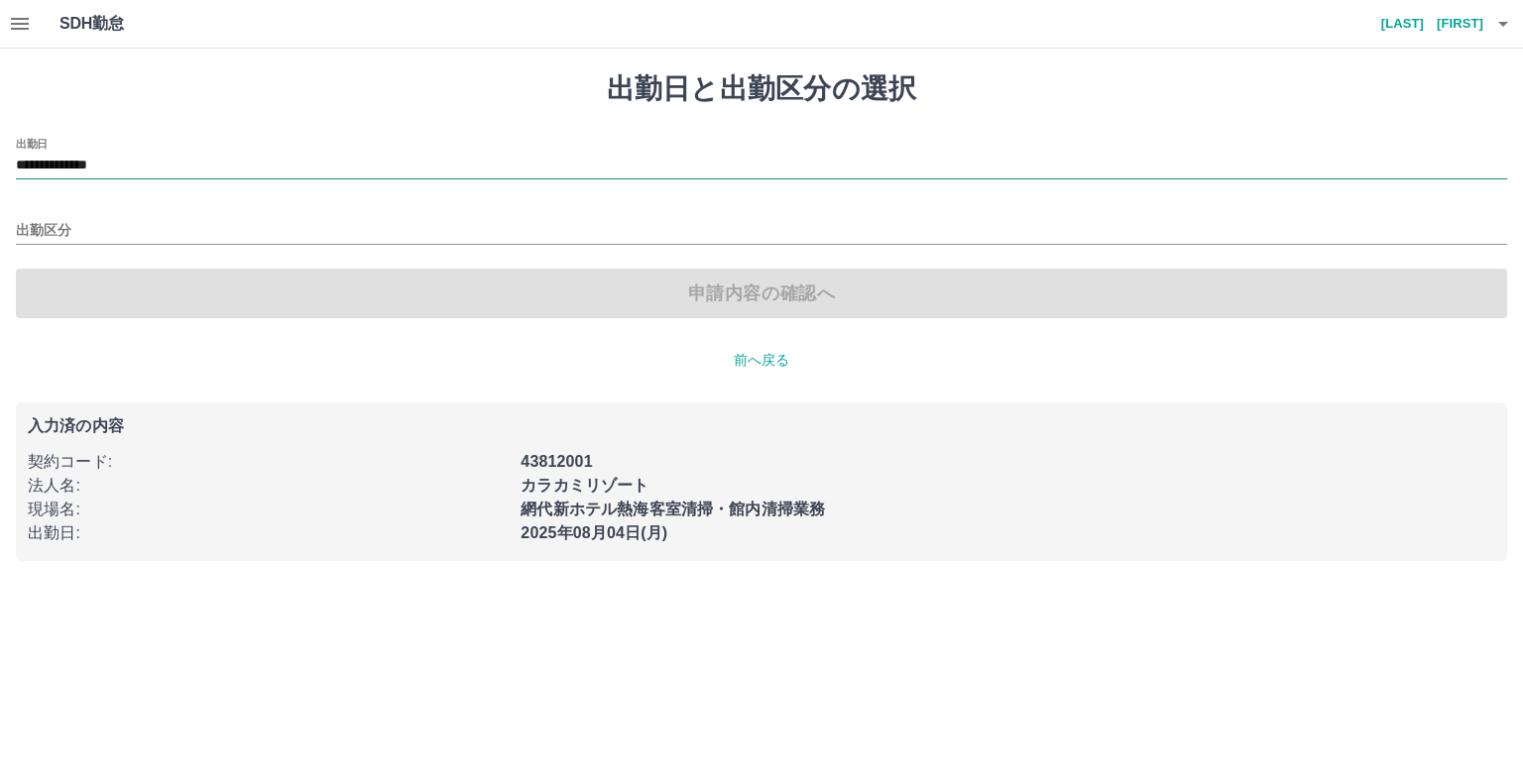 click on "**********" at bounding box center (762, 166) 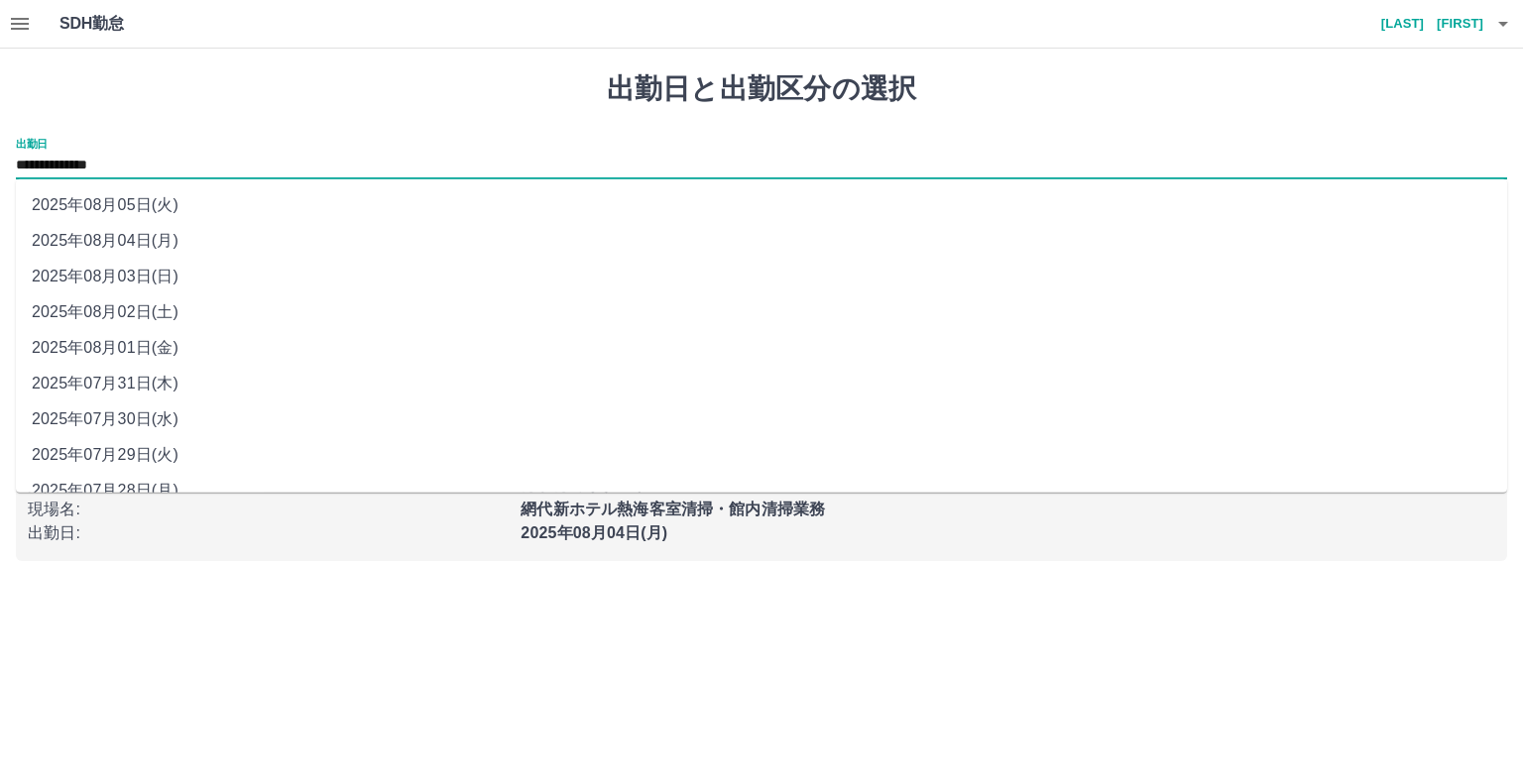 click on "2025年08月03日(日)" at bounding box center (762, 277) 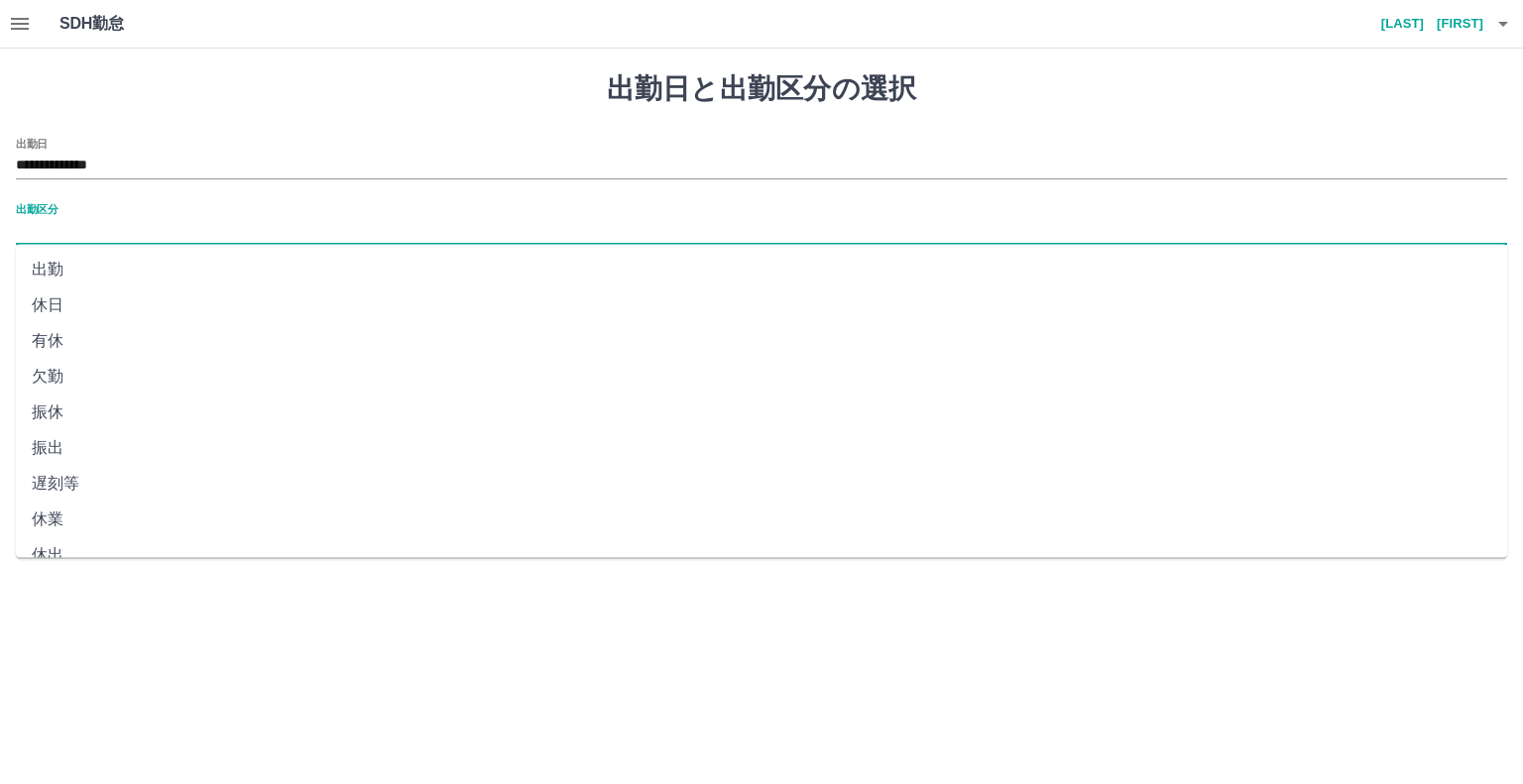 click on "出勤区分" at bounding box center (762, 231) 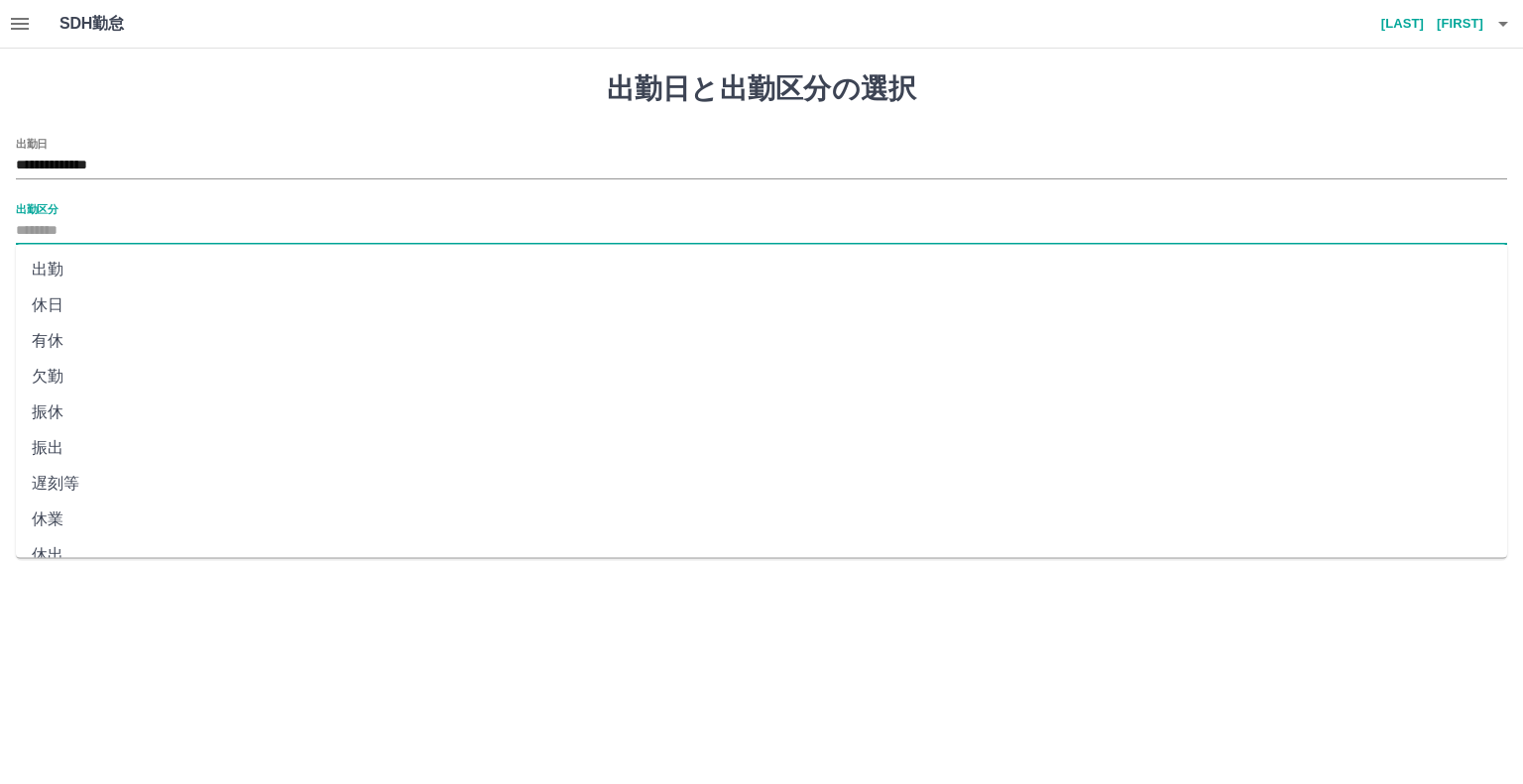 click on "休日" at bounding box center [762, 305] 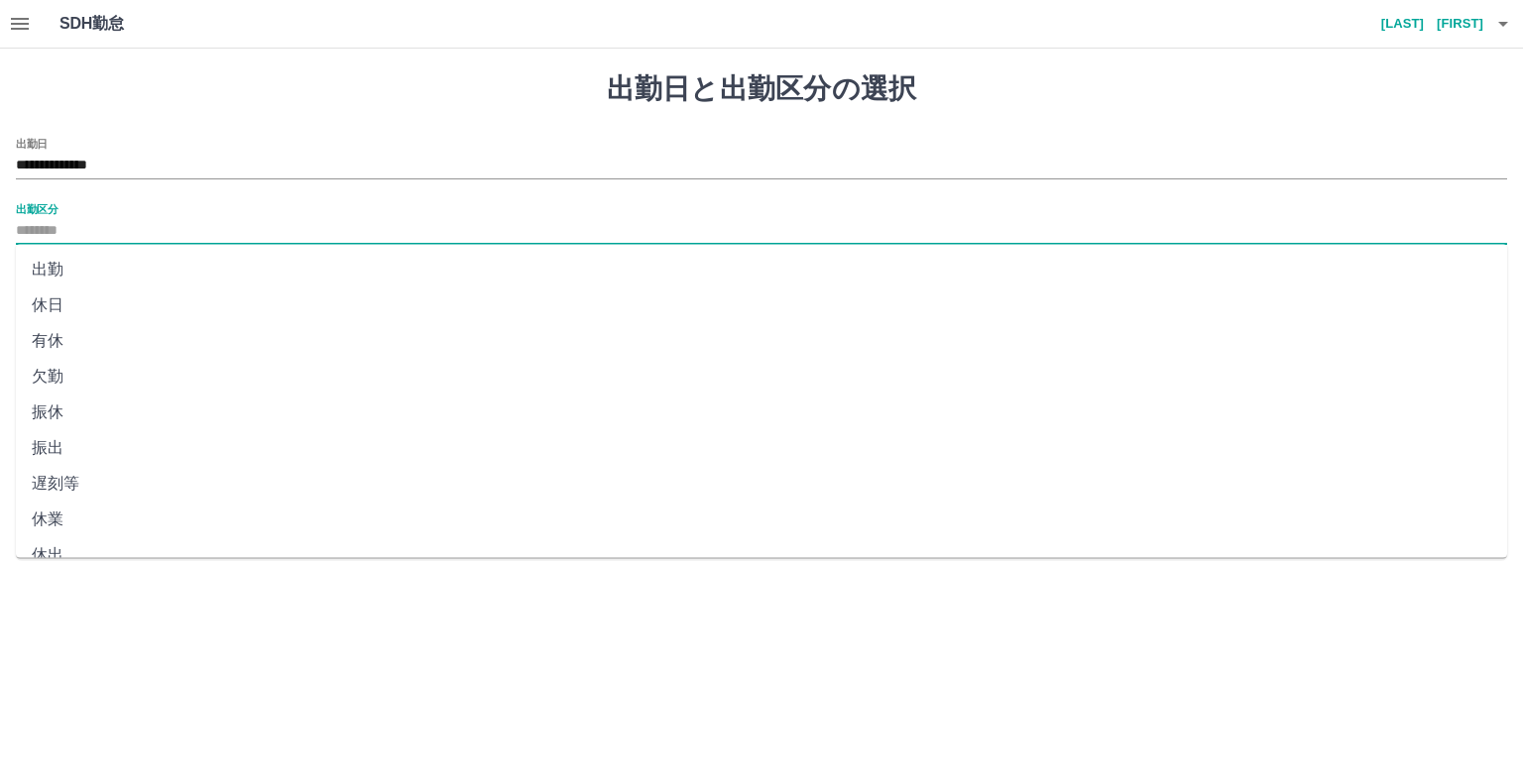 type on "**" 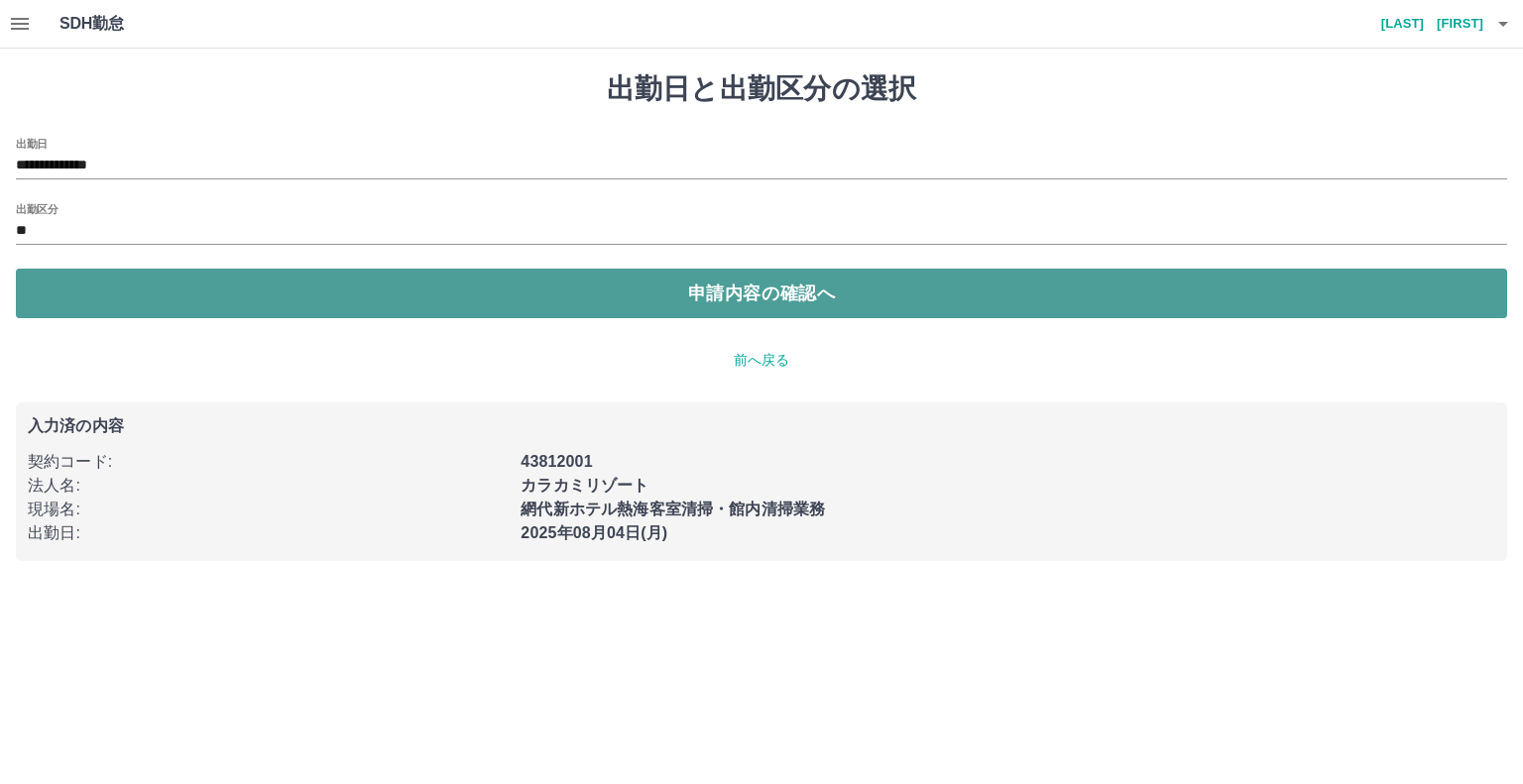 click on "申請内容の確認へ" at bounding box center (762, 293) 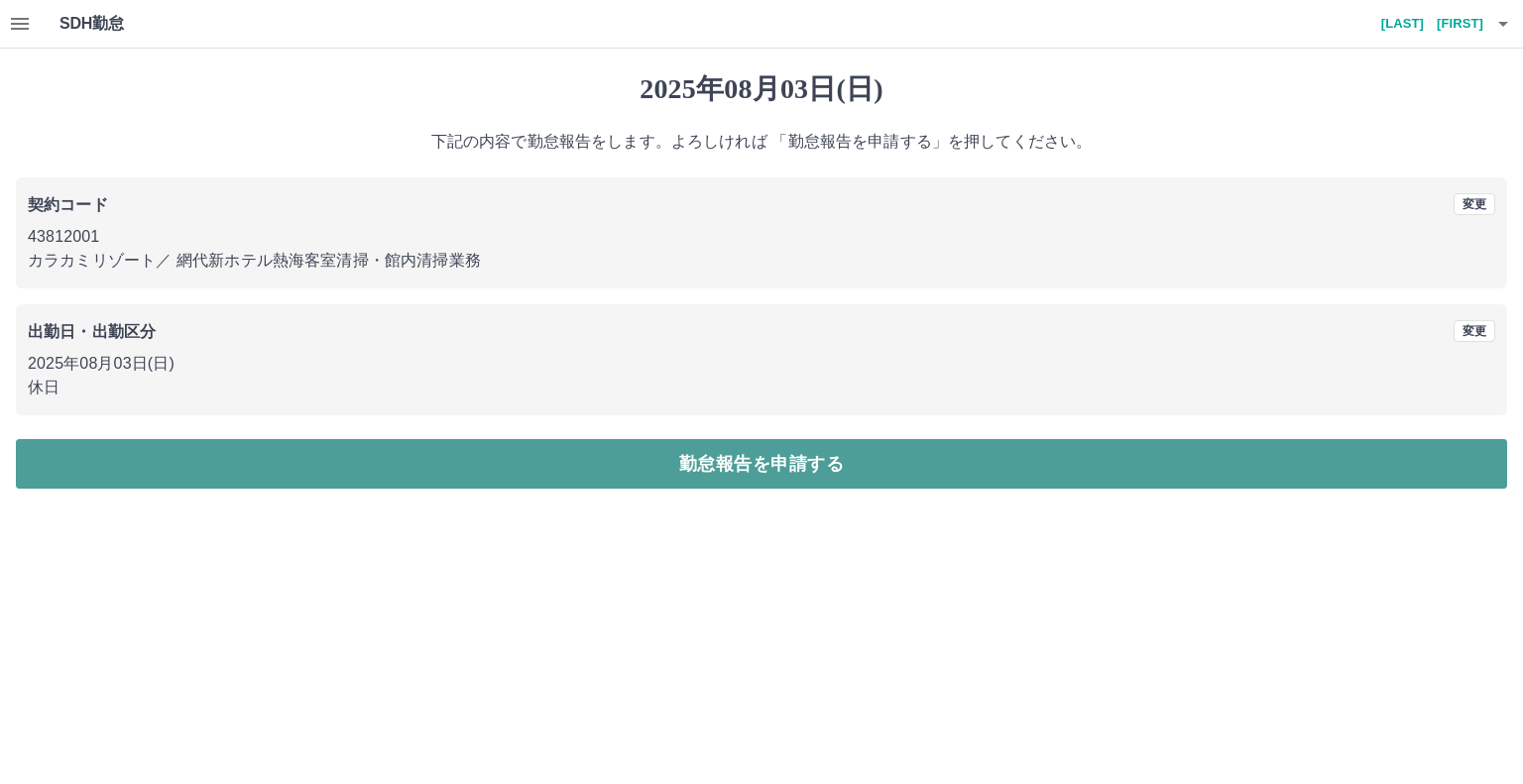 click on "勤怠報告を申請する" at bounding box center (762, 464) 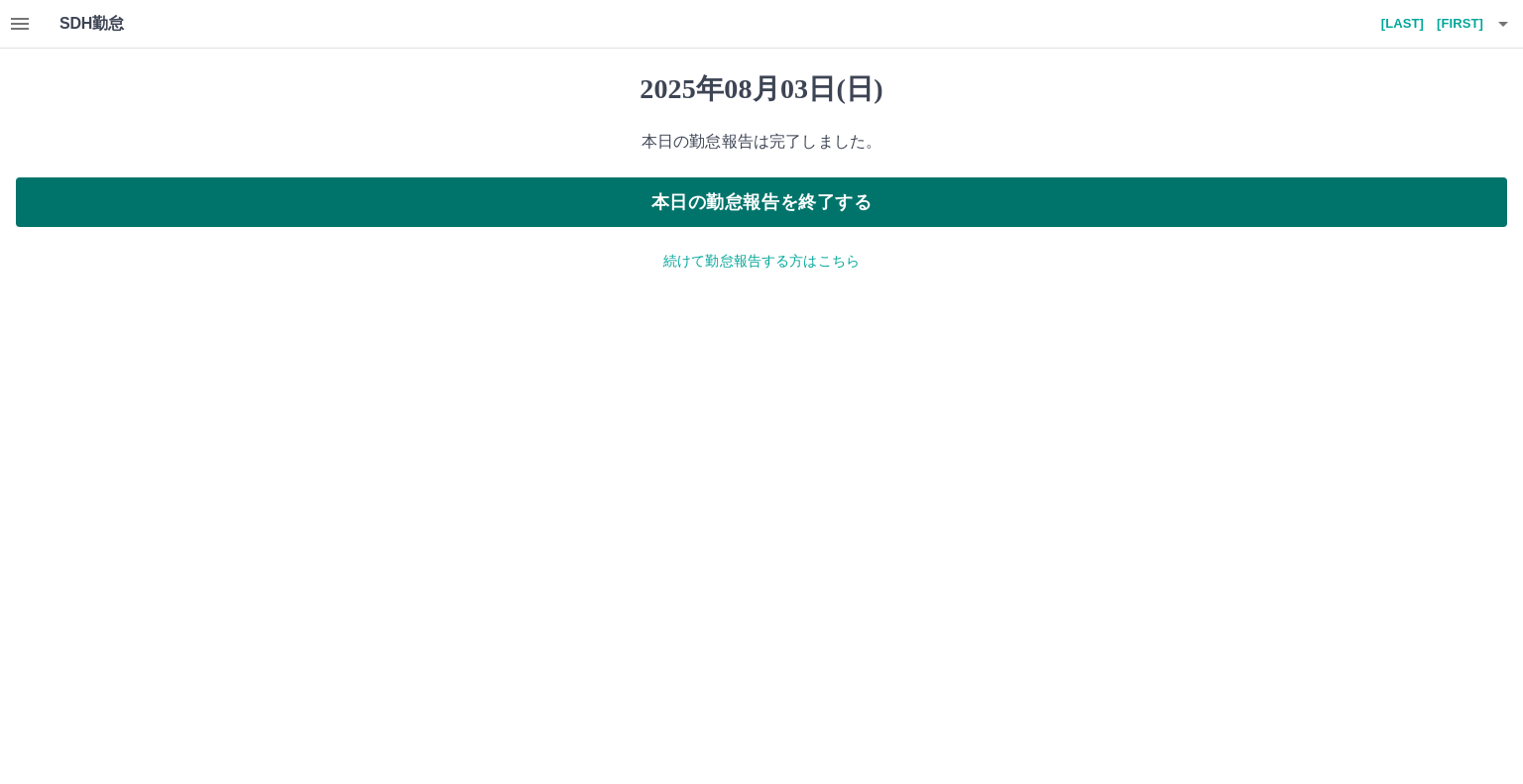 click on "本日の勤怠報告を終了する" at bounding box center (762, 202) 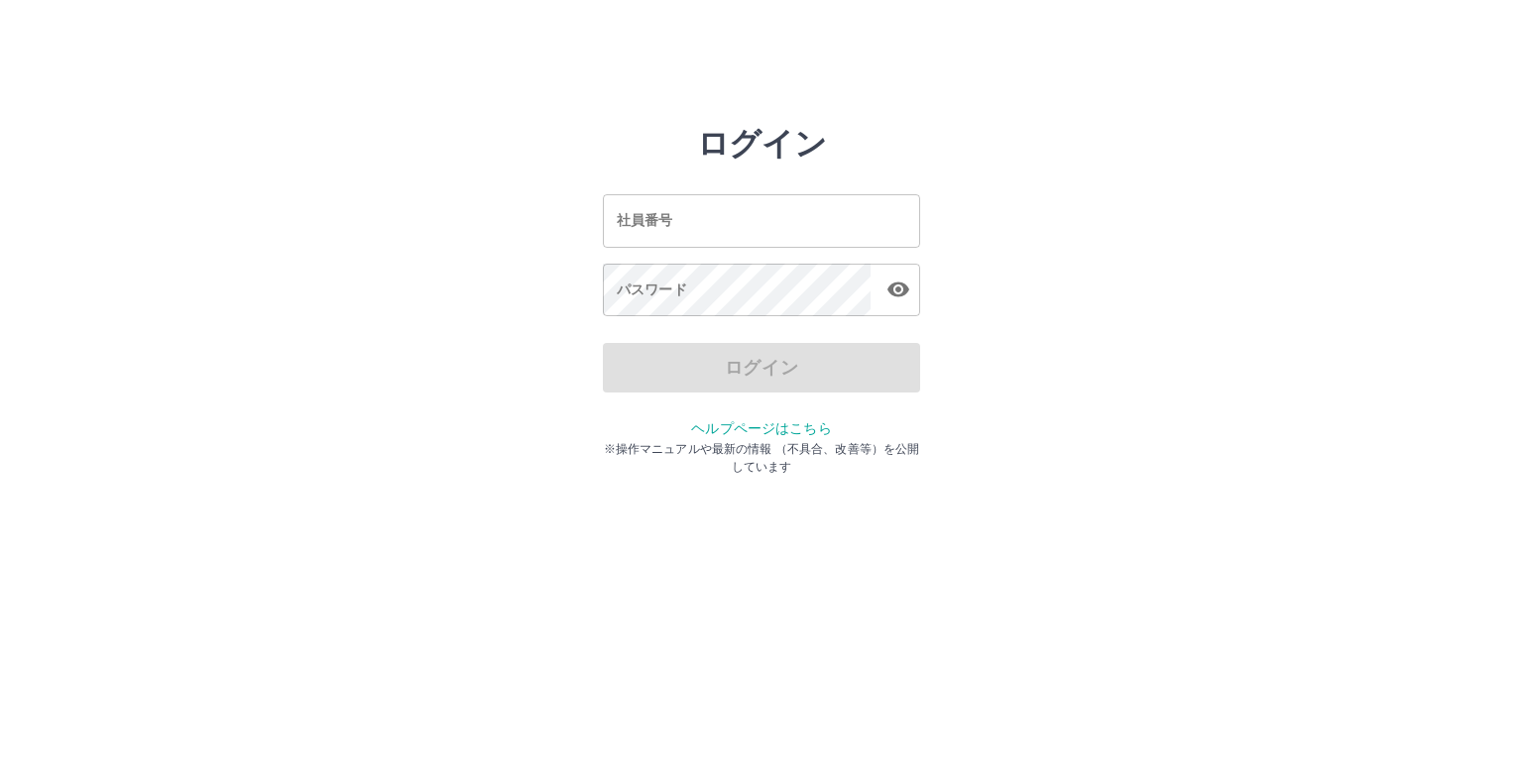 scroll, scrollTop: 0, scrollLeft: 0, axis: both 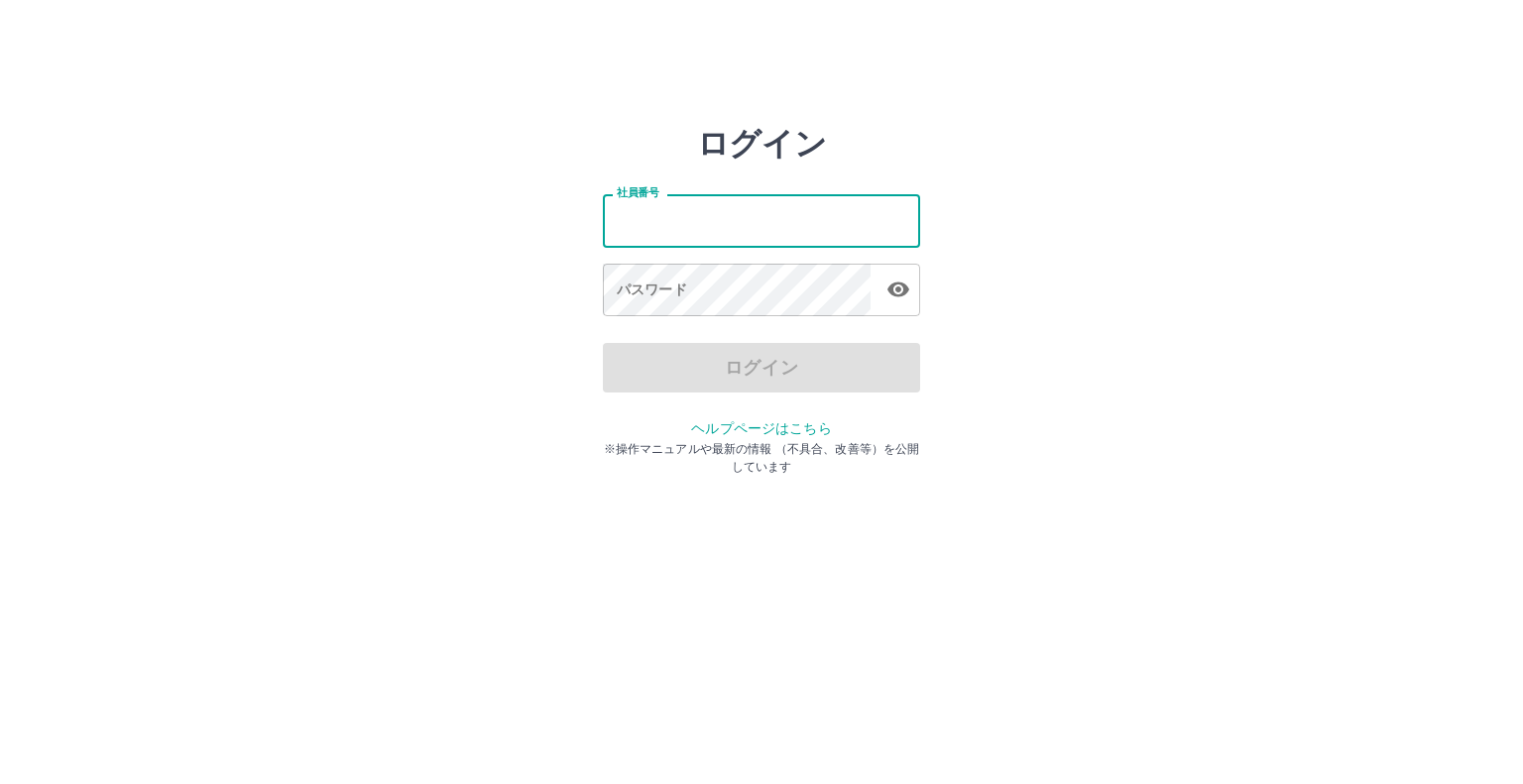 click on "社員番号" at bounding box center [762, 220] 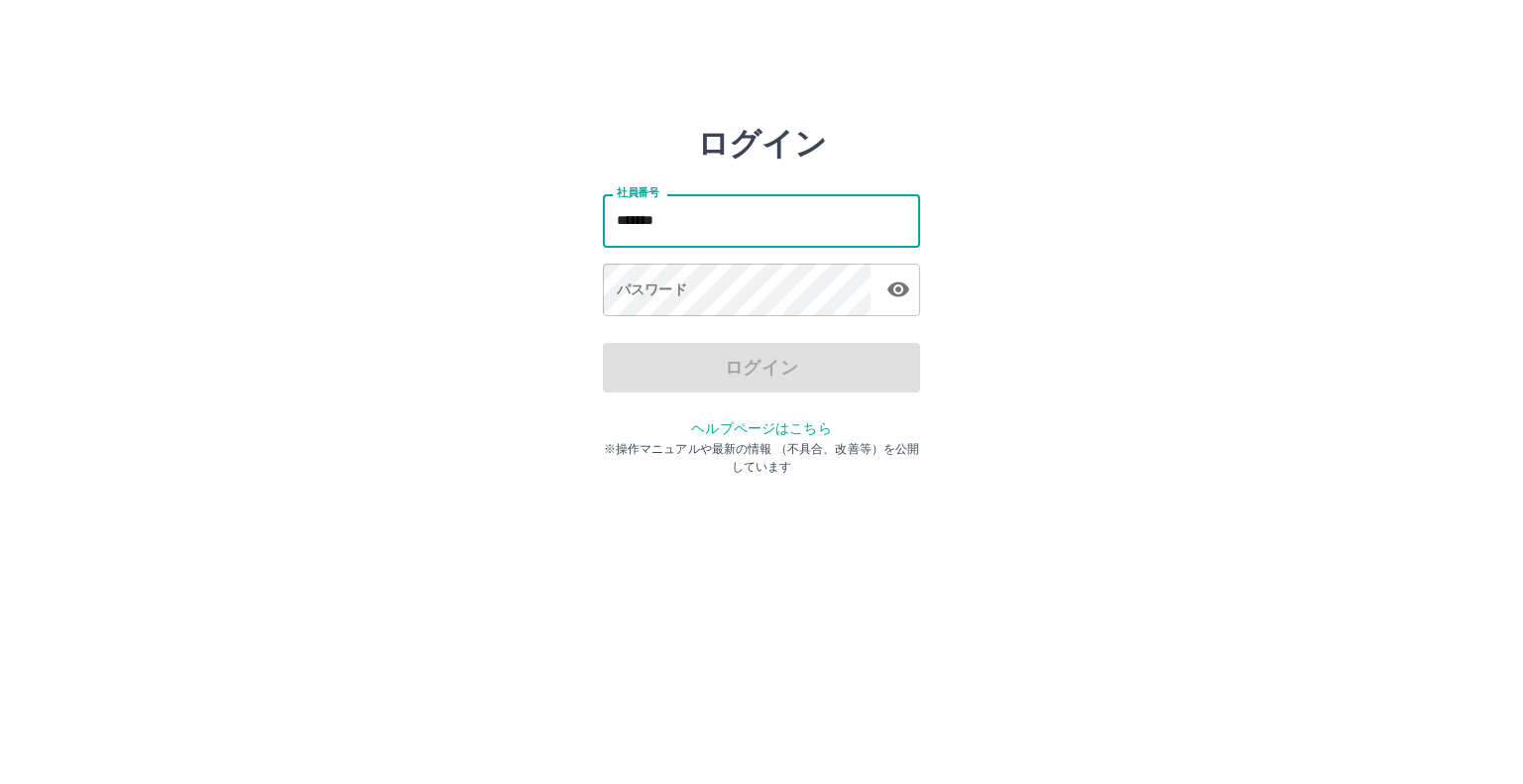 type on "*******" 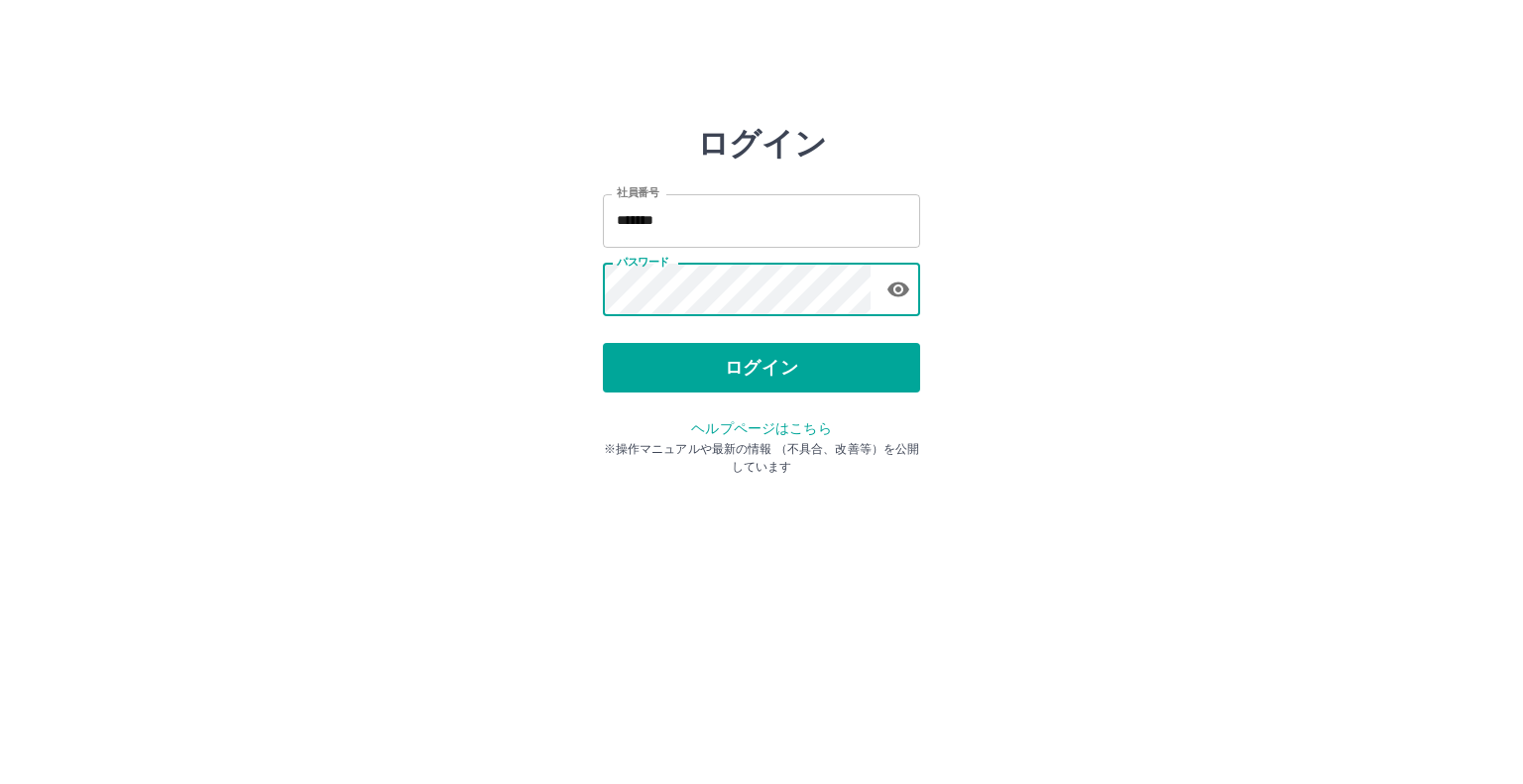 click on "パスワード" at bounding box center [762, 289] 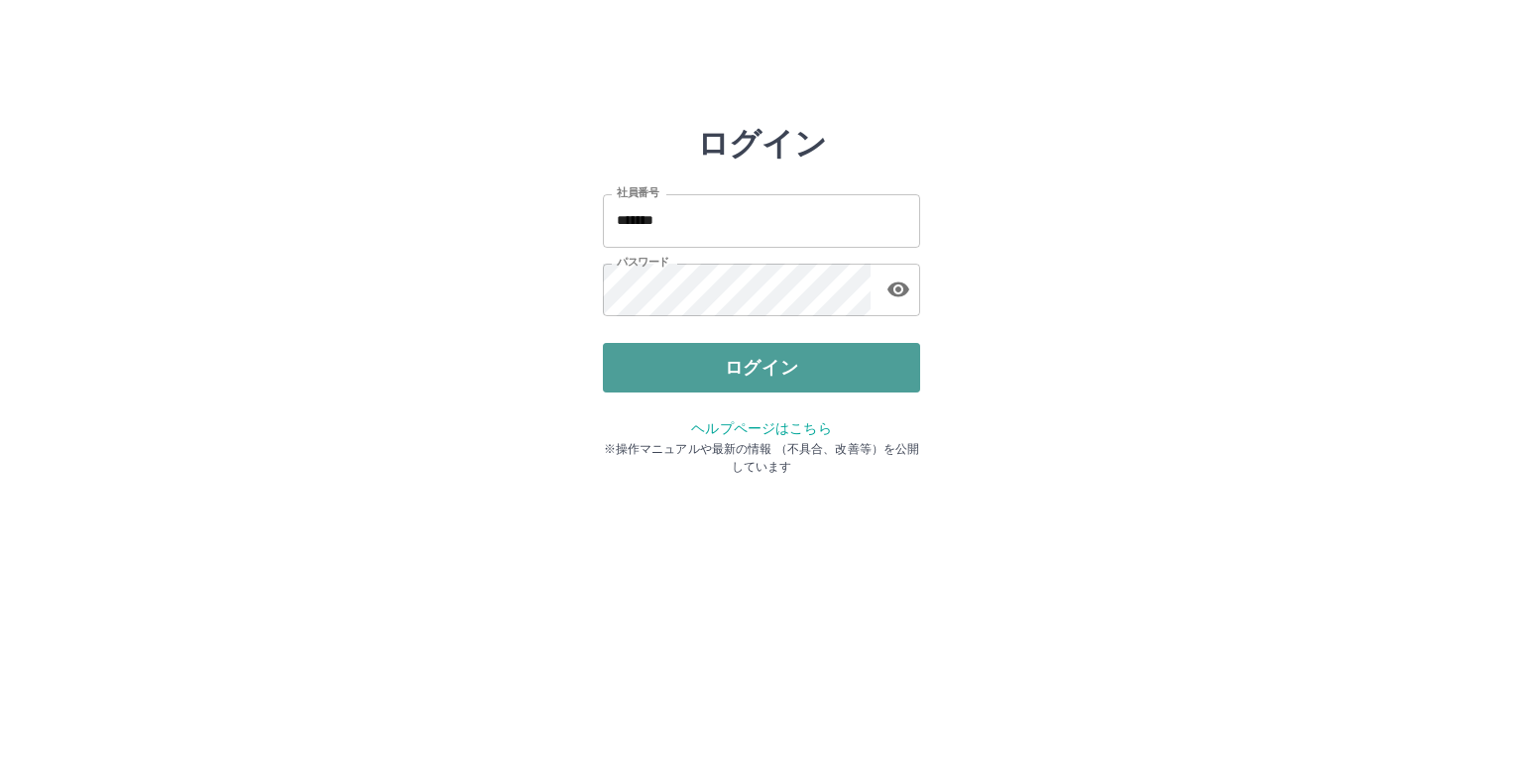 click on "ログイン" at bounding box center (762, 368) 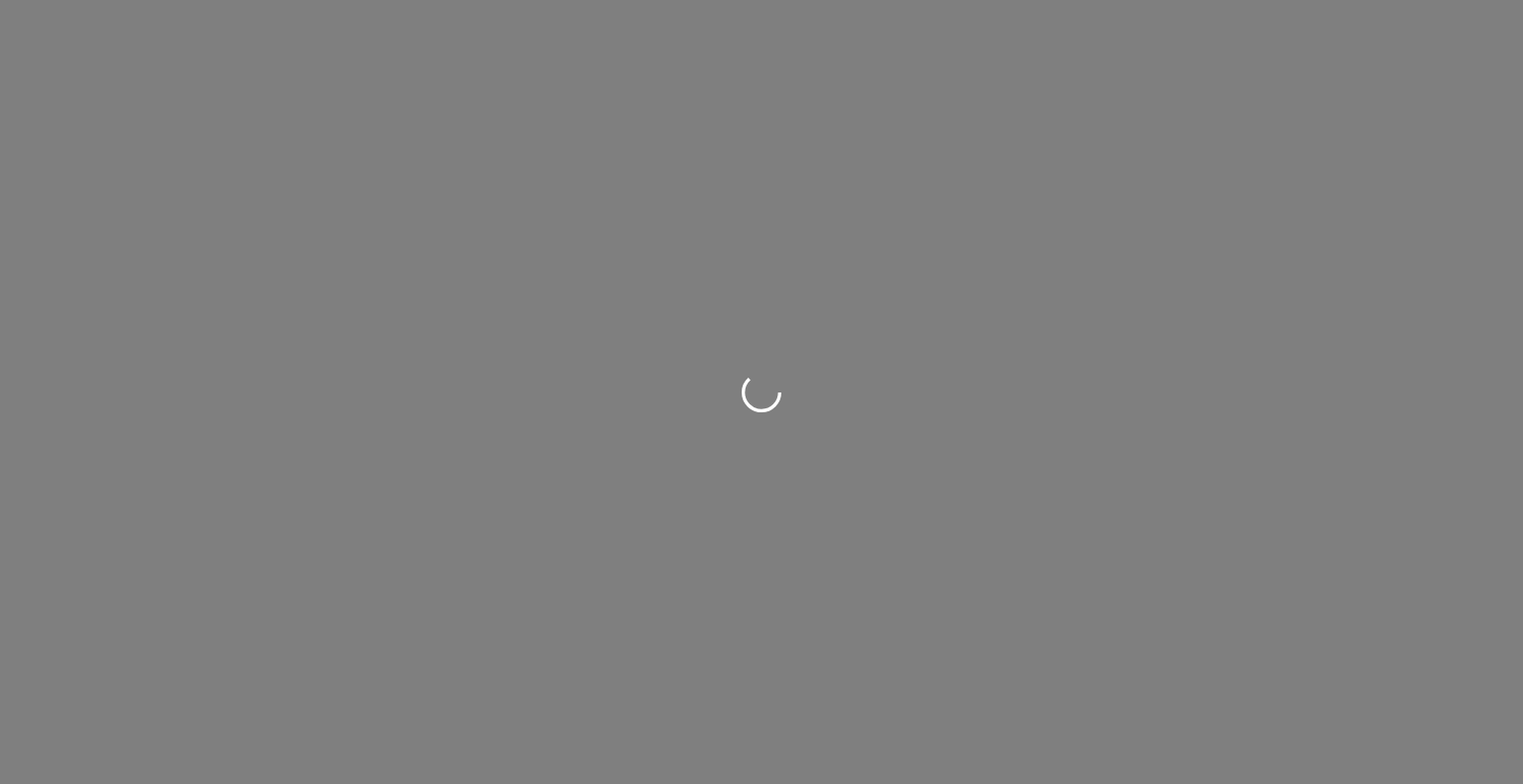 scroll, scrollTop: 0, scrollLeft: 0, axis: both 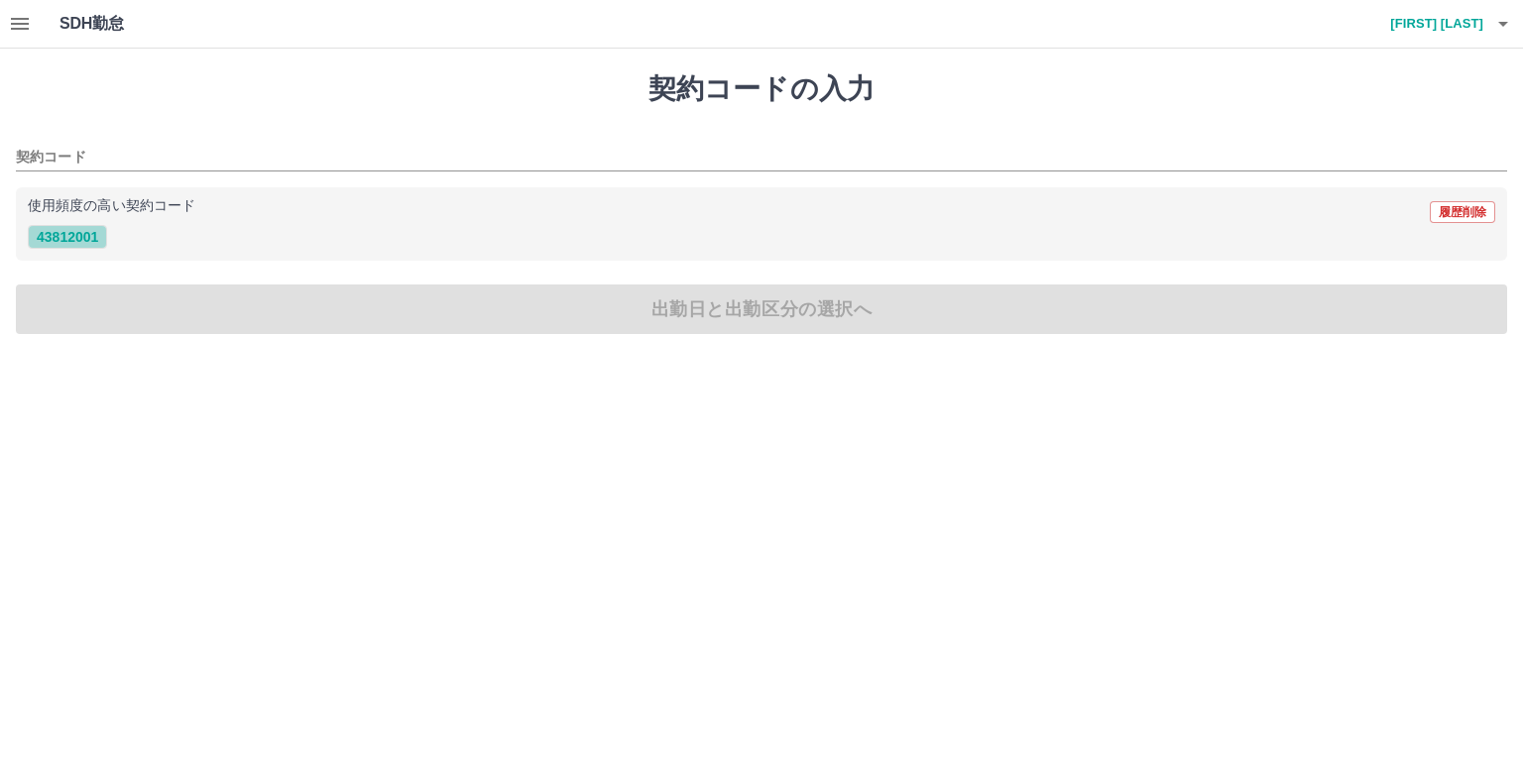 click on "43812001" at bounding box center [67, 237] 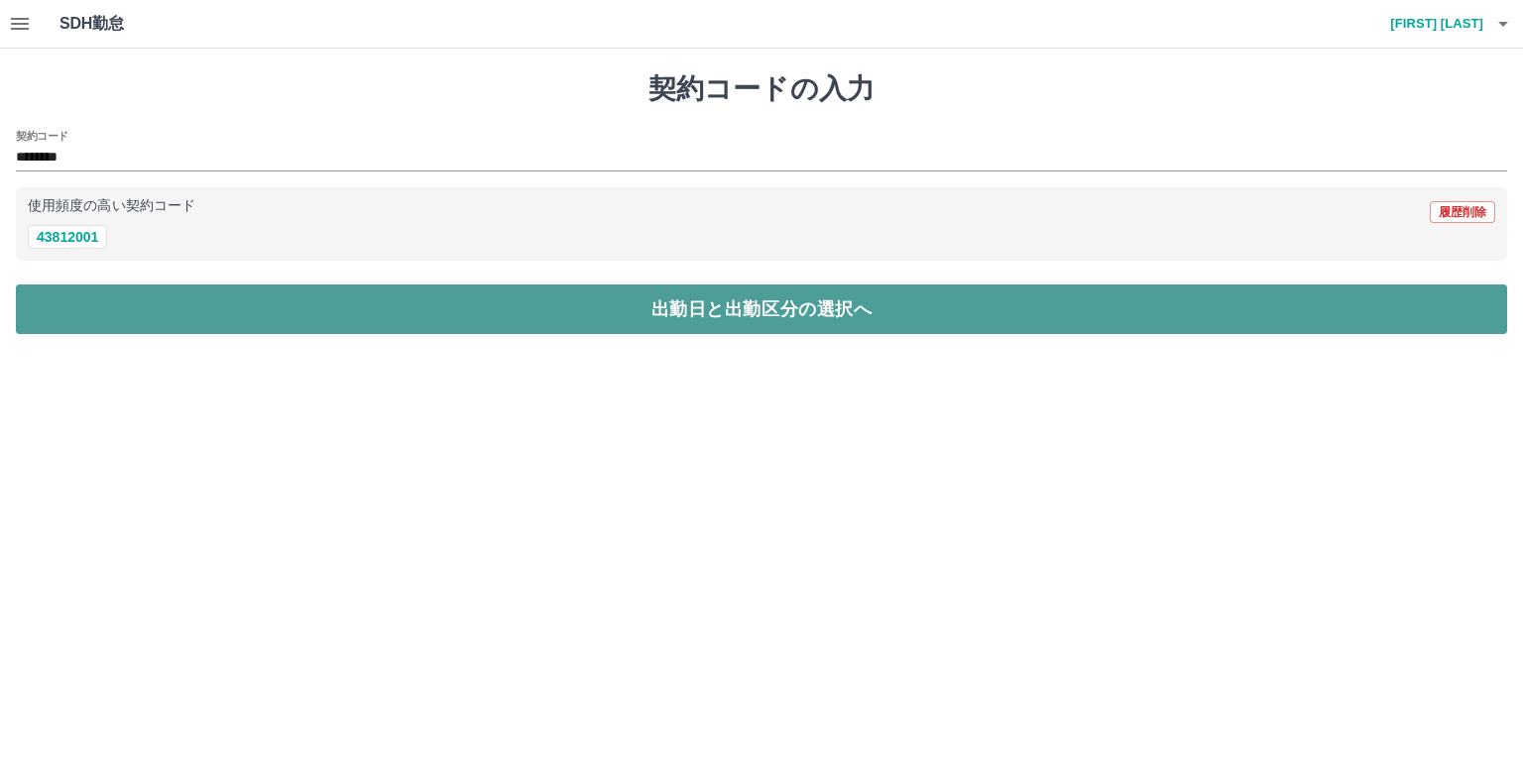 click on "出勤日と出勤区分の選択へ" at bounding box center (762, 309) 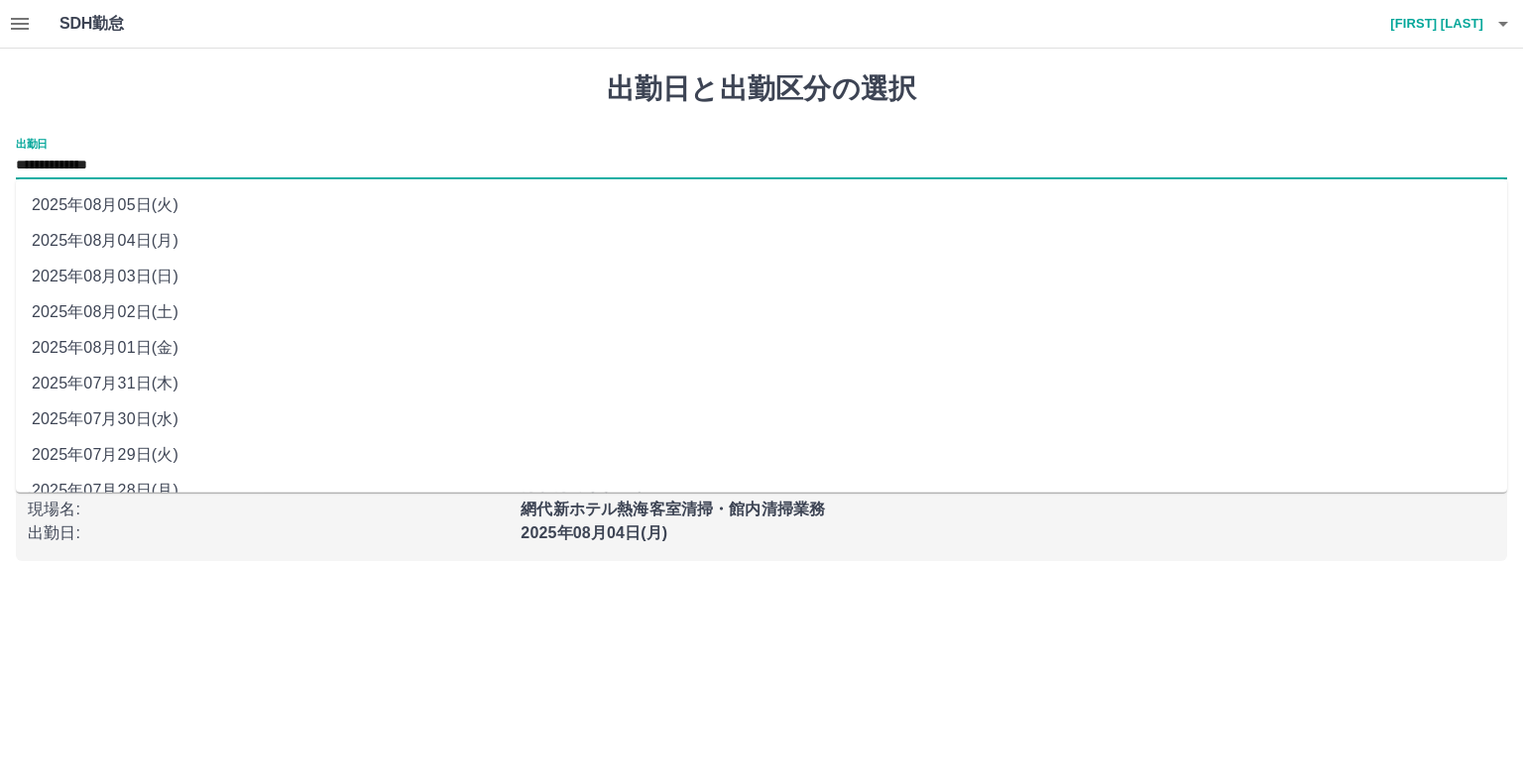 click on "**********" at bounding box center (762, 166) 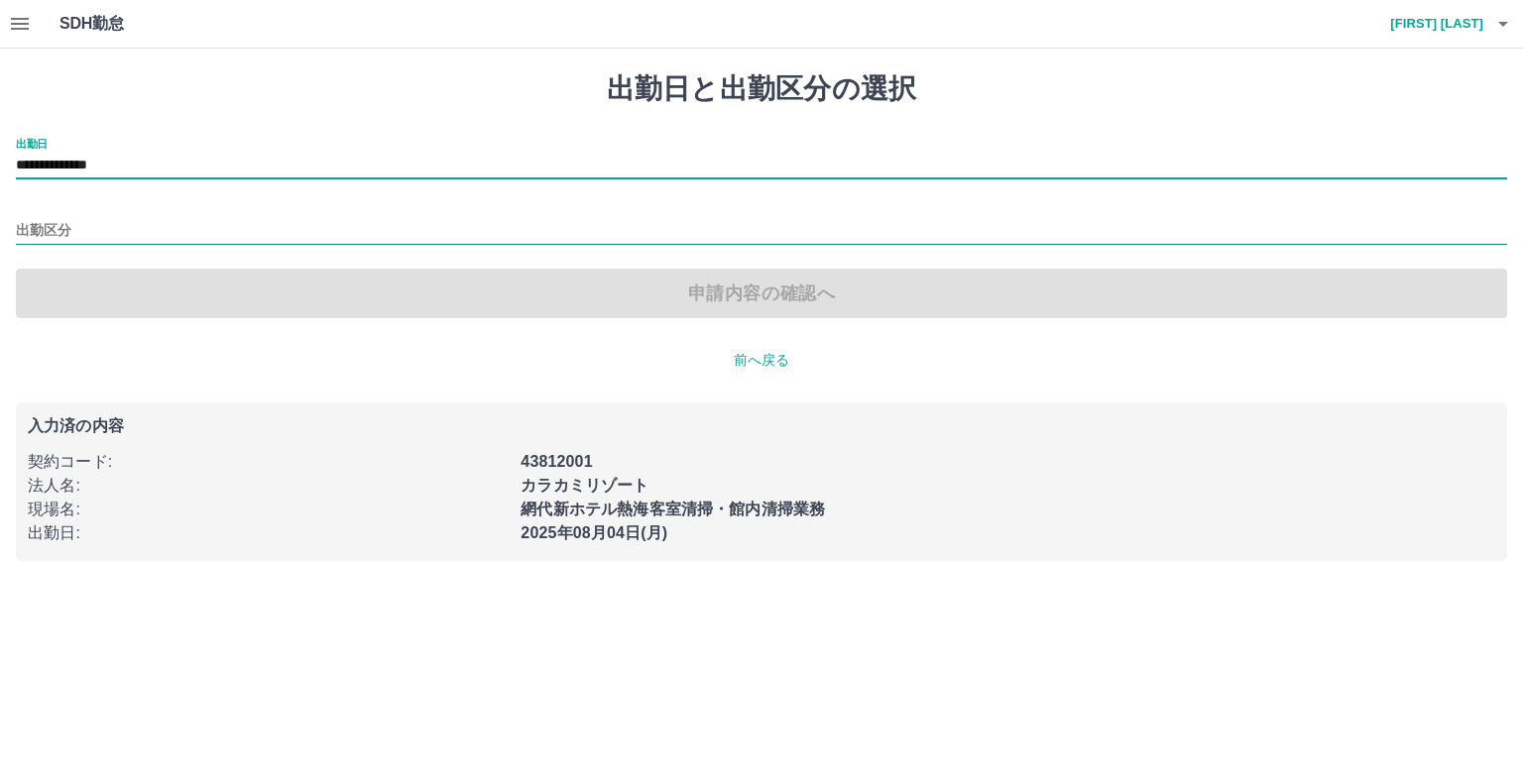 click on "出勤区分" at bounding box center [762, 231] 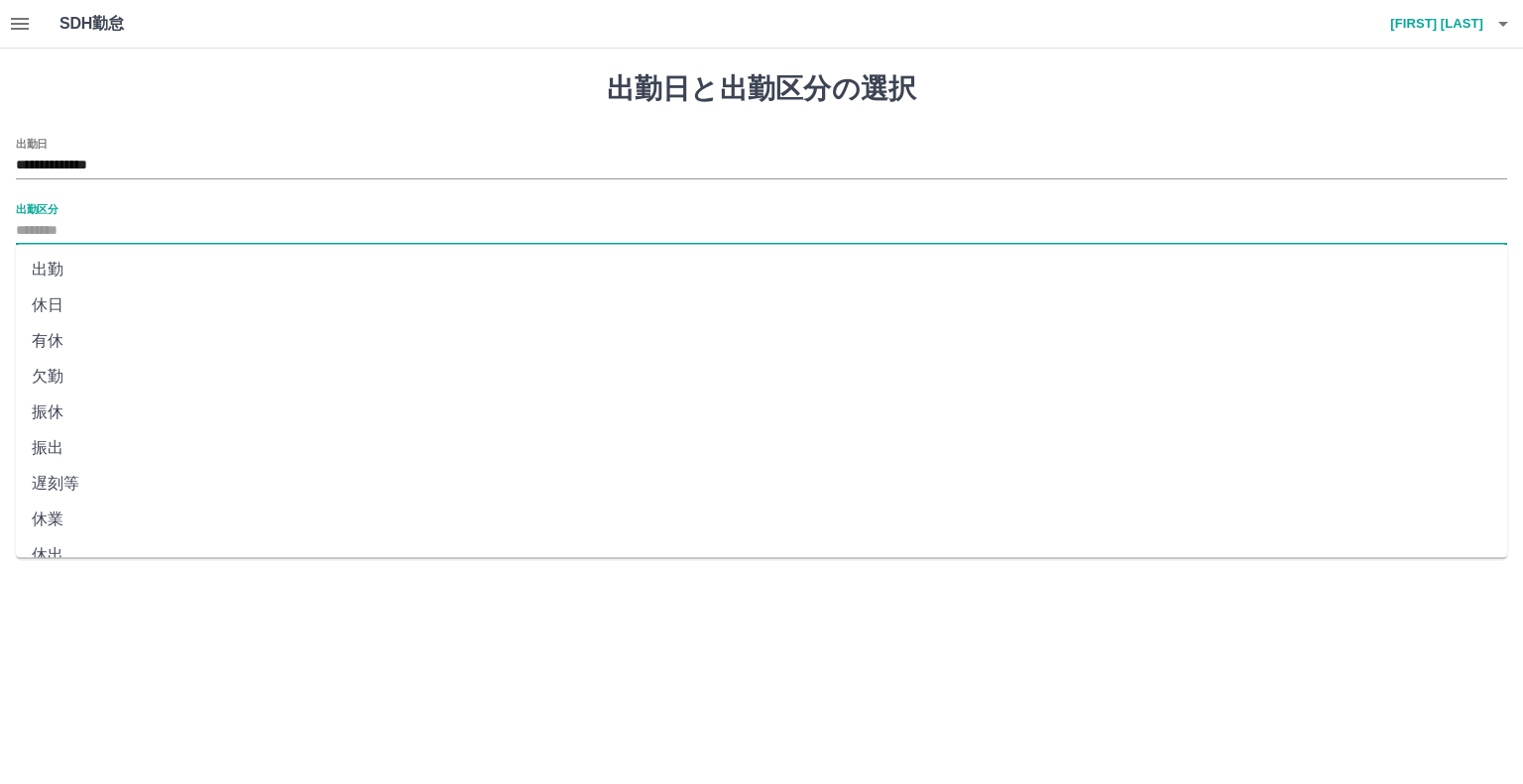 click on "休日" at bounding box center [762, 305] 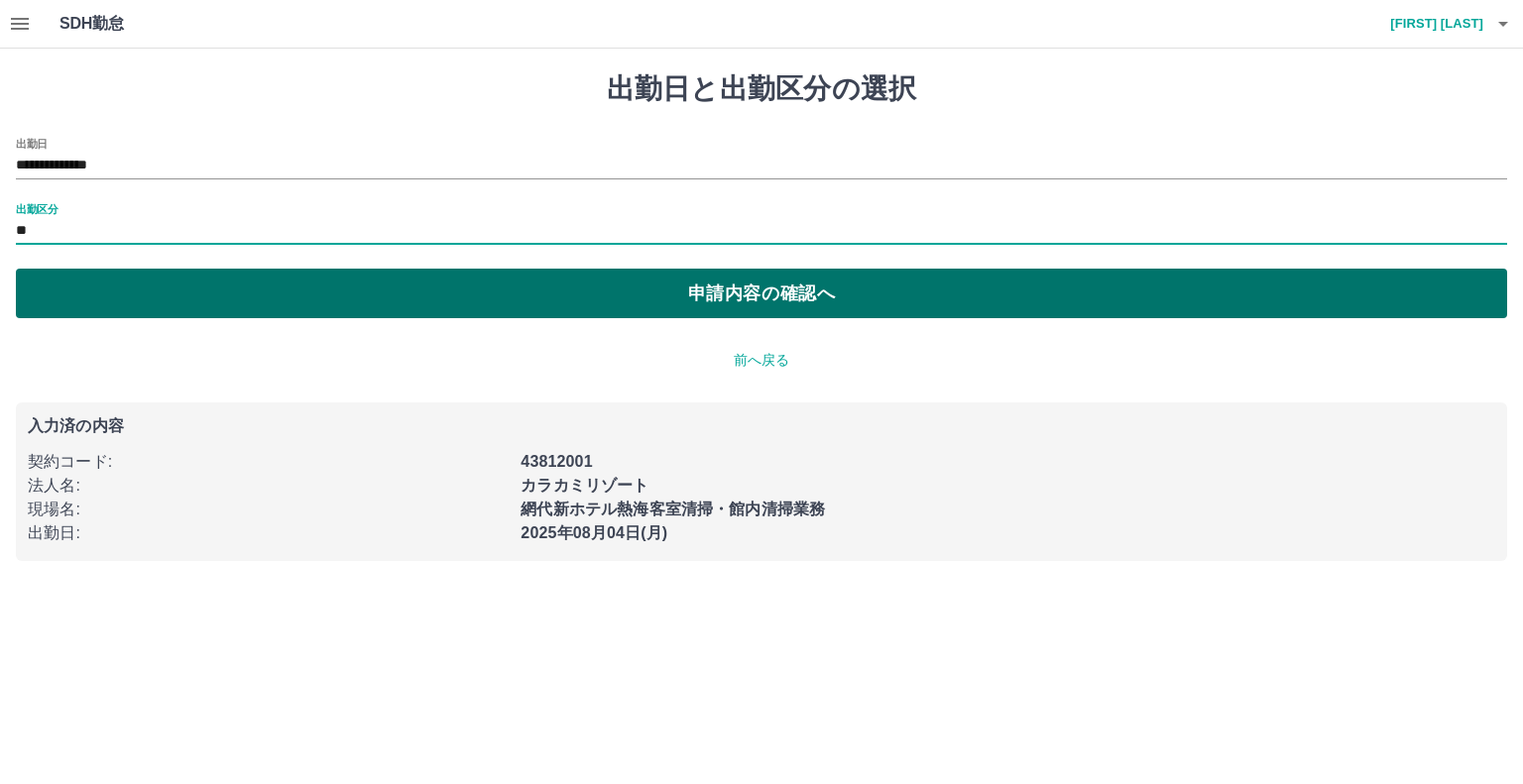 click on "申請内容の確認へ" at bounding box center (762, 293) 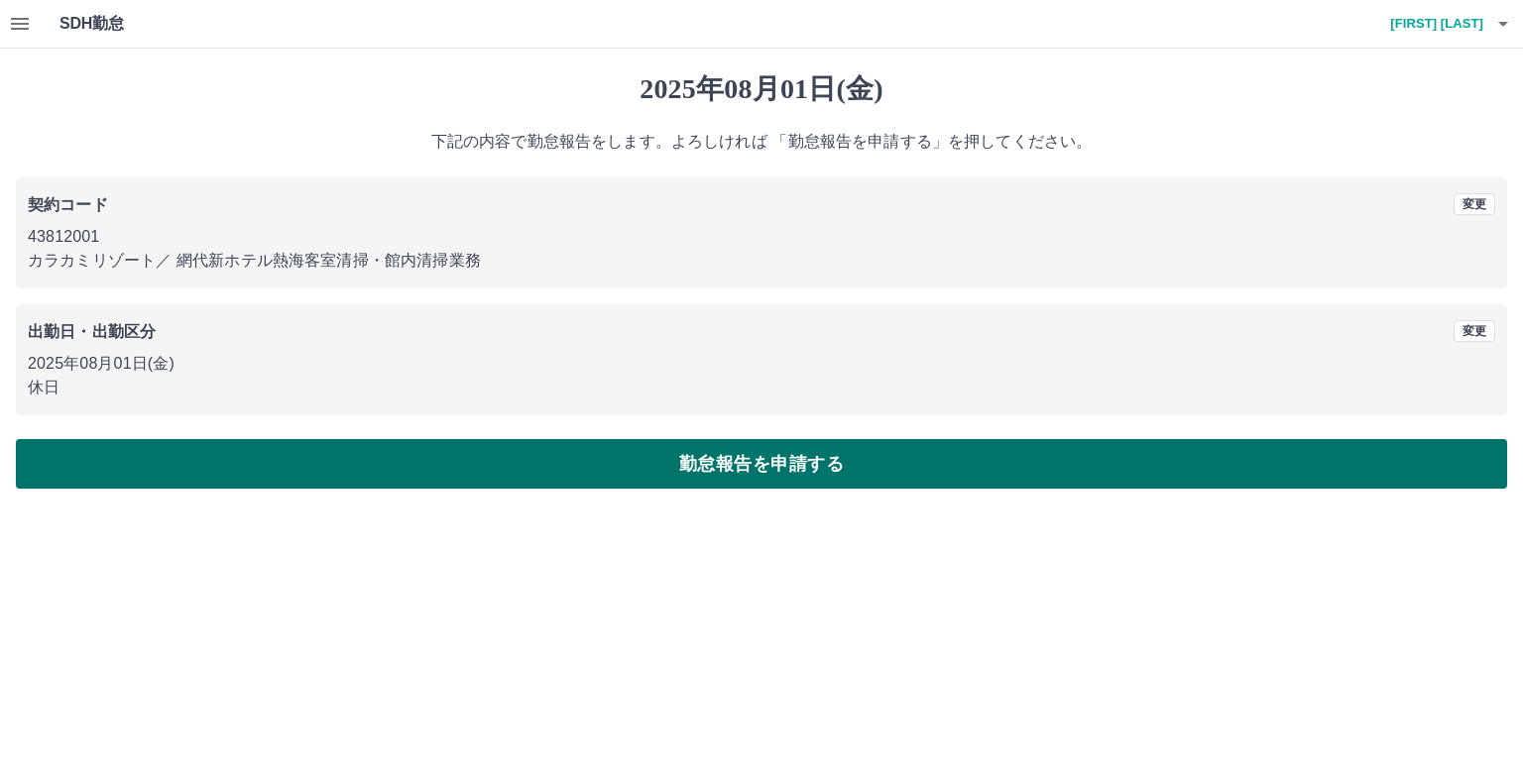 click on "勤怠報告を申請する" at bounding box center (762, 464) 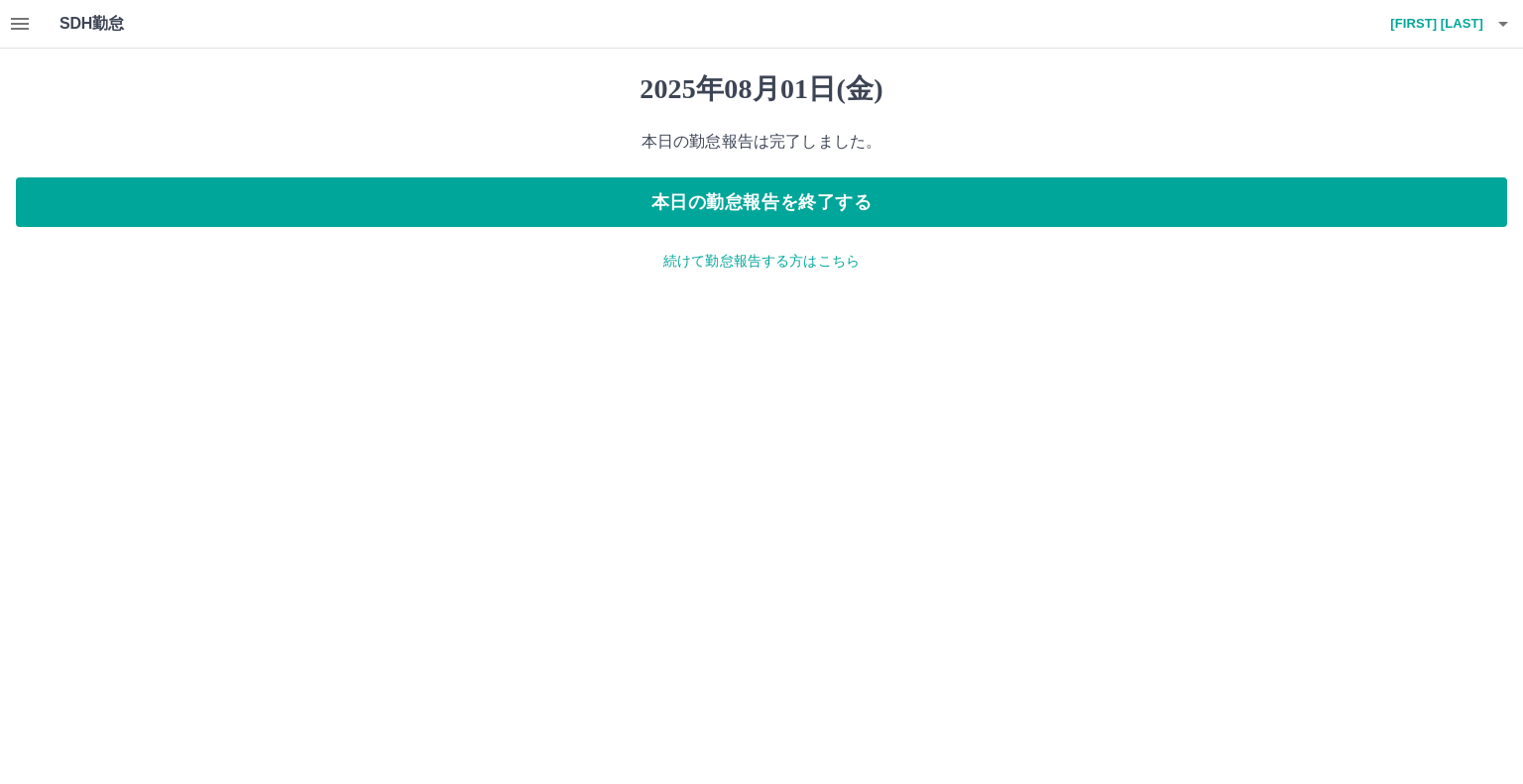click on "続けて勤怠報告する方はこちら" at bounding box center [762, 261] 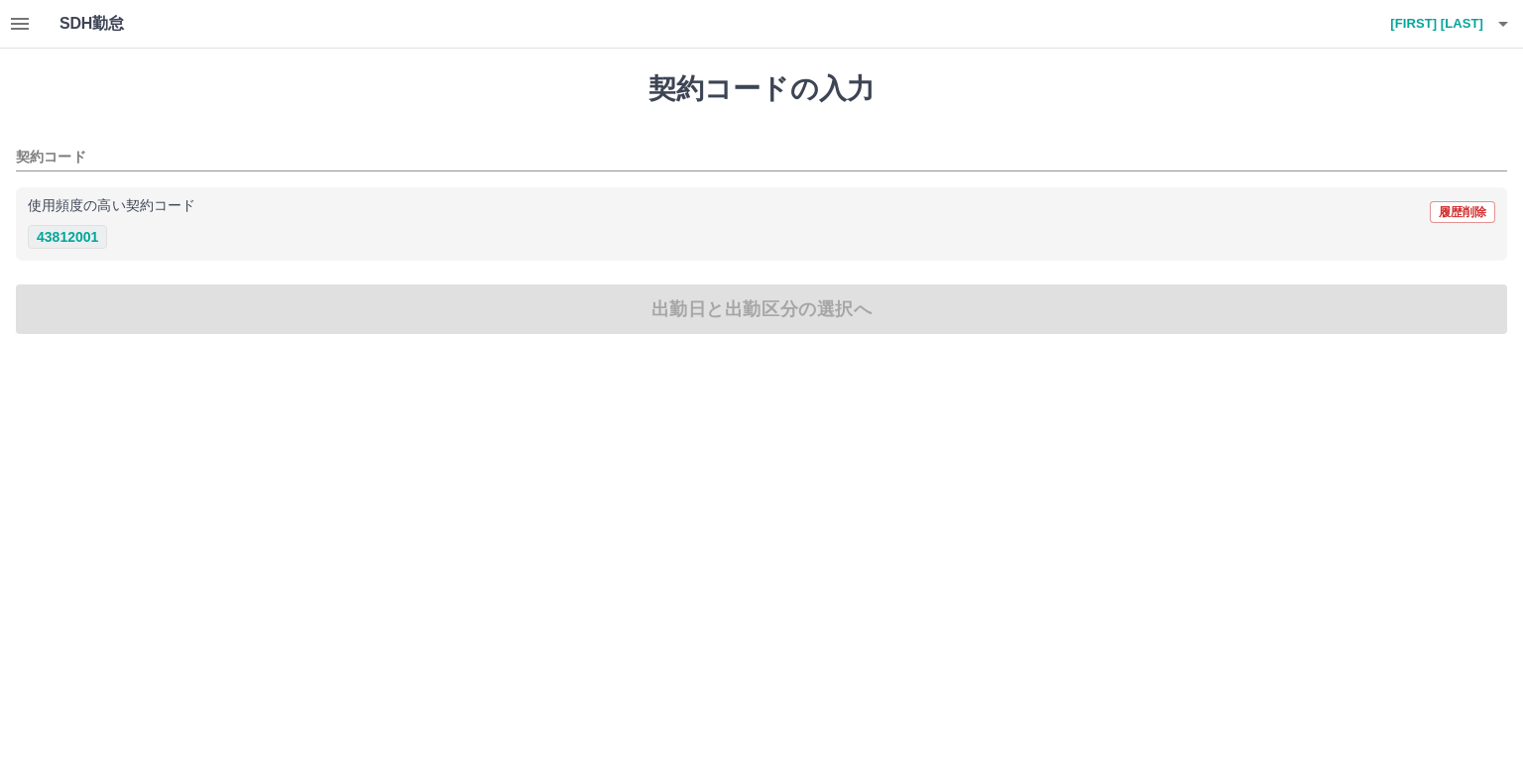 click on "43812001" at bounding box center (67, 237) 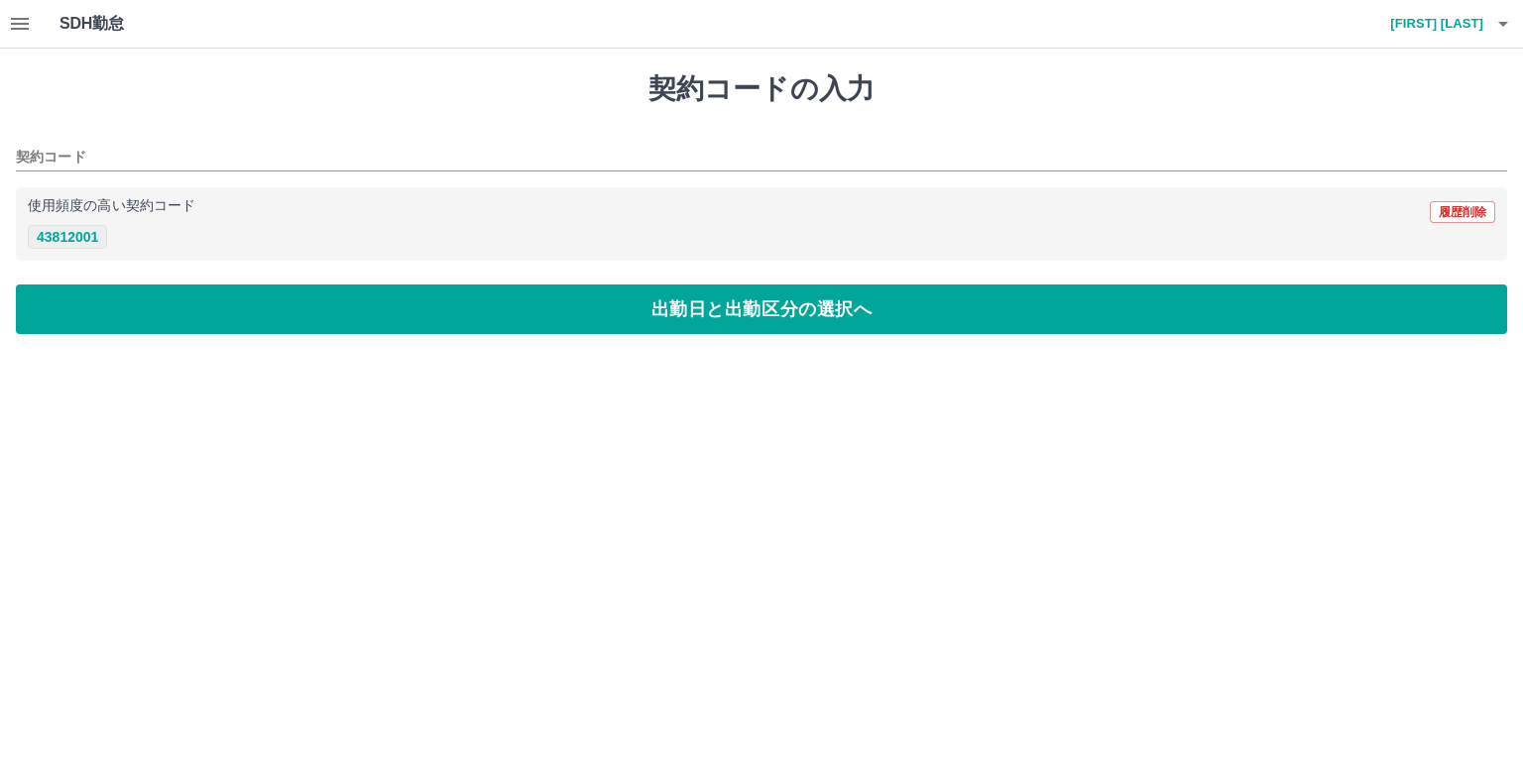 type on "********" 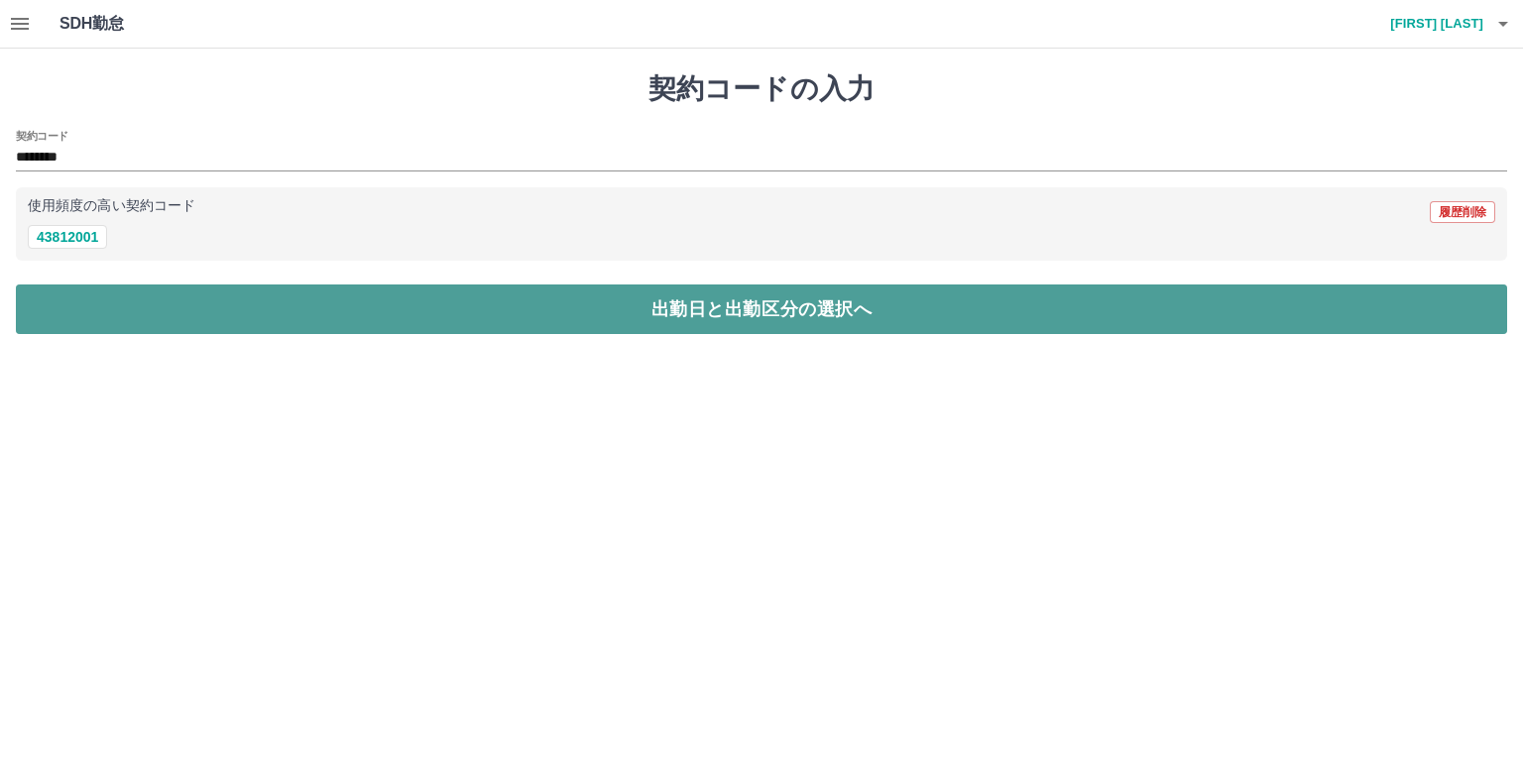click on "出勤日と出勤区分の選択へ" at bounding box center (762, 309) 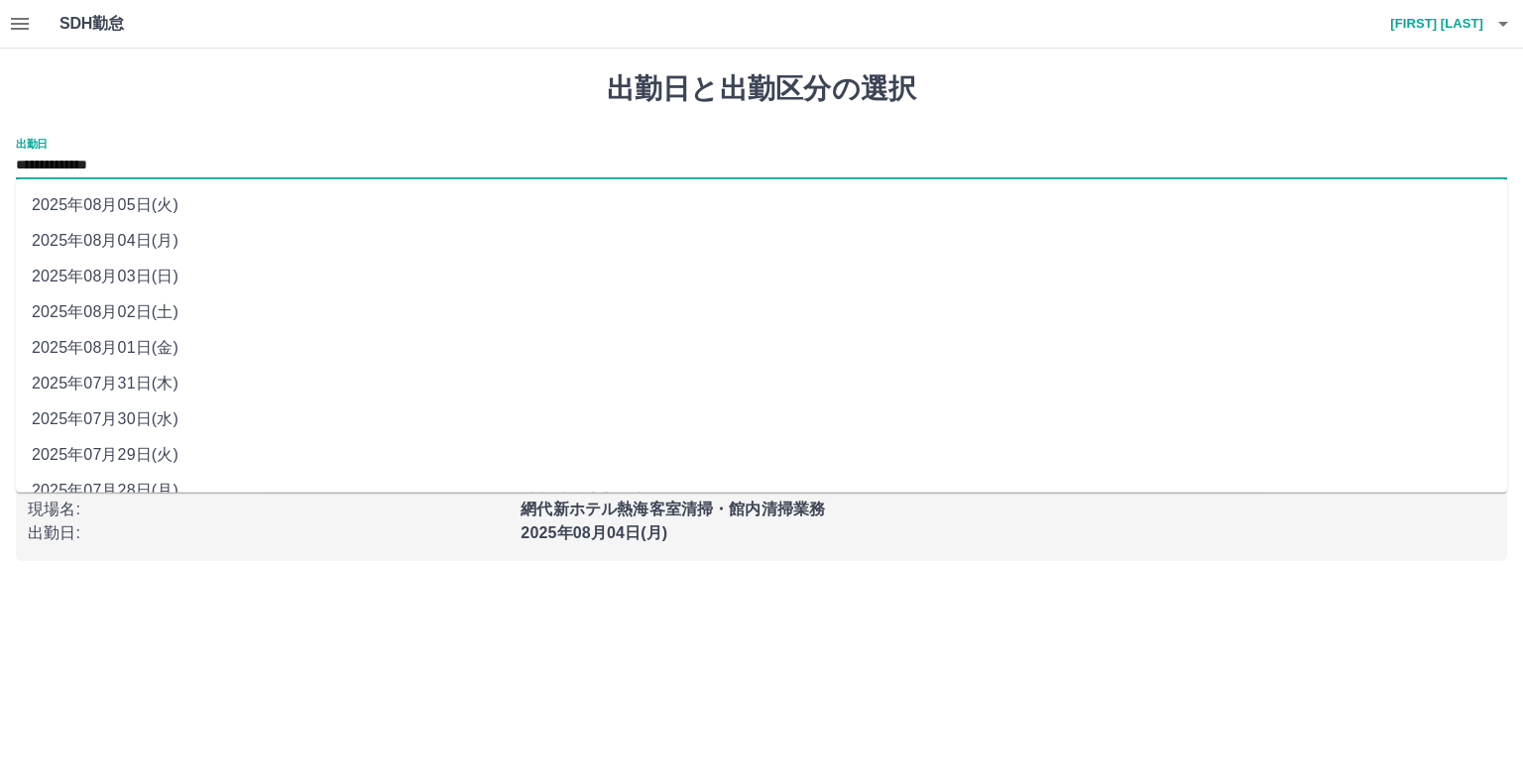 click on "**********" at bounding box center [762, 166] 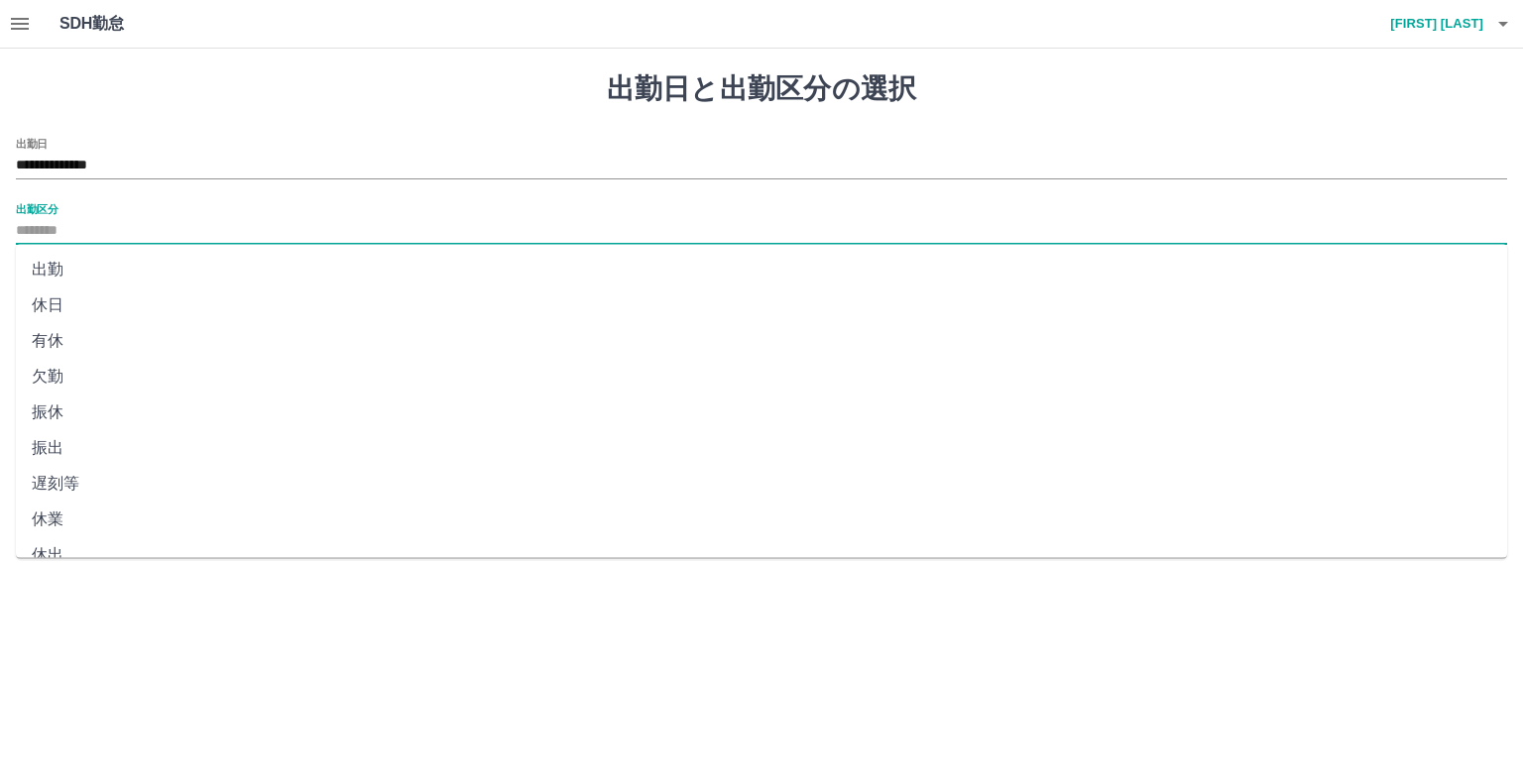 click on "出勤区分" at bounding box center (762, 231) 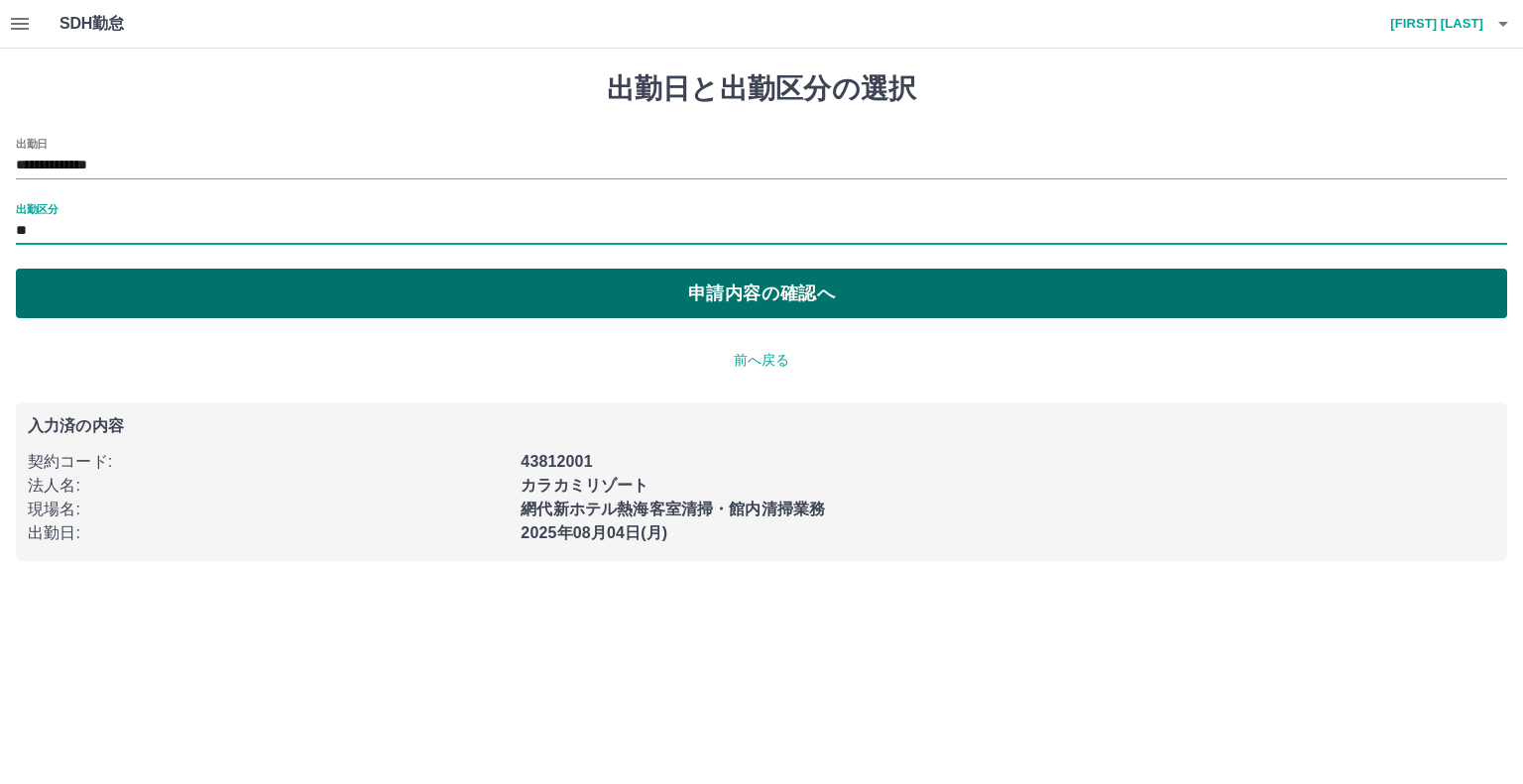 click on "申請内容の確認へ" at bounding box center (762, 293) 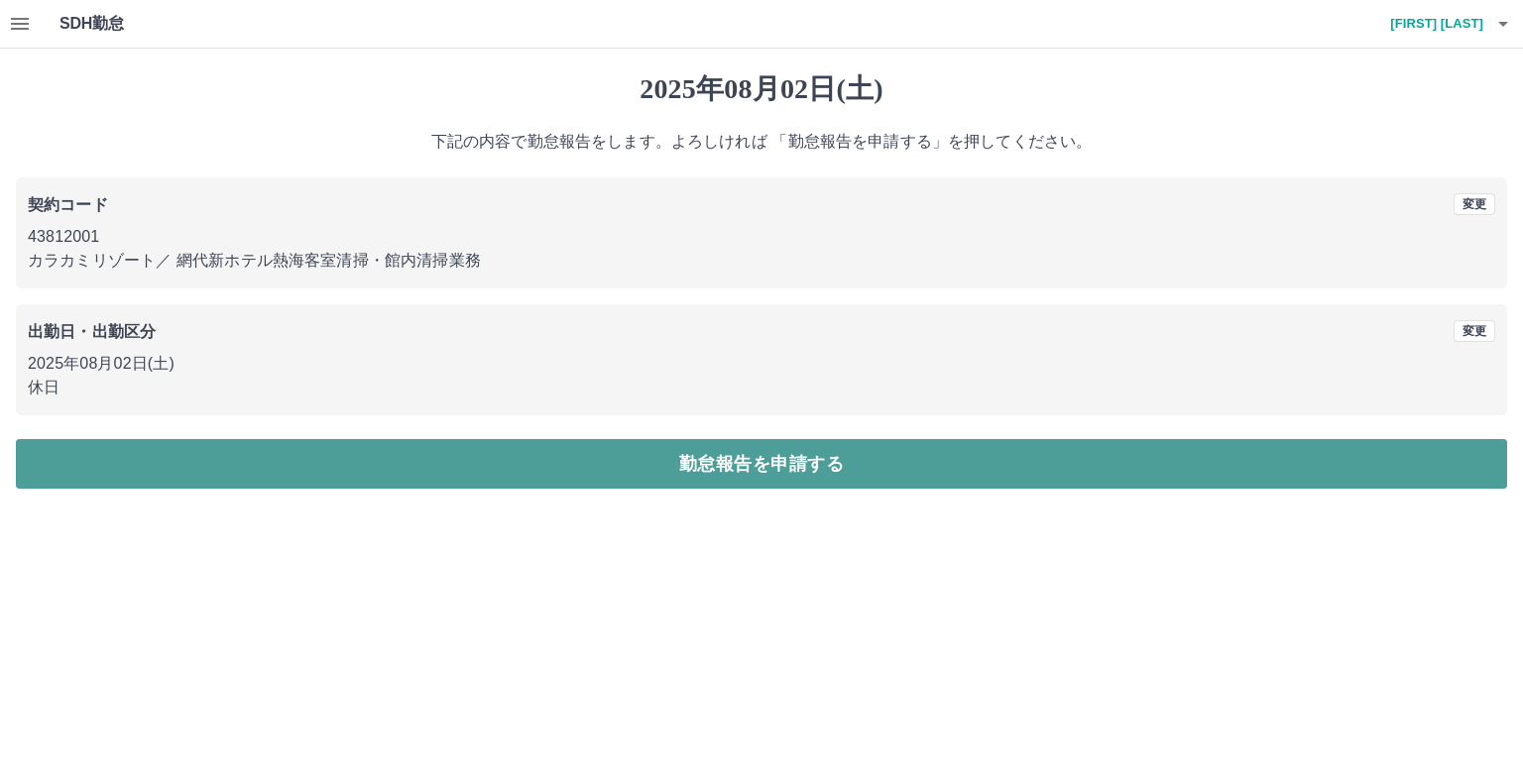 click on "勤怠報告を申請する" at bounding box center (762, 464) 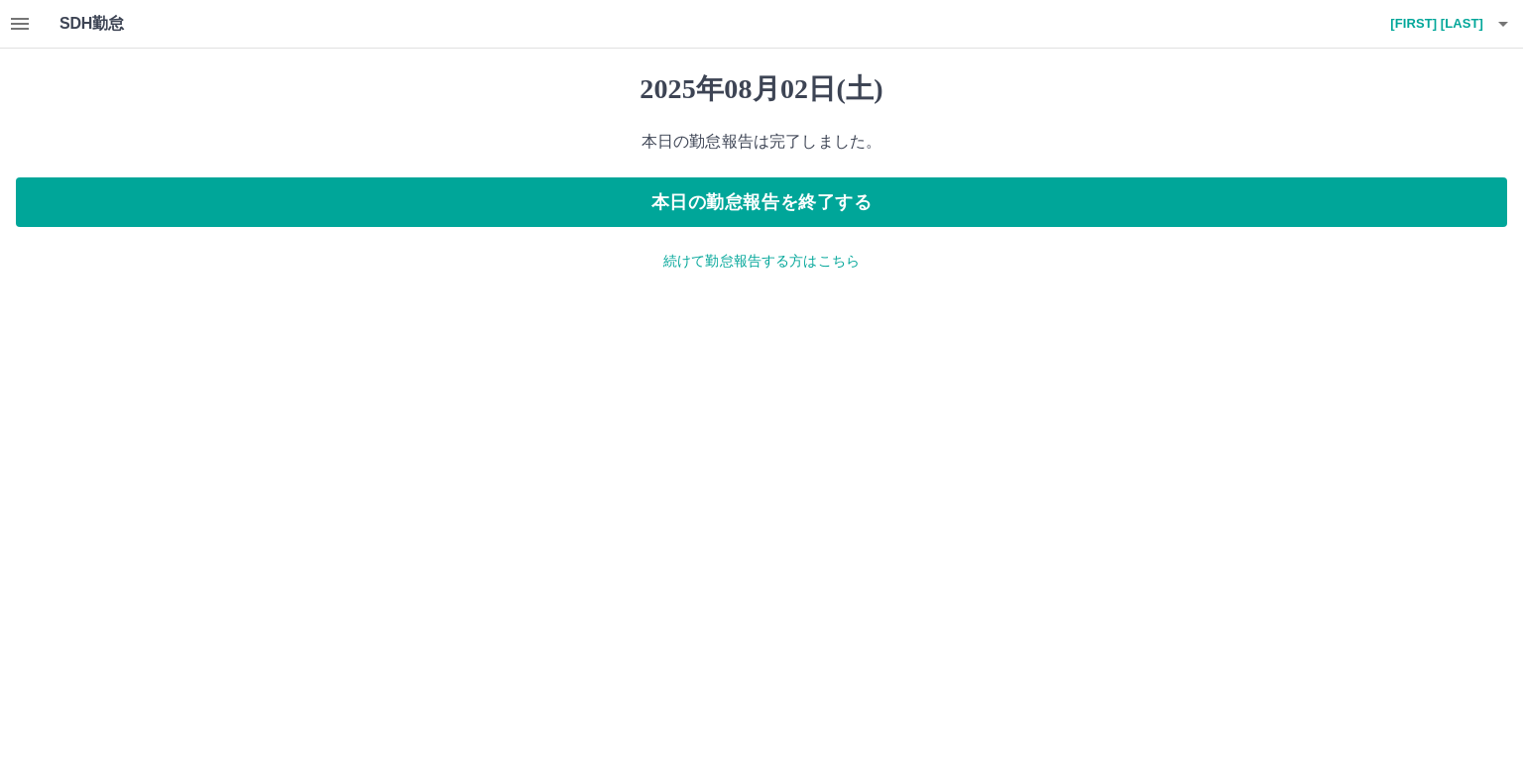 click on "続けて勤怠報告する方はこちら" at bounding box center (762, 261) 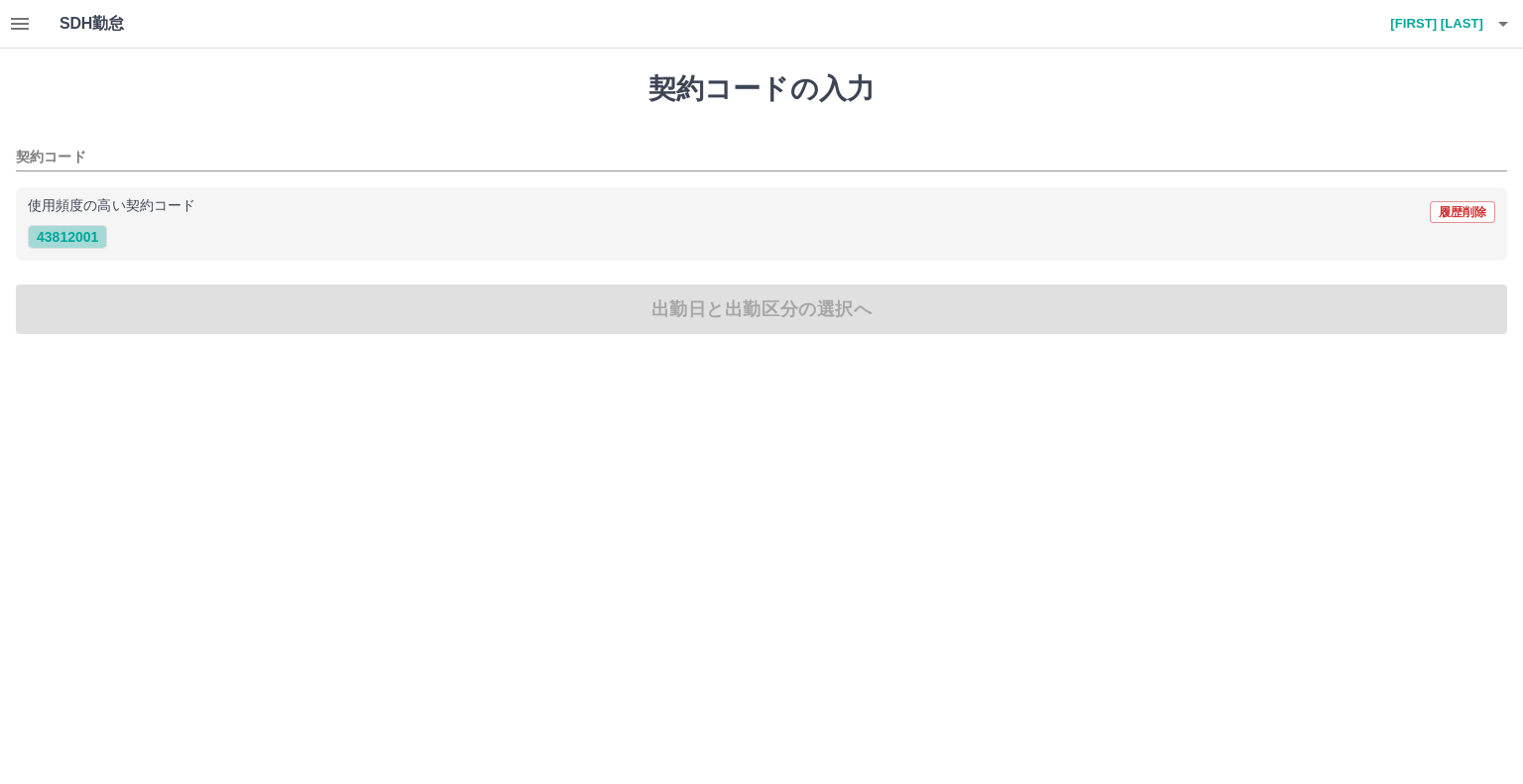 click on "43812001" at bounding box center (67, 237) 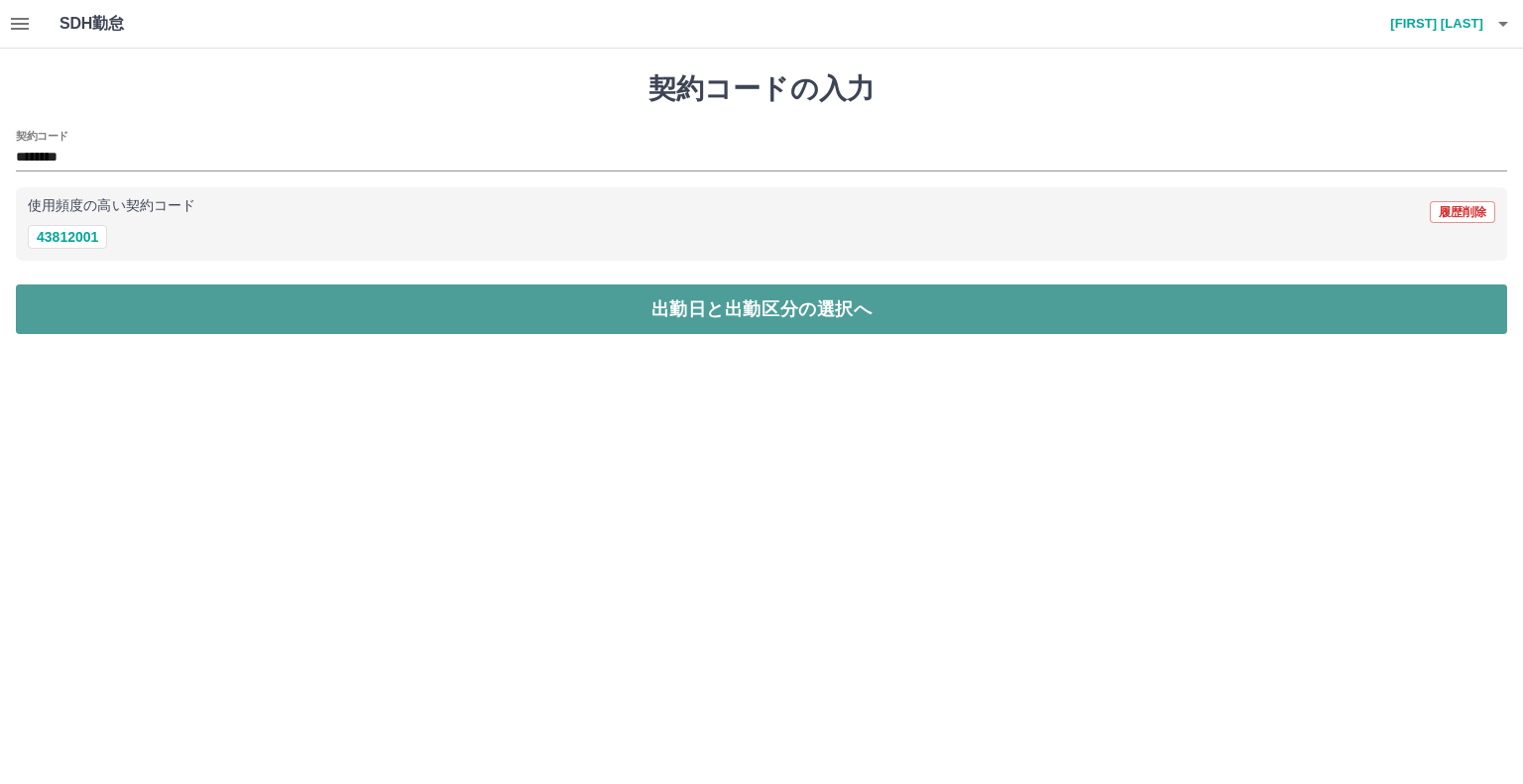 click on "出勤日と出勤区分の選択へ" at bounding box center [762, 309] 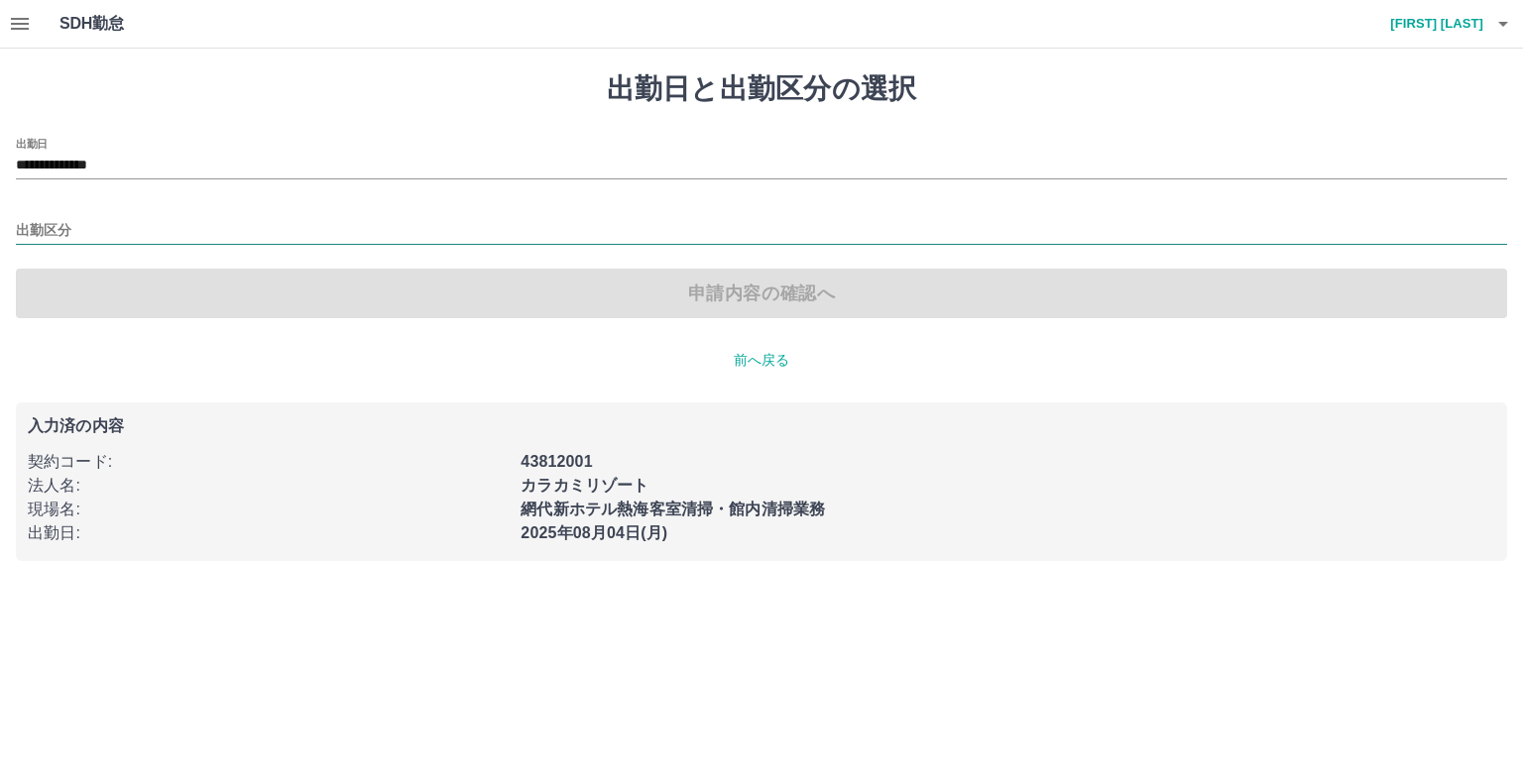 click on "出勤区分" at bounding box center [762, 231] 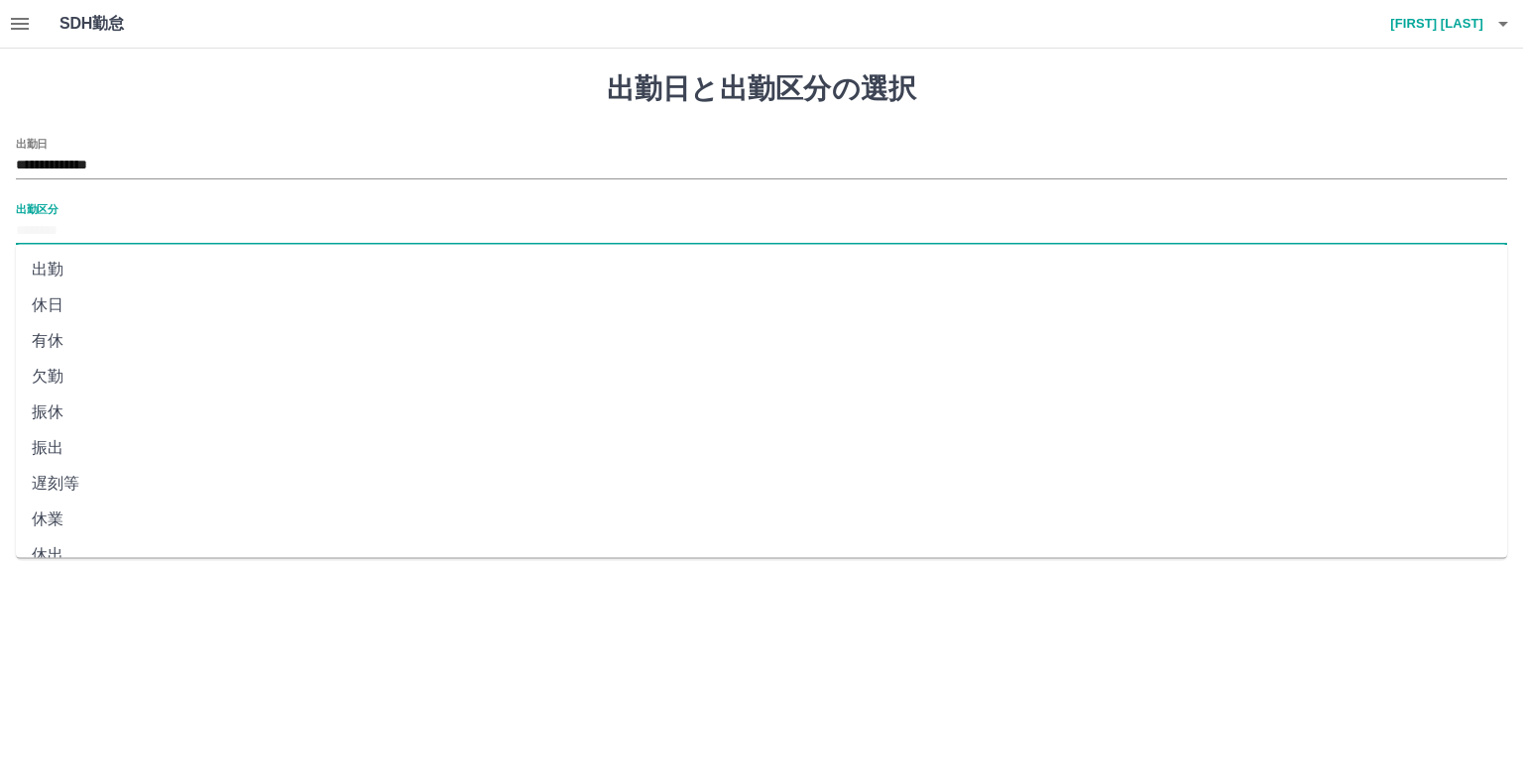 click on "出勤" at bounding box center [762, 270] 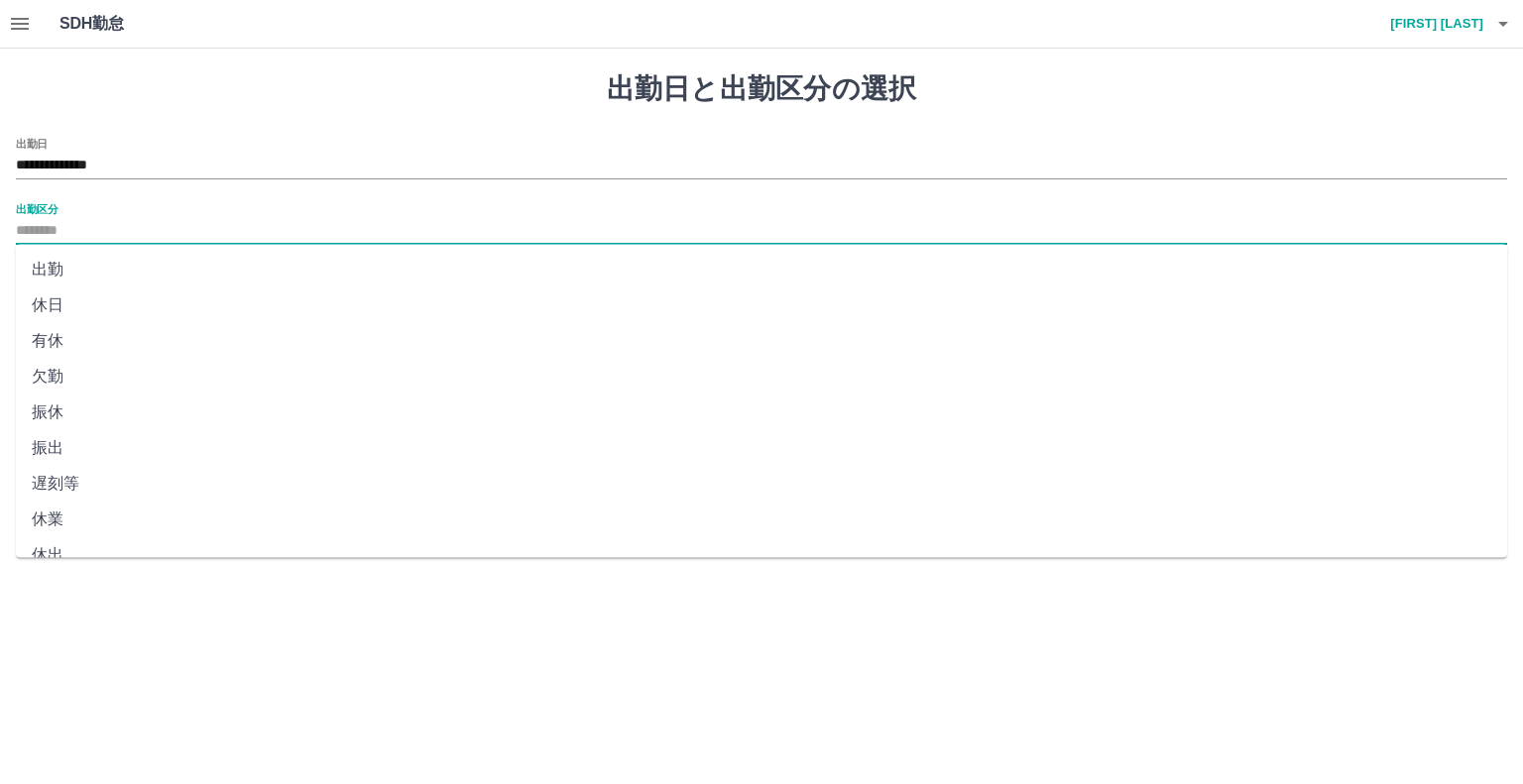 type on "**" 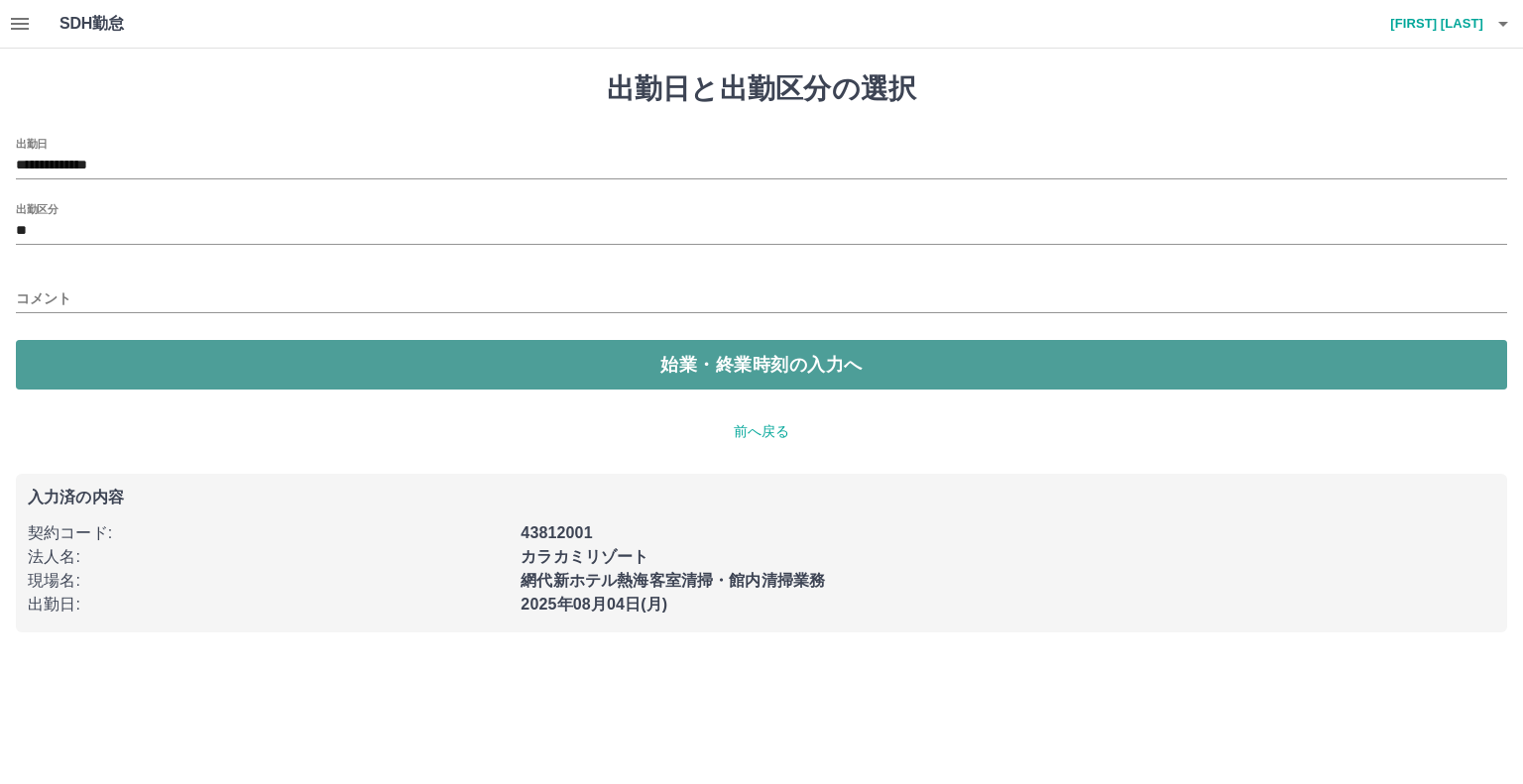 click on "始業・終業時刻の入力へ" at bounding box center (762, 365) 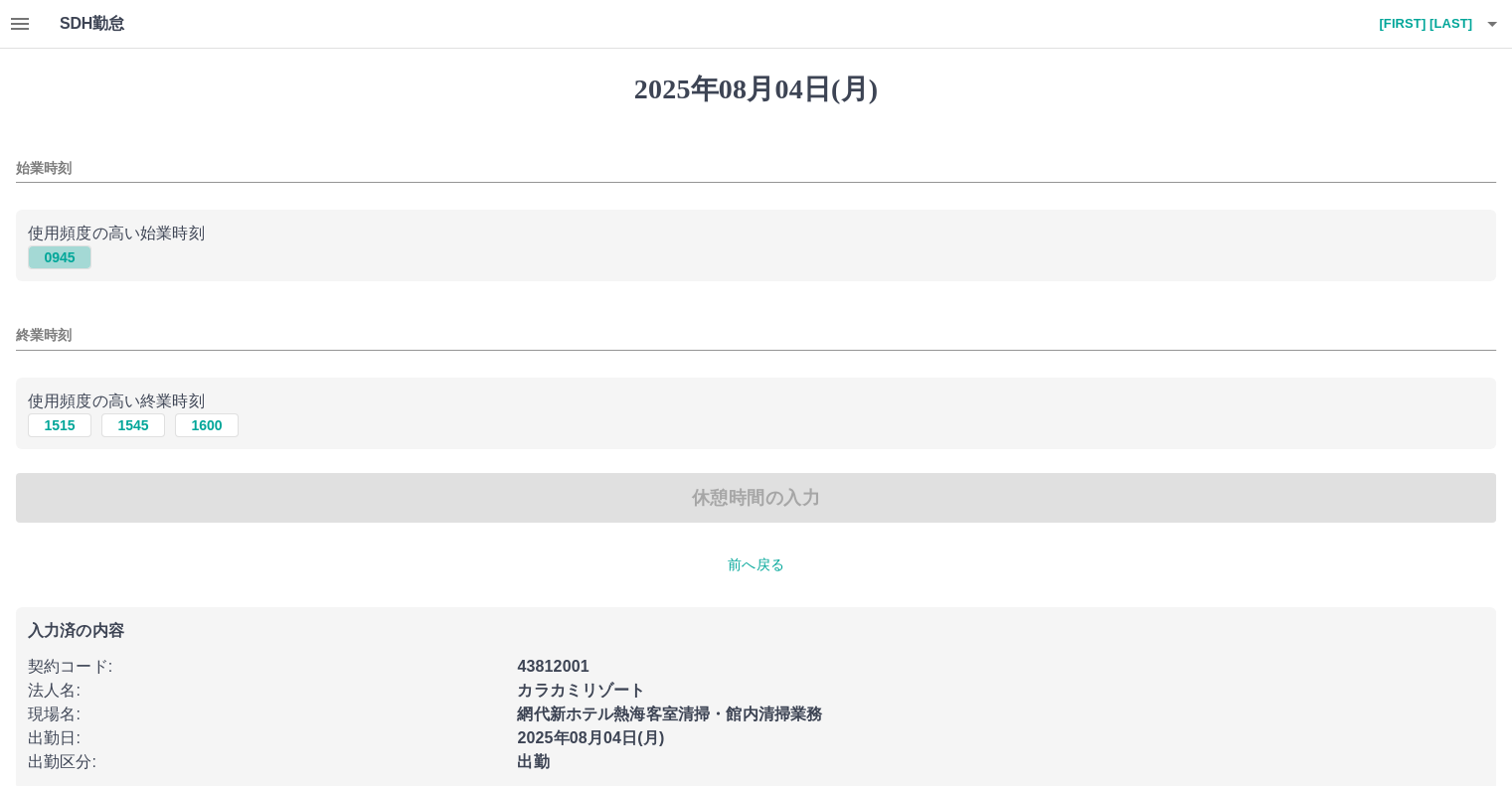 click on "0945" at bounding box center [60, 257] 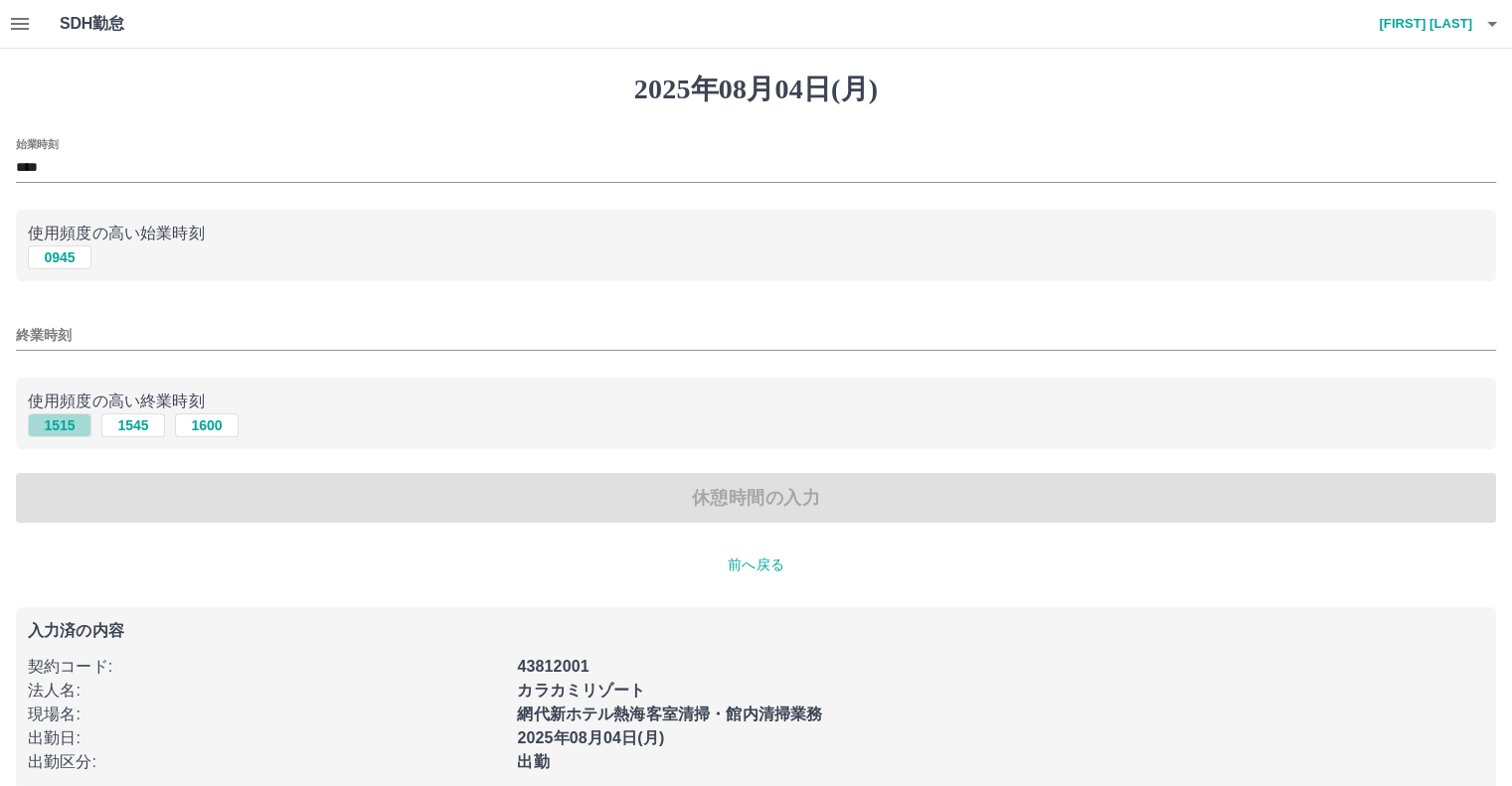 click on "1515" at bounding box center (60, 425) 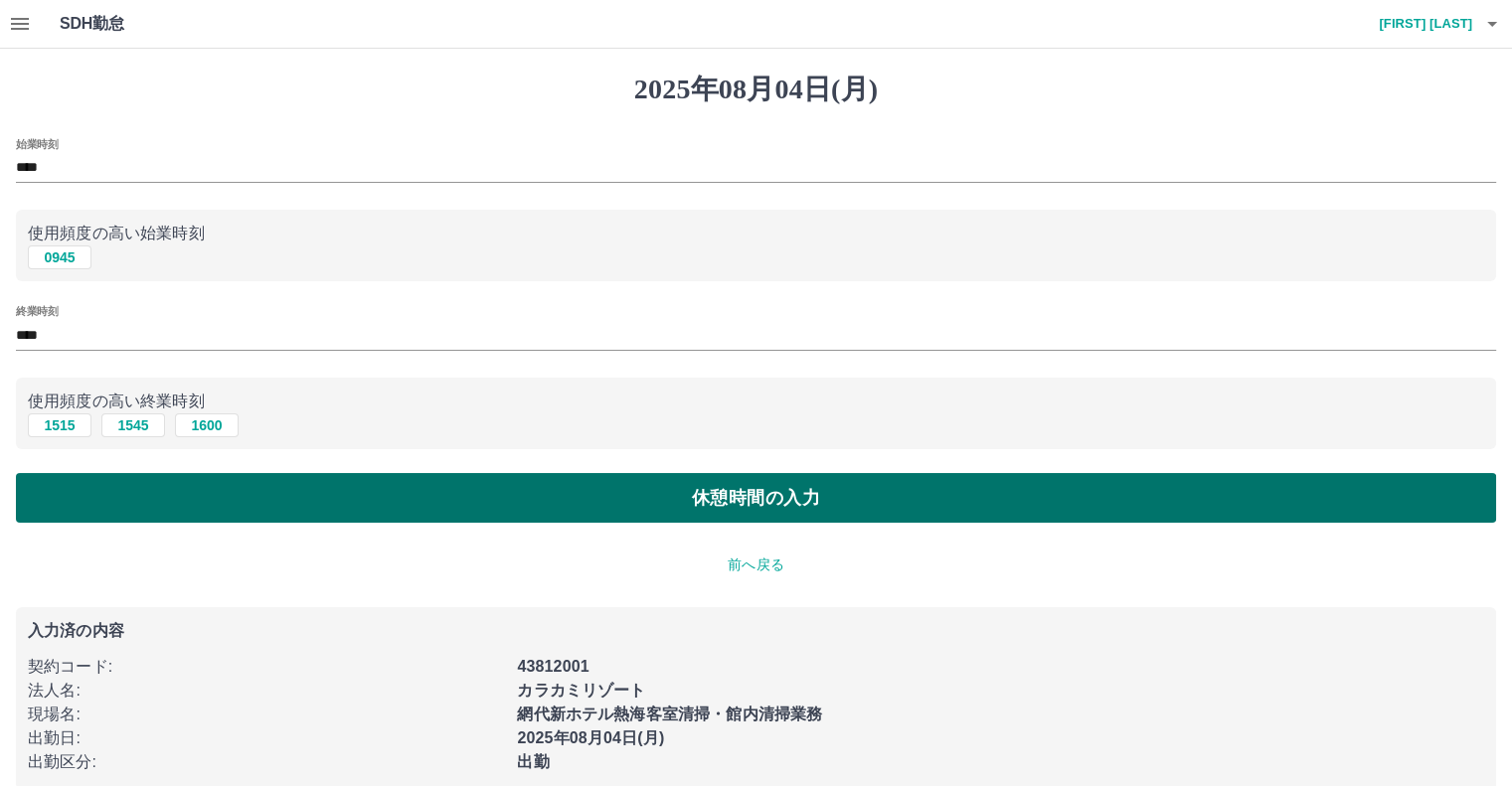 click on "休憩時間の入力" at bounding box center (756, 498) 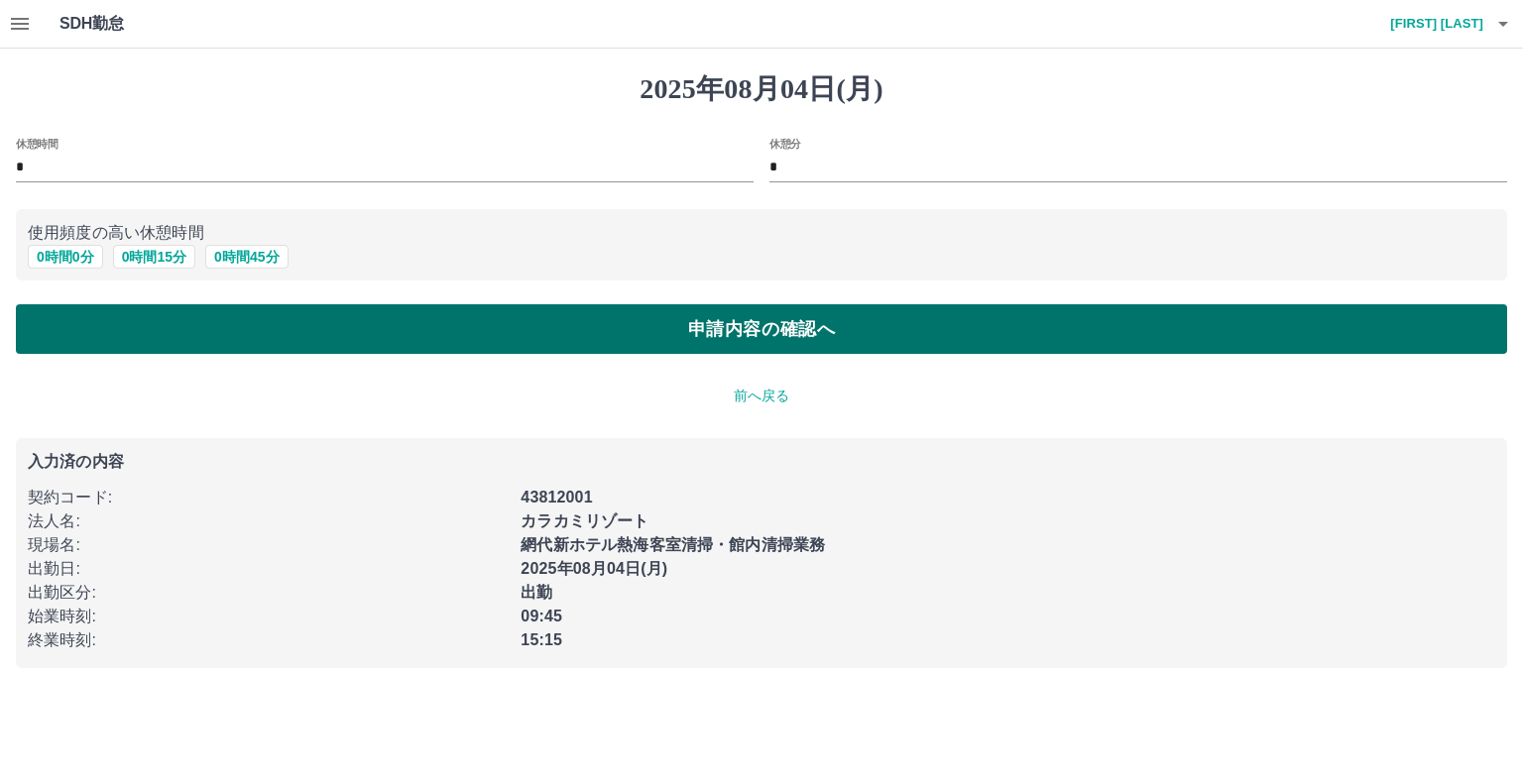 click on "申請内容の確認へ" at bounding box center [762, 329] 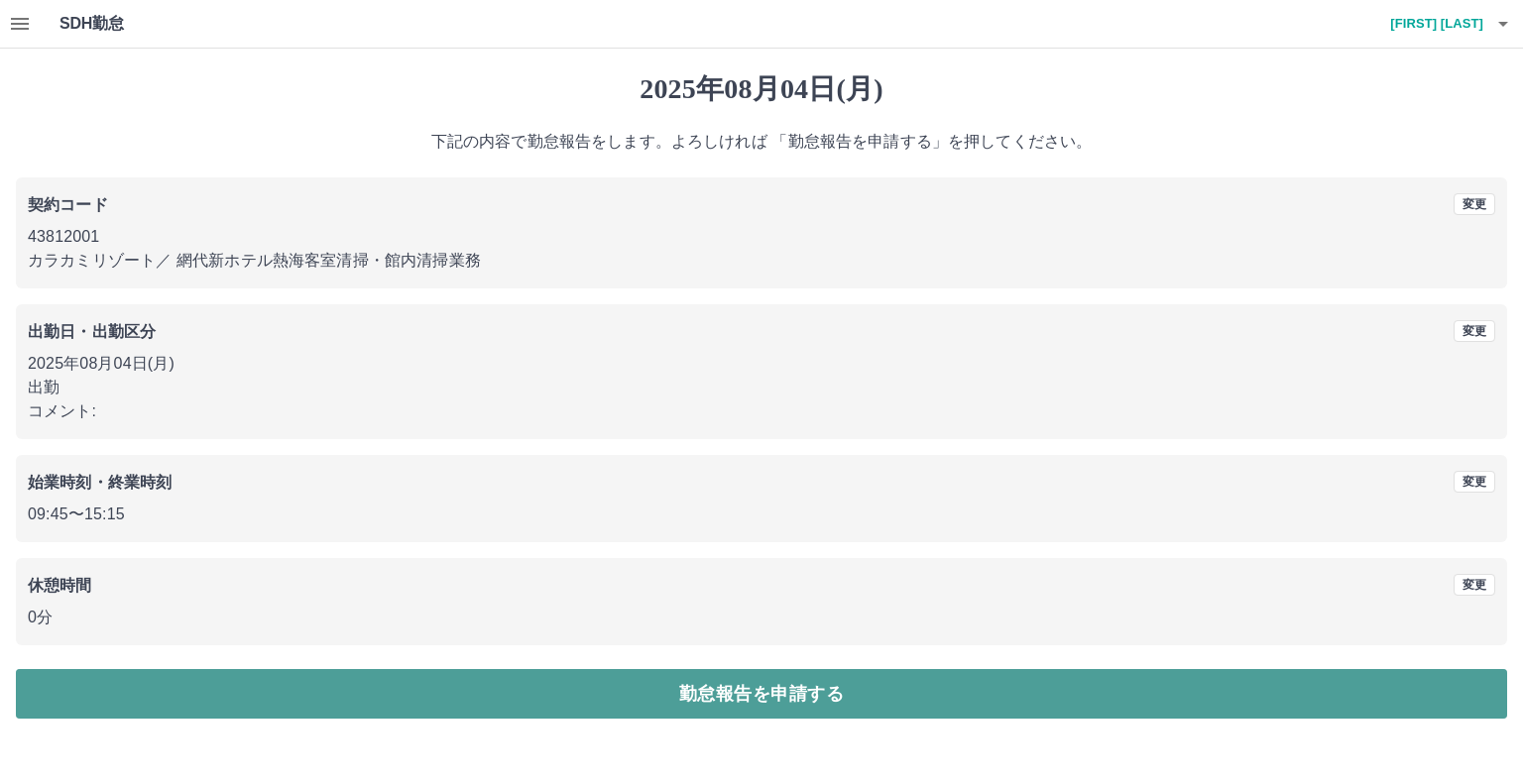 click on "勤怠報告を申請する" at bounding box center (762, 694) 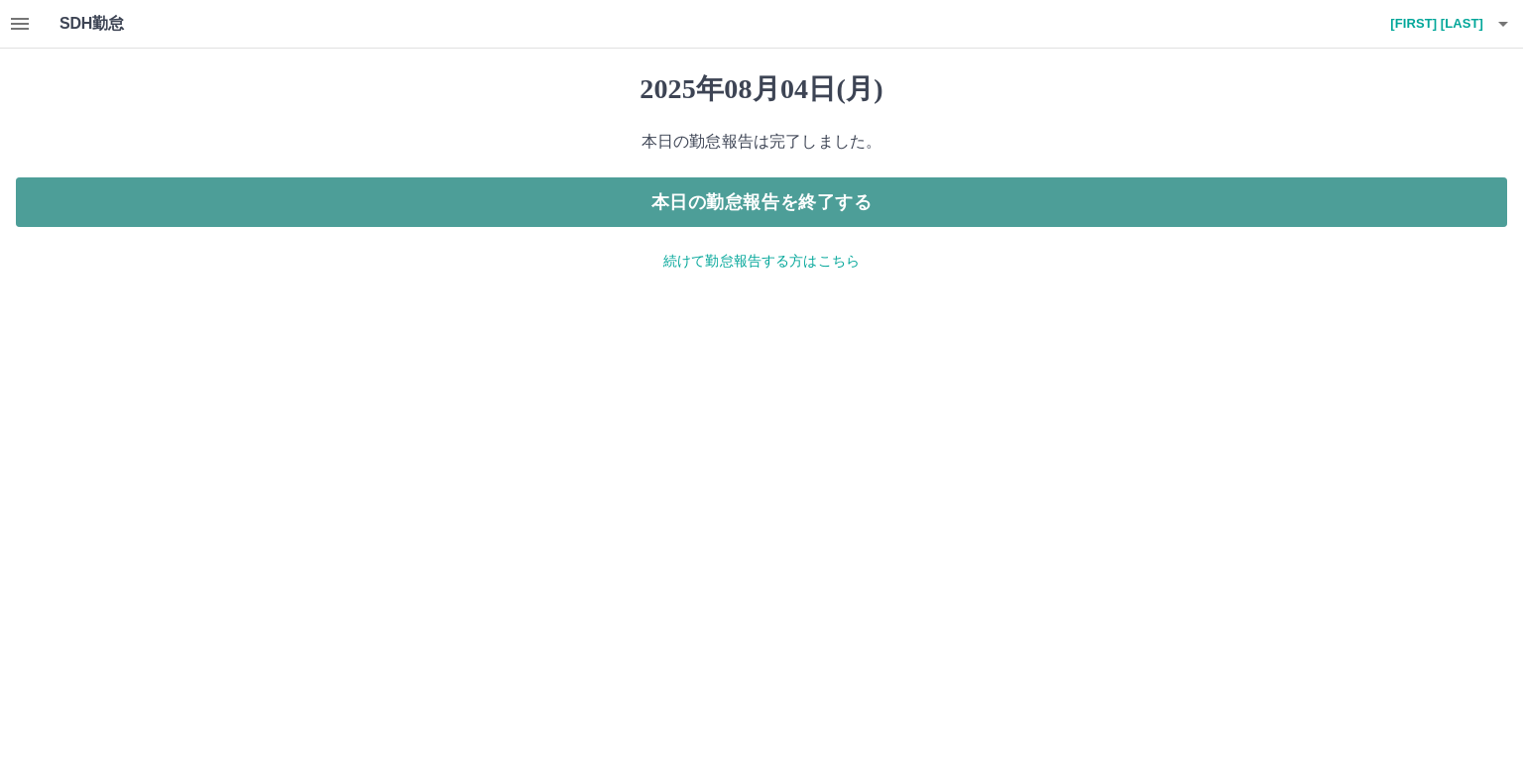 click on "本日の勤怠報告を終了する" at bounding box center [762, 202] 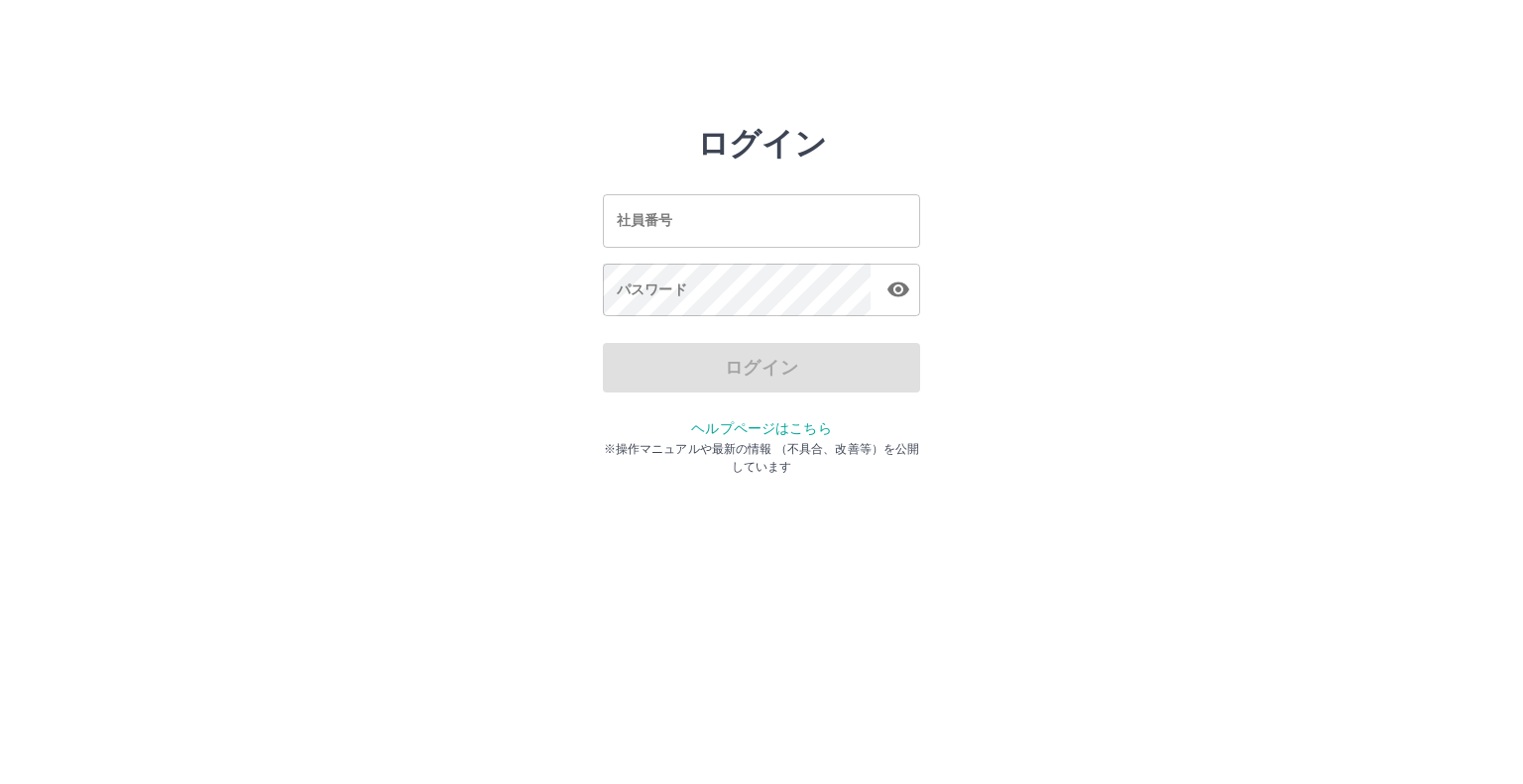 scroll, scrollTop: 0, scrollLeft: 0, axis: both 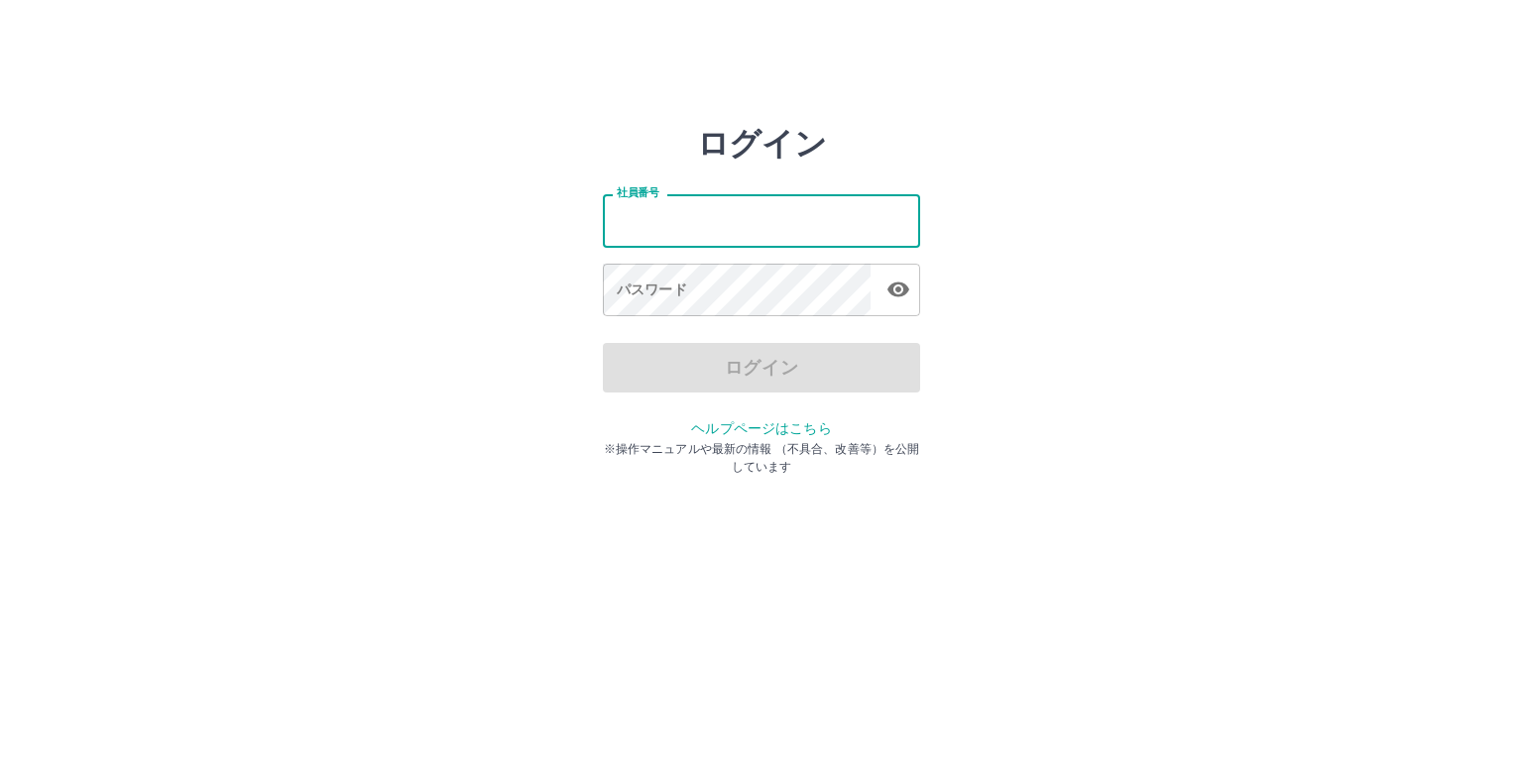 click on "社員番号" at bounding box center [762, 220] 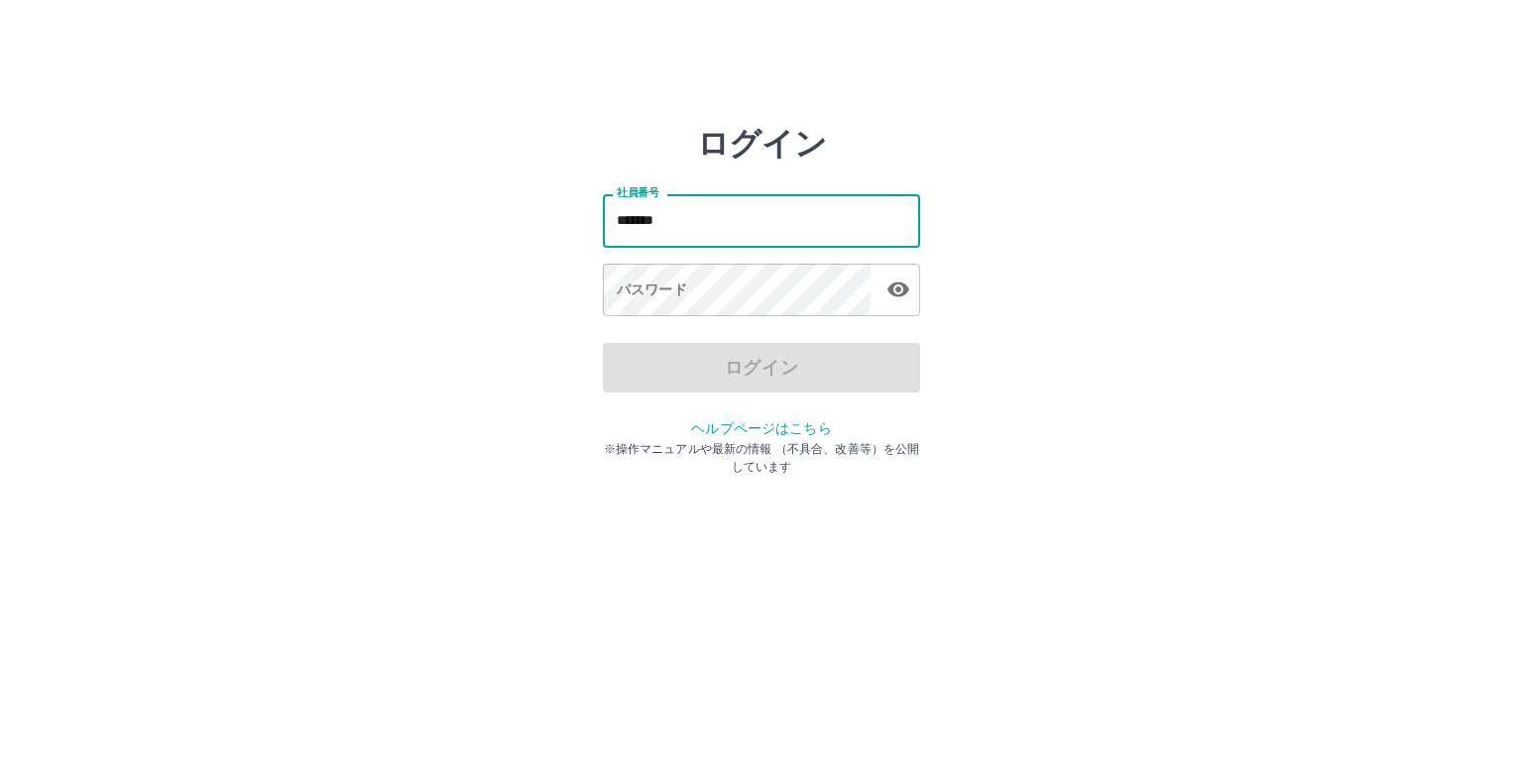 type on "*******" 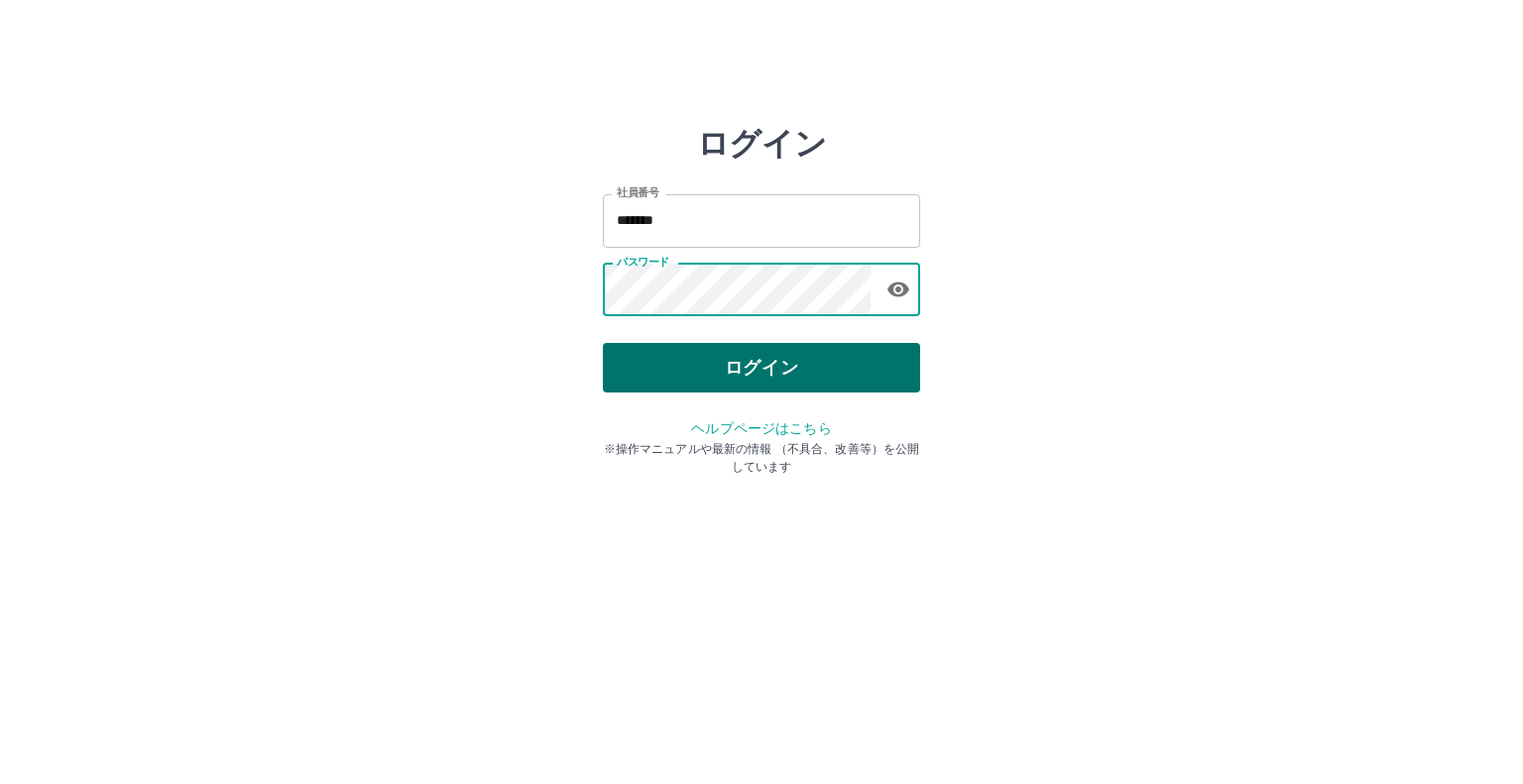 click on "ログイン" at bounding box center [762, 368] 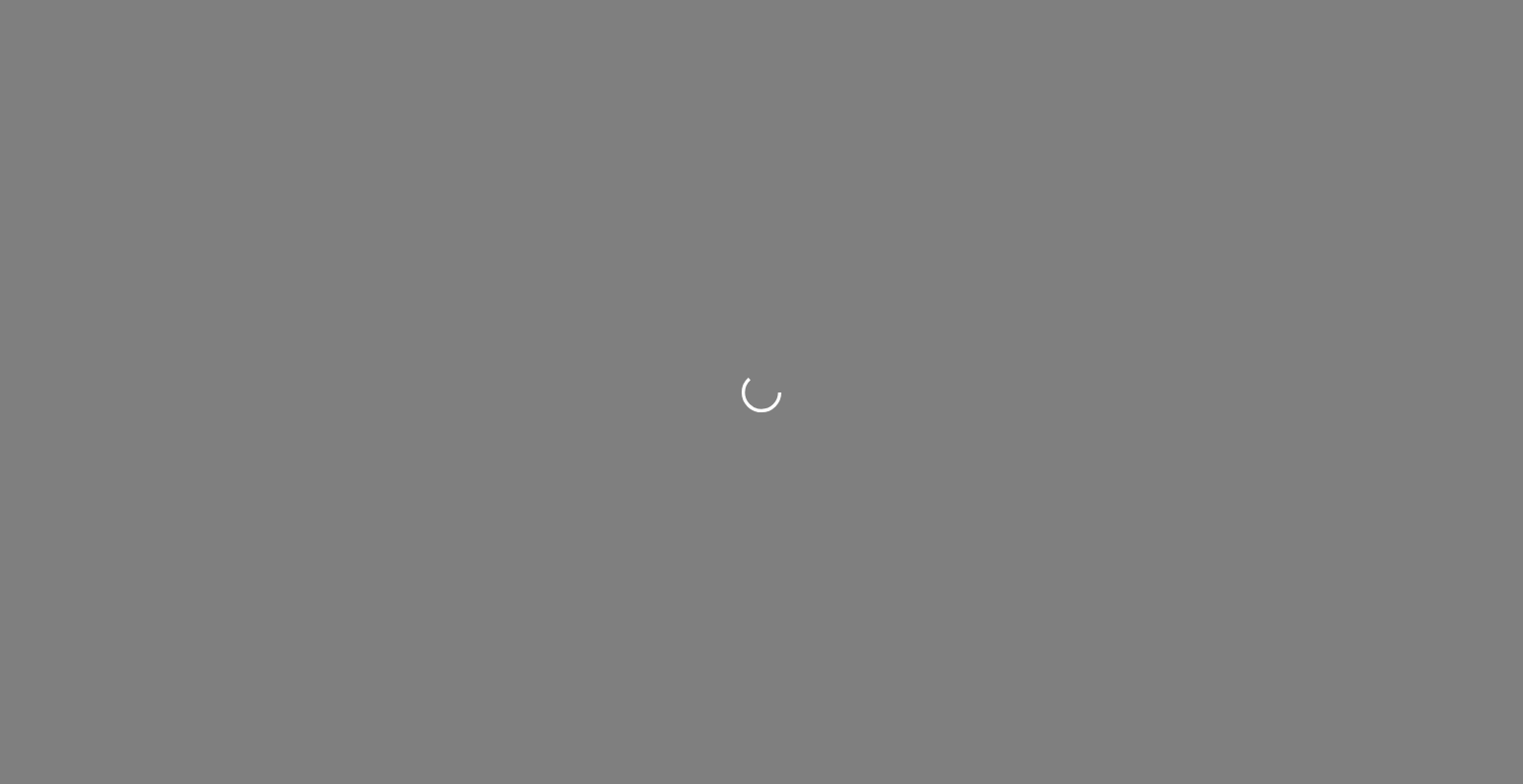 scroll, scrollTop: 0, scrollLeft: 0, axis: both 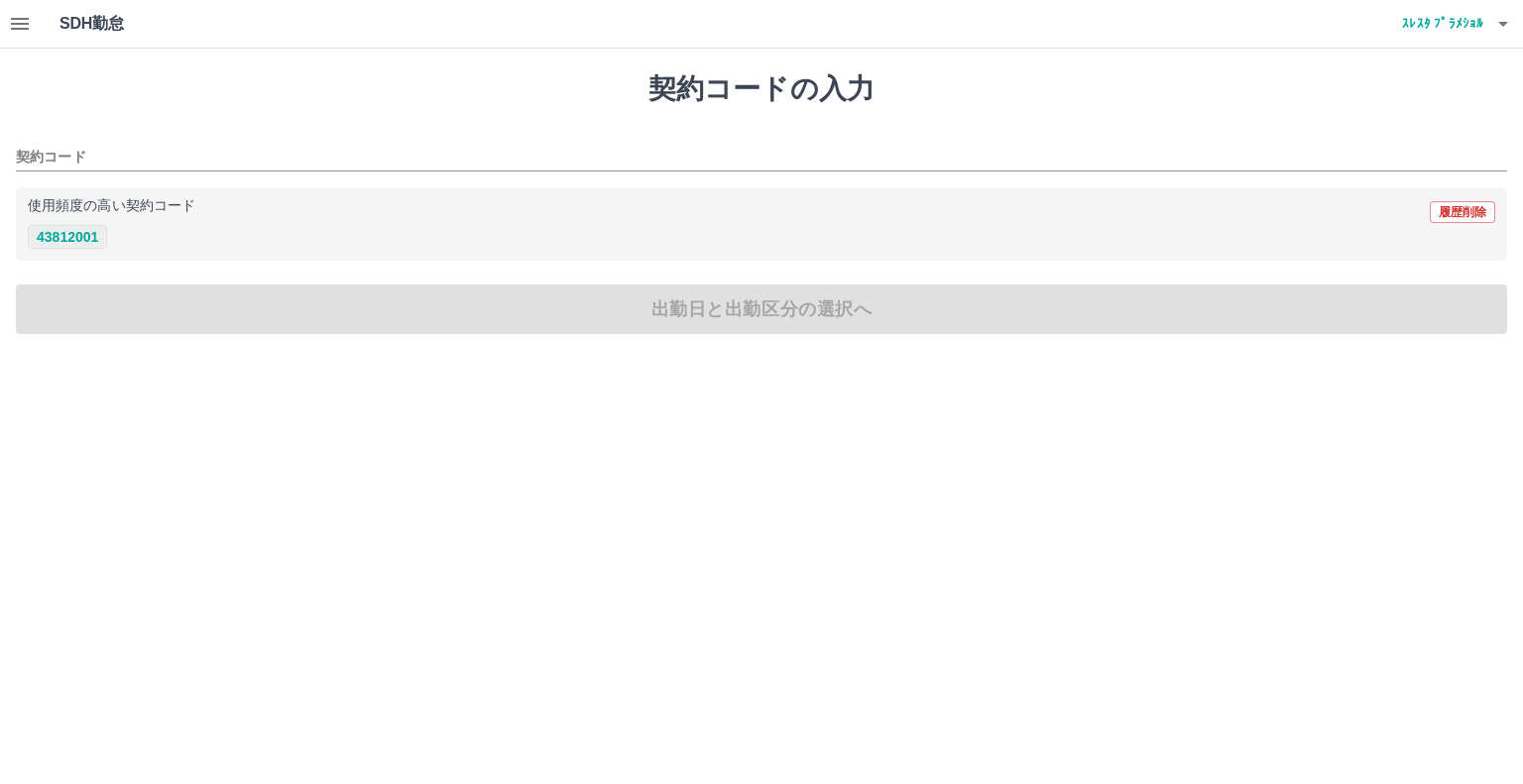 click on "43812001" at bounding box center [67, 237] 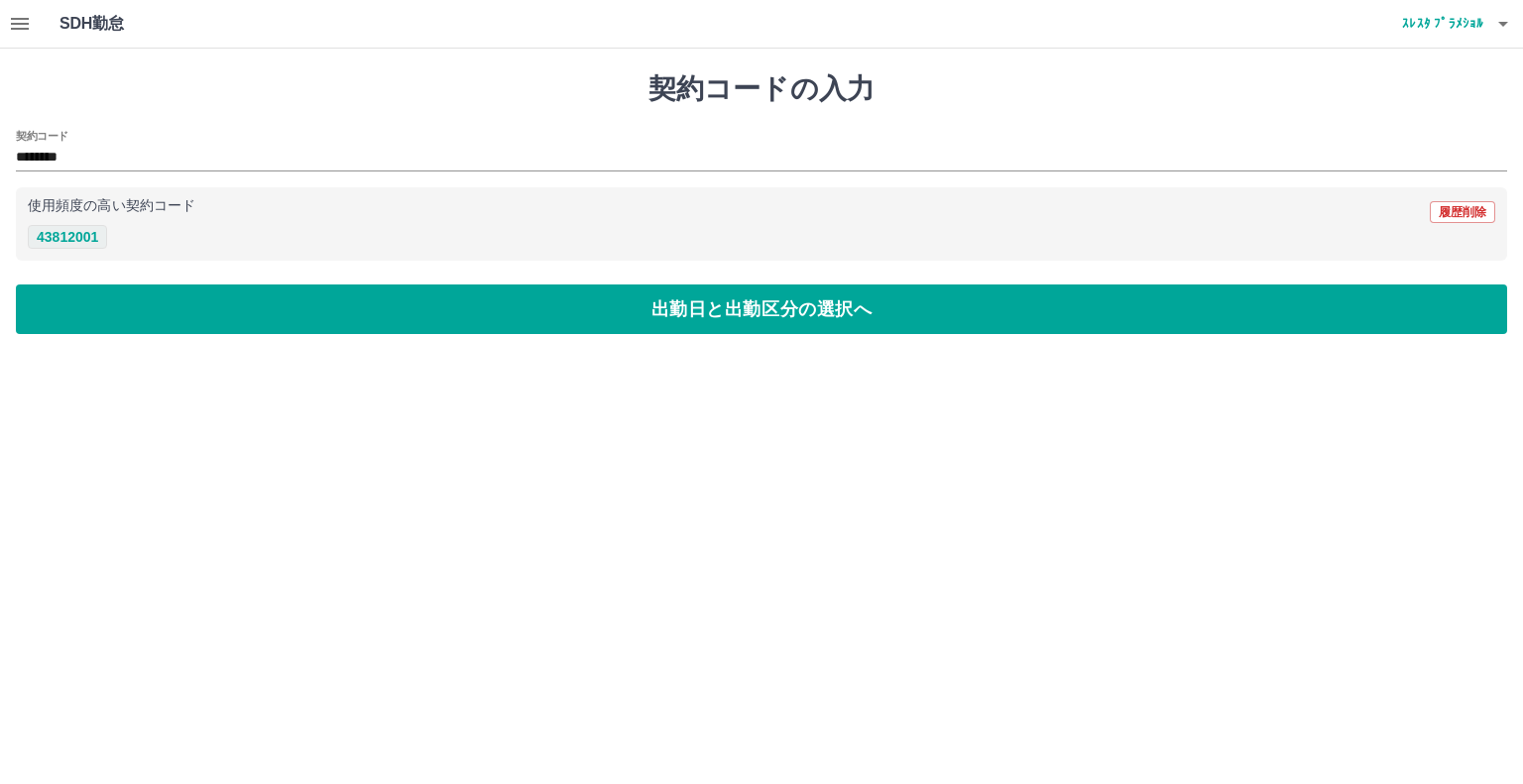 type on "********" 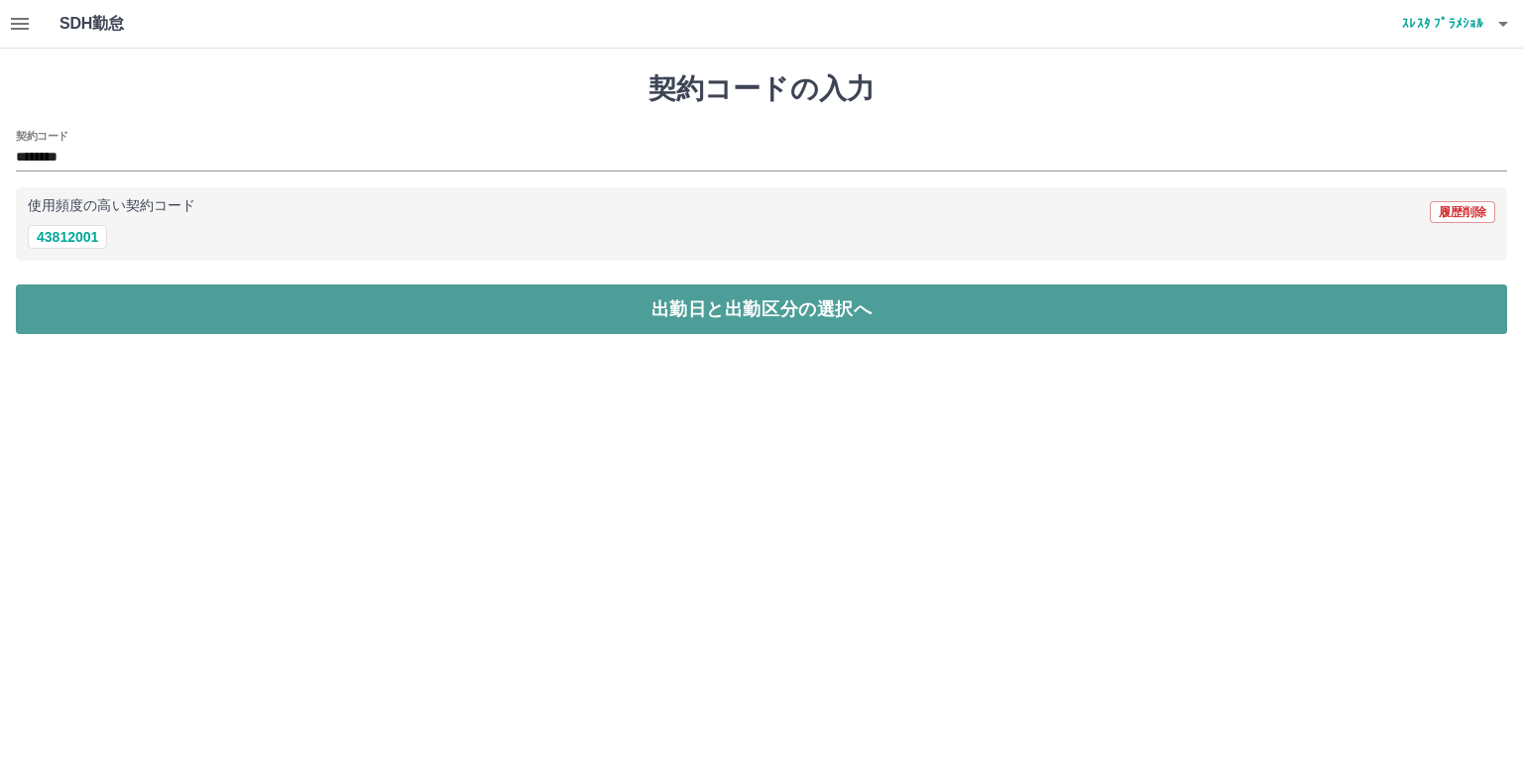 click on "出勤日と出勤区分の選択へ" at bounding box center (762, 309) 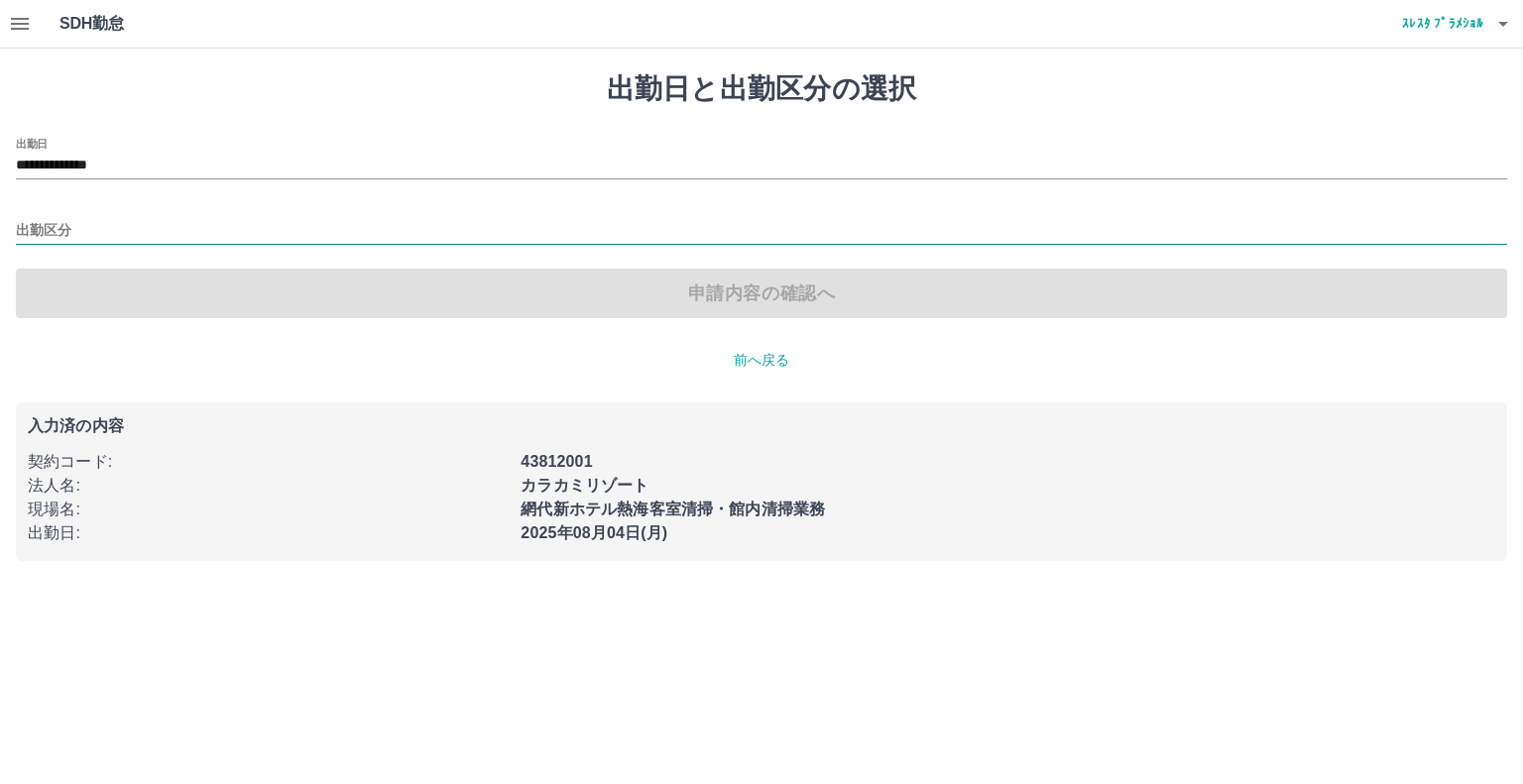 click on "出勤区分" at bounding box center [762, 231] 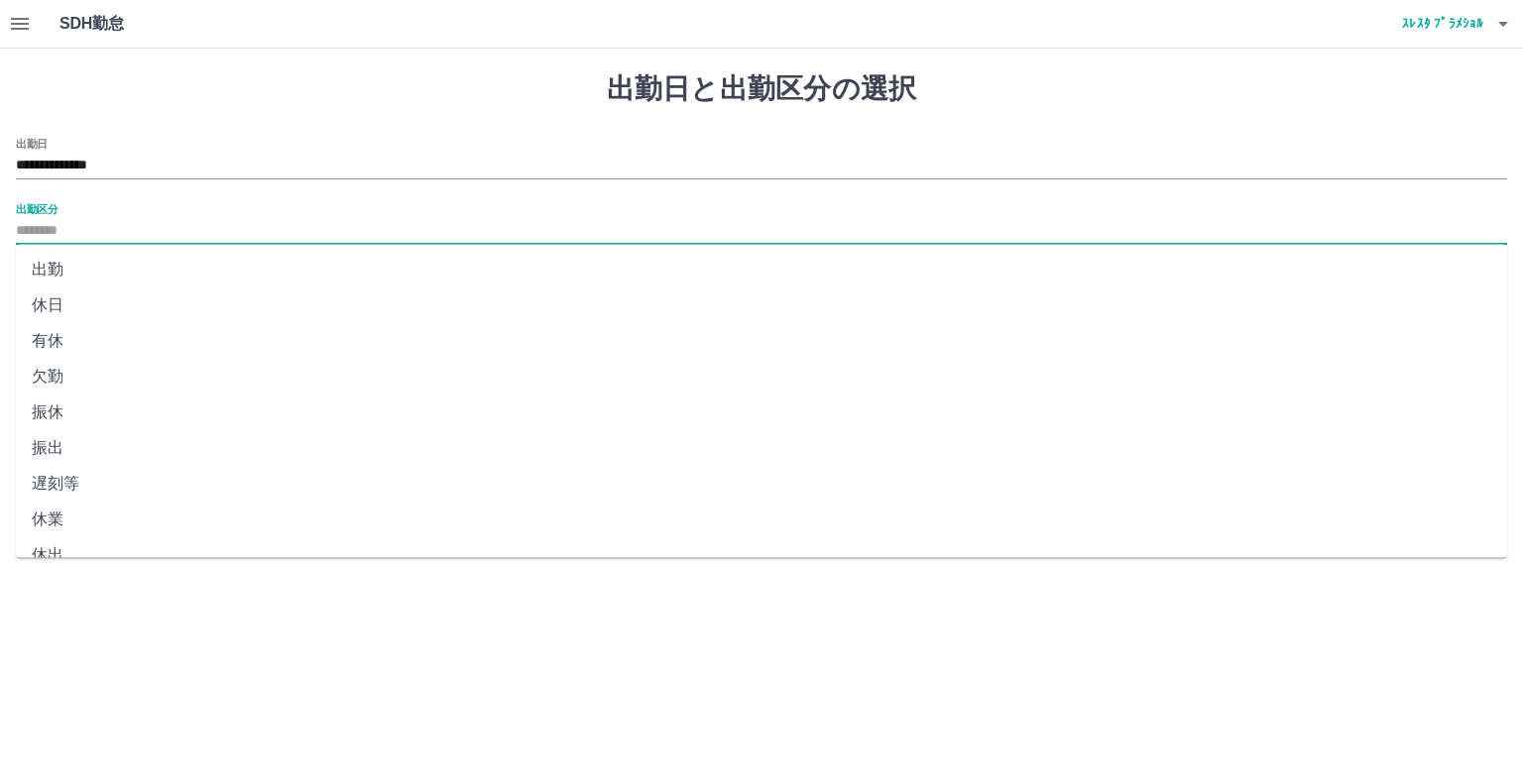 click on "休日" at bounding box center [762, 305] 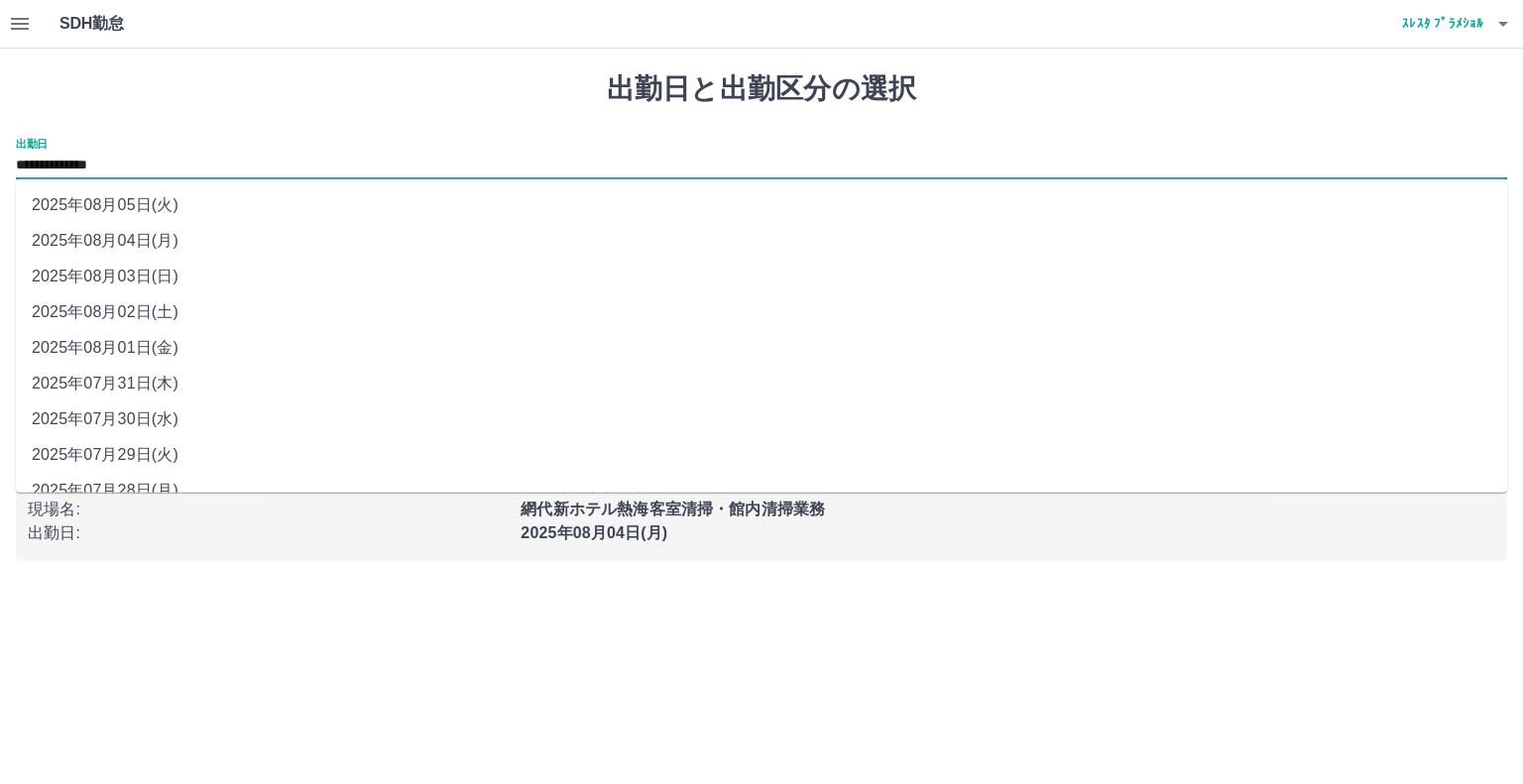 click on "**********" at bounding box center (762, 166) 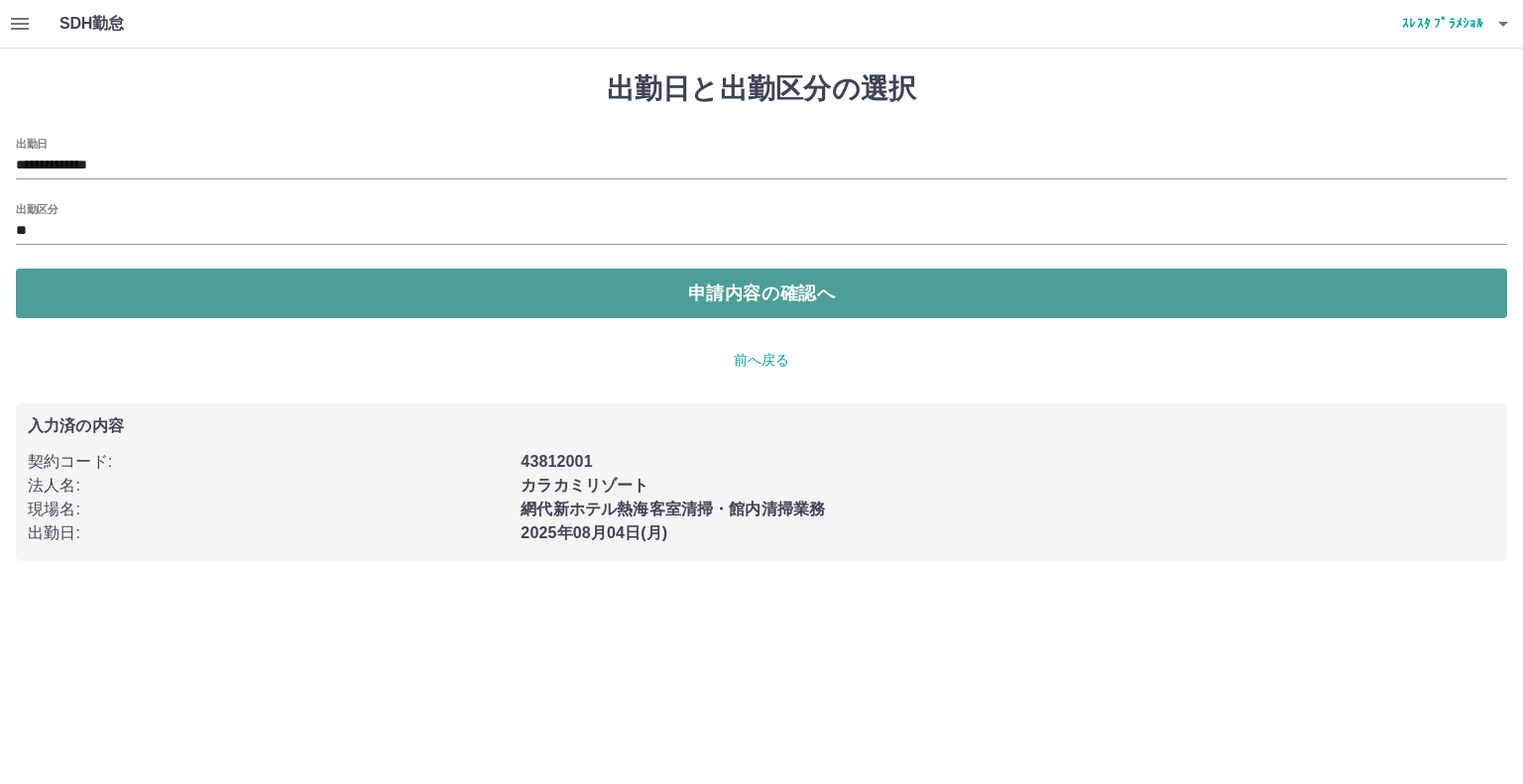 click on "申請内容の確認へ" at bounding box center (762, 293) 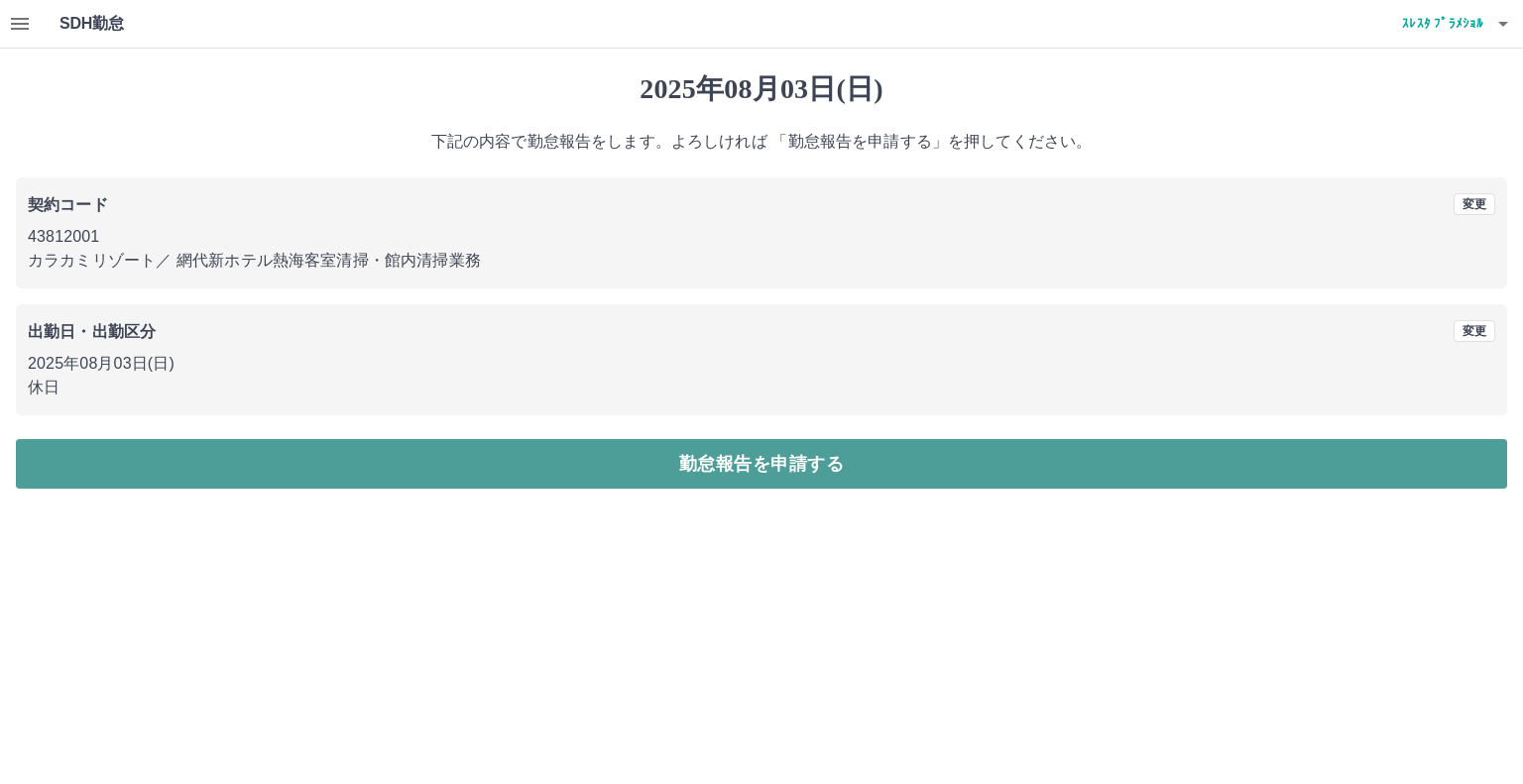 click on "勤怠報告を申請する" at bounding box center (762, 464) 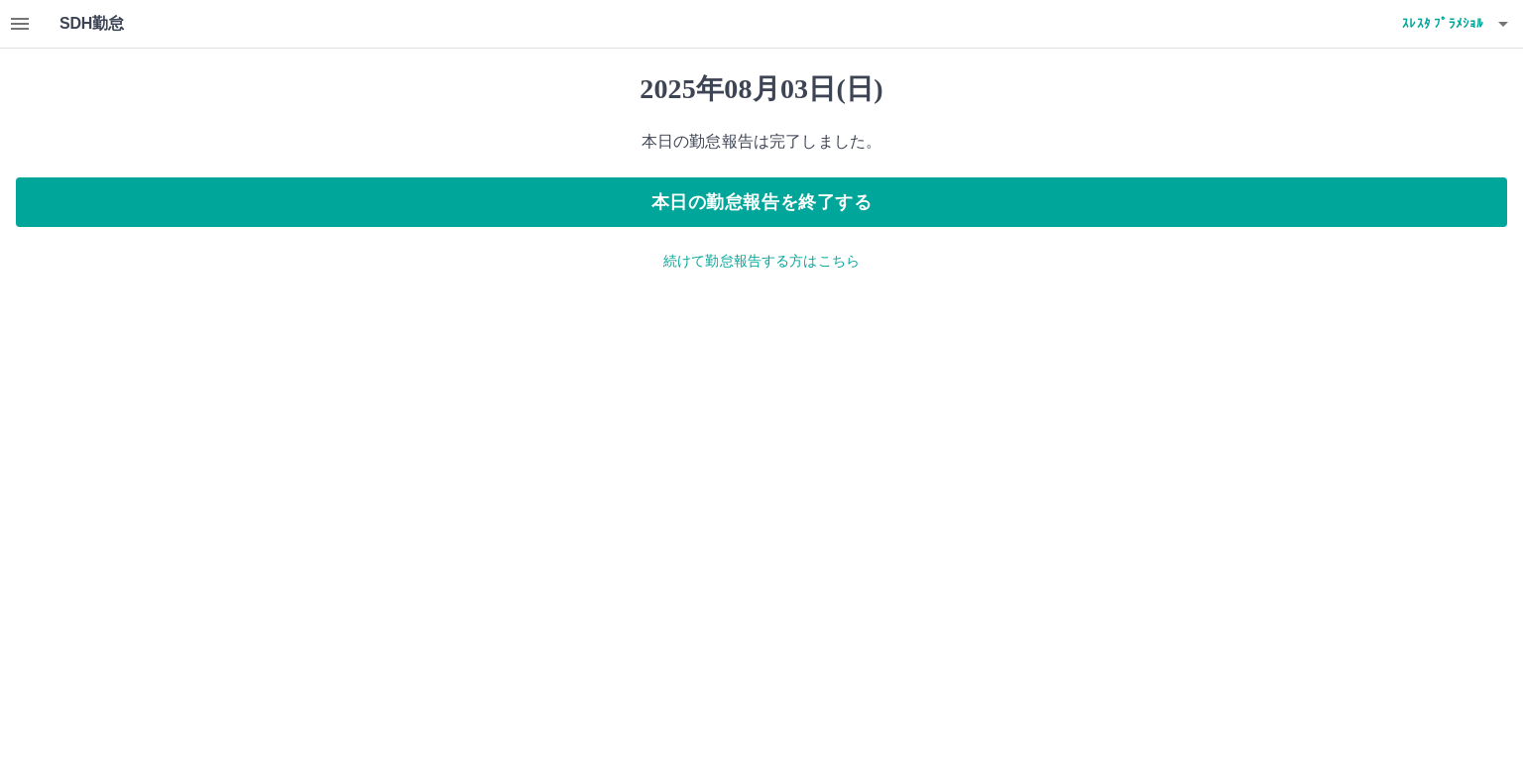 click on "2025年08月03日(日) 本日の勤怠報告は完了しました。 本日の勤怠報告を終了する 続けて勤怠報告する方はこちら" at bounding box center [762, 171] 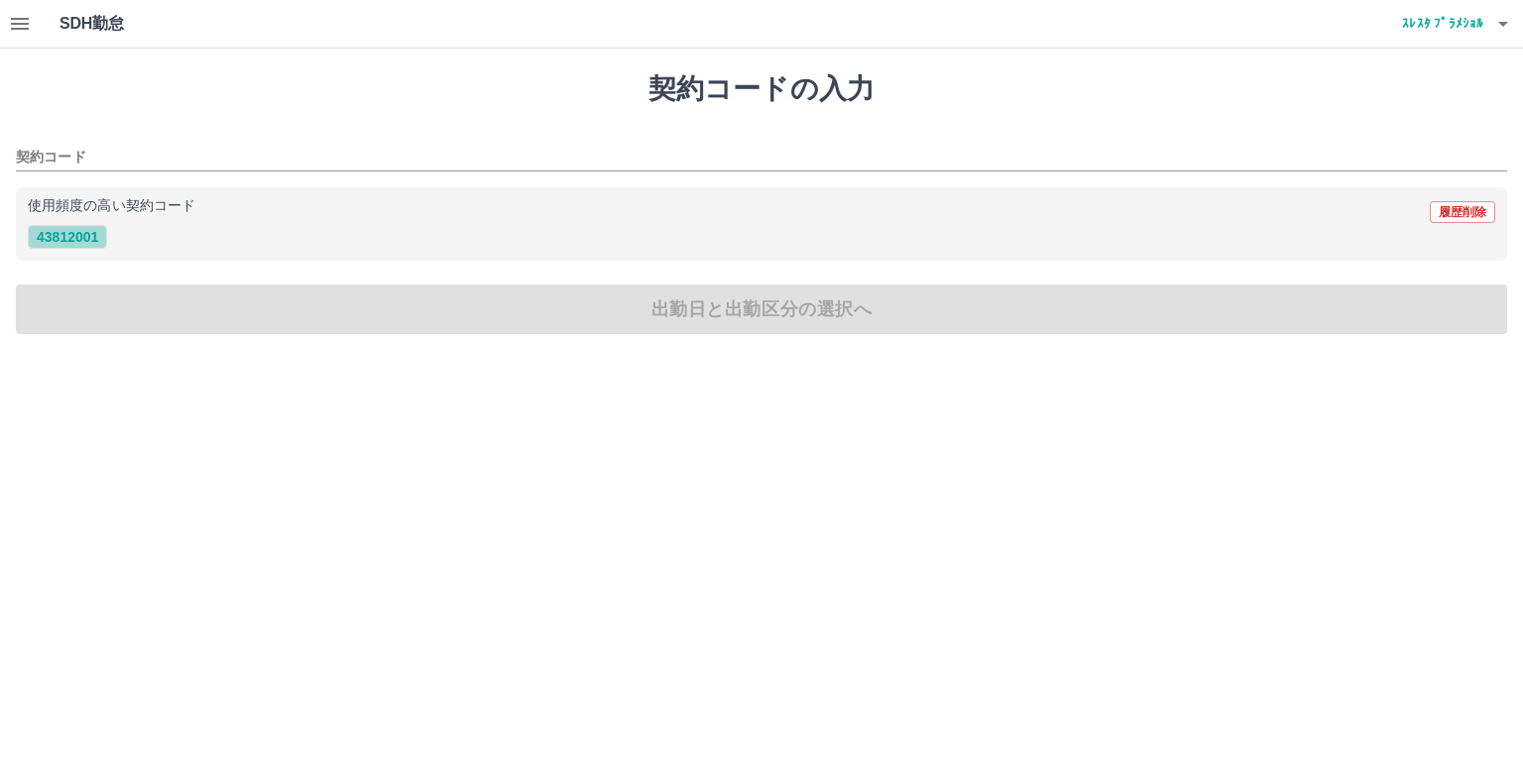 click on "43812001" at bounding box center (67, 237) 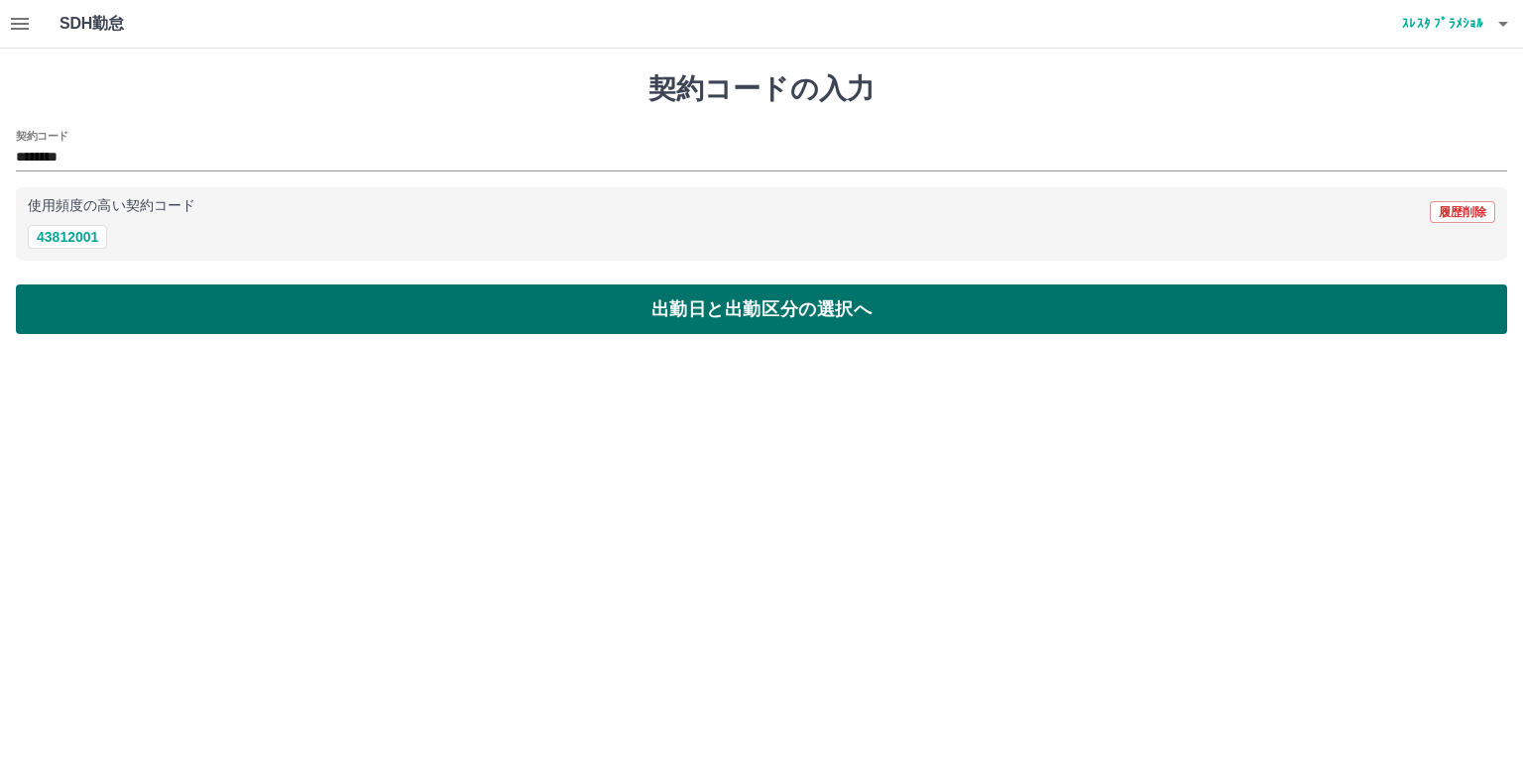 click on "出勤日と出勤区分の選択へ" at bounding box center [762, 309] 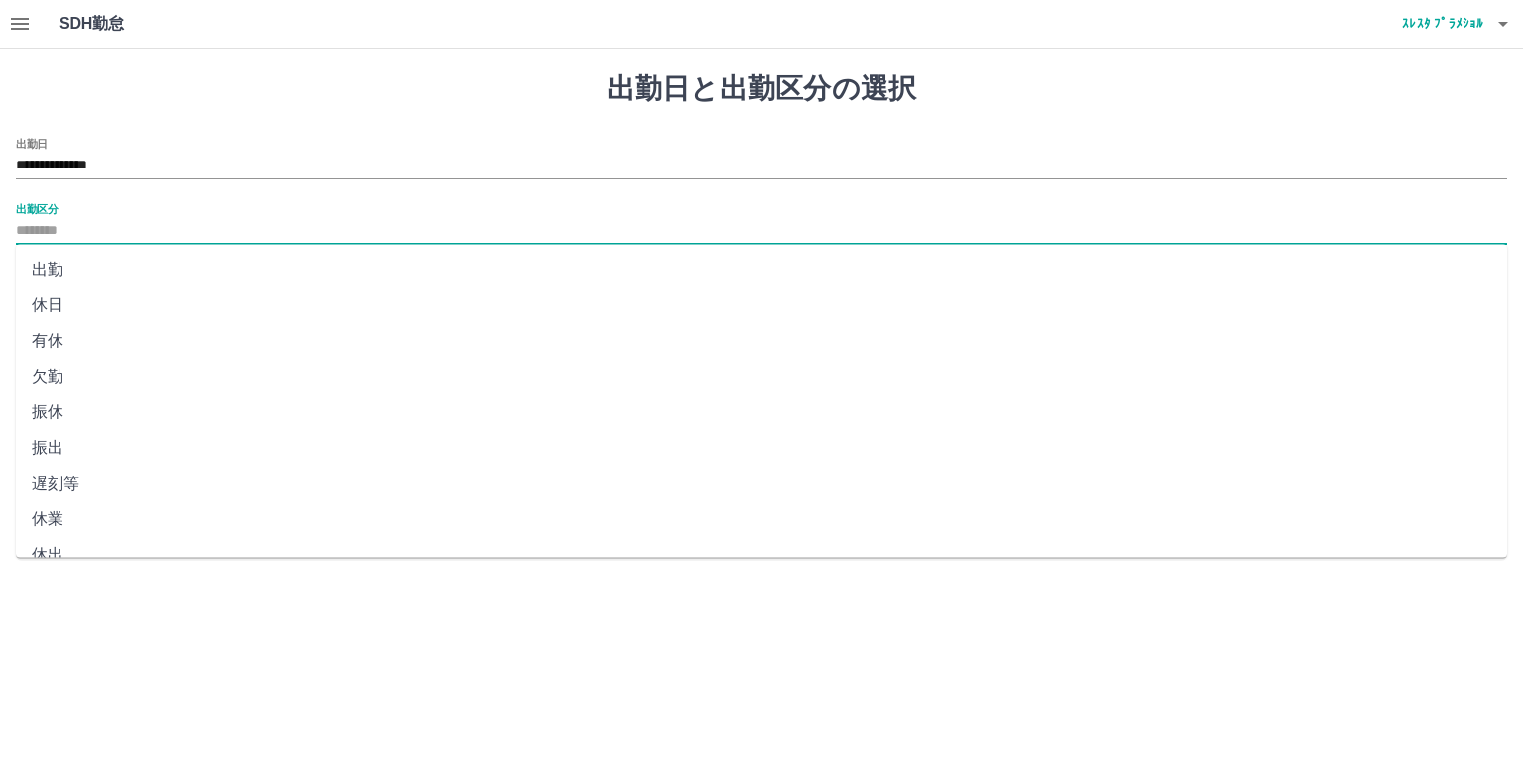 click on "出勤区分" at bounding box center [762, 231] 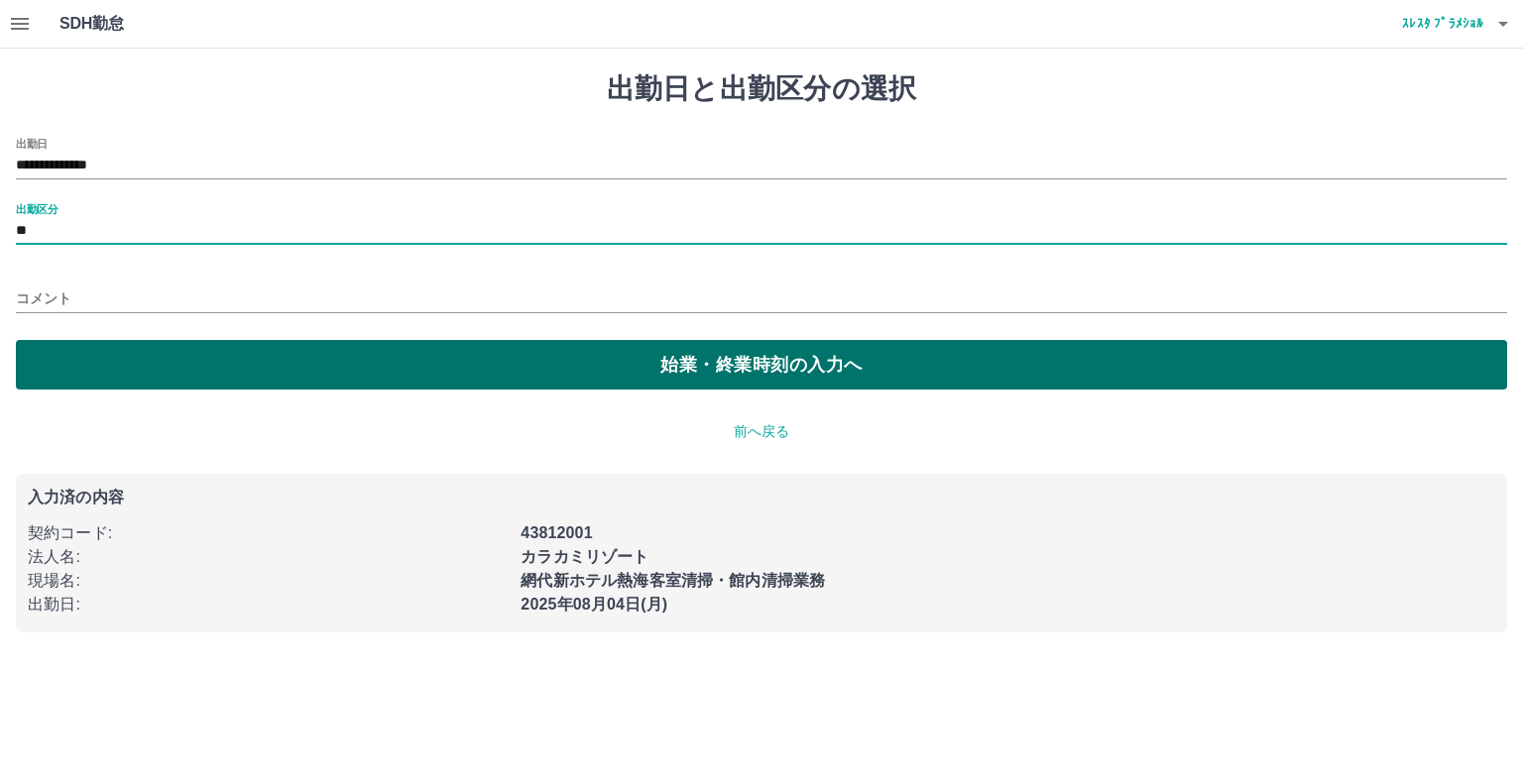 click on "始業・終業時刻の入力へ" at bounding box center [762, 365] 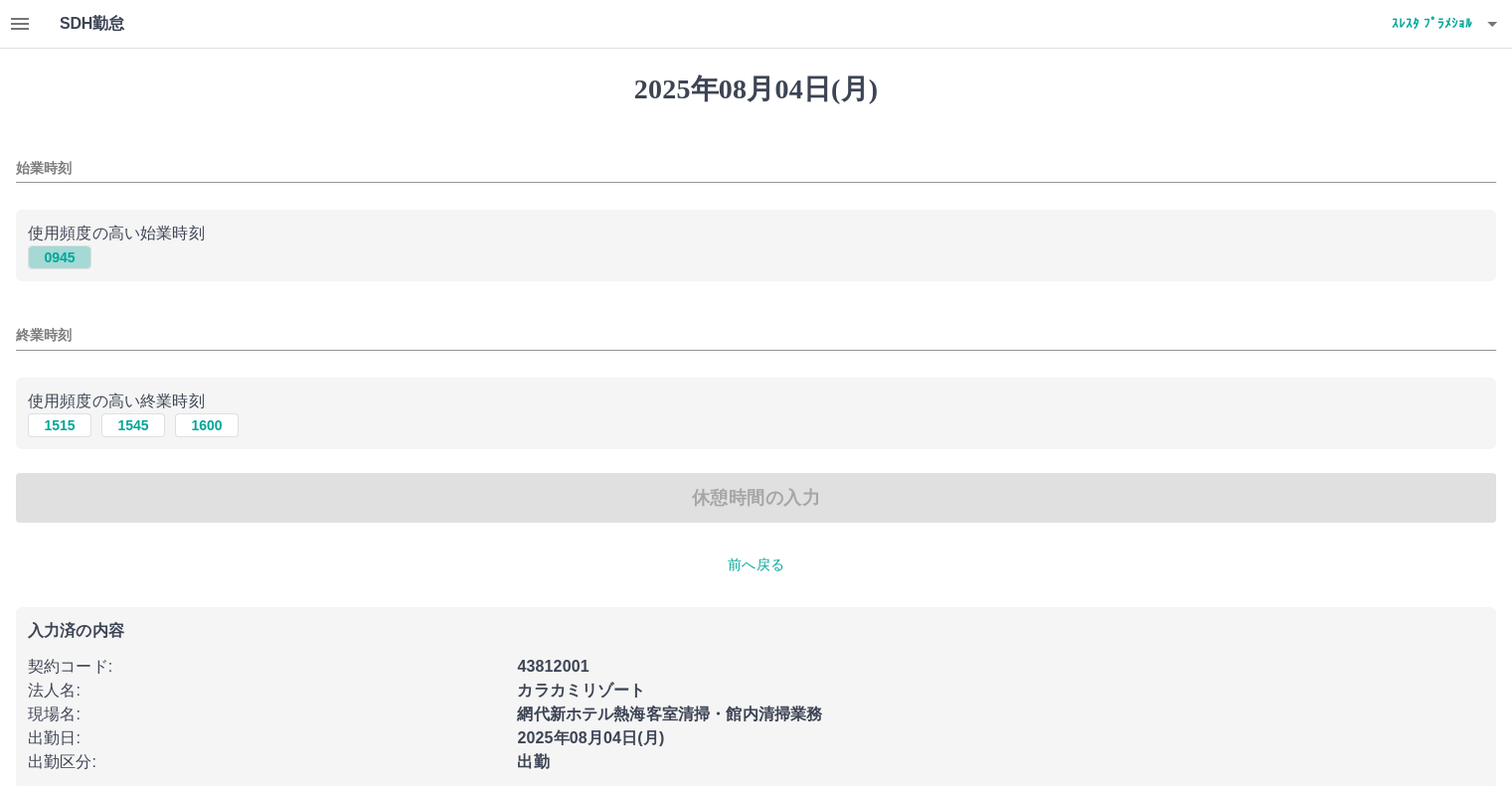click on "0945" at bounding box center (60, 257) 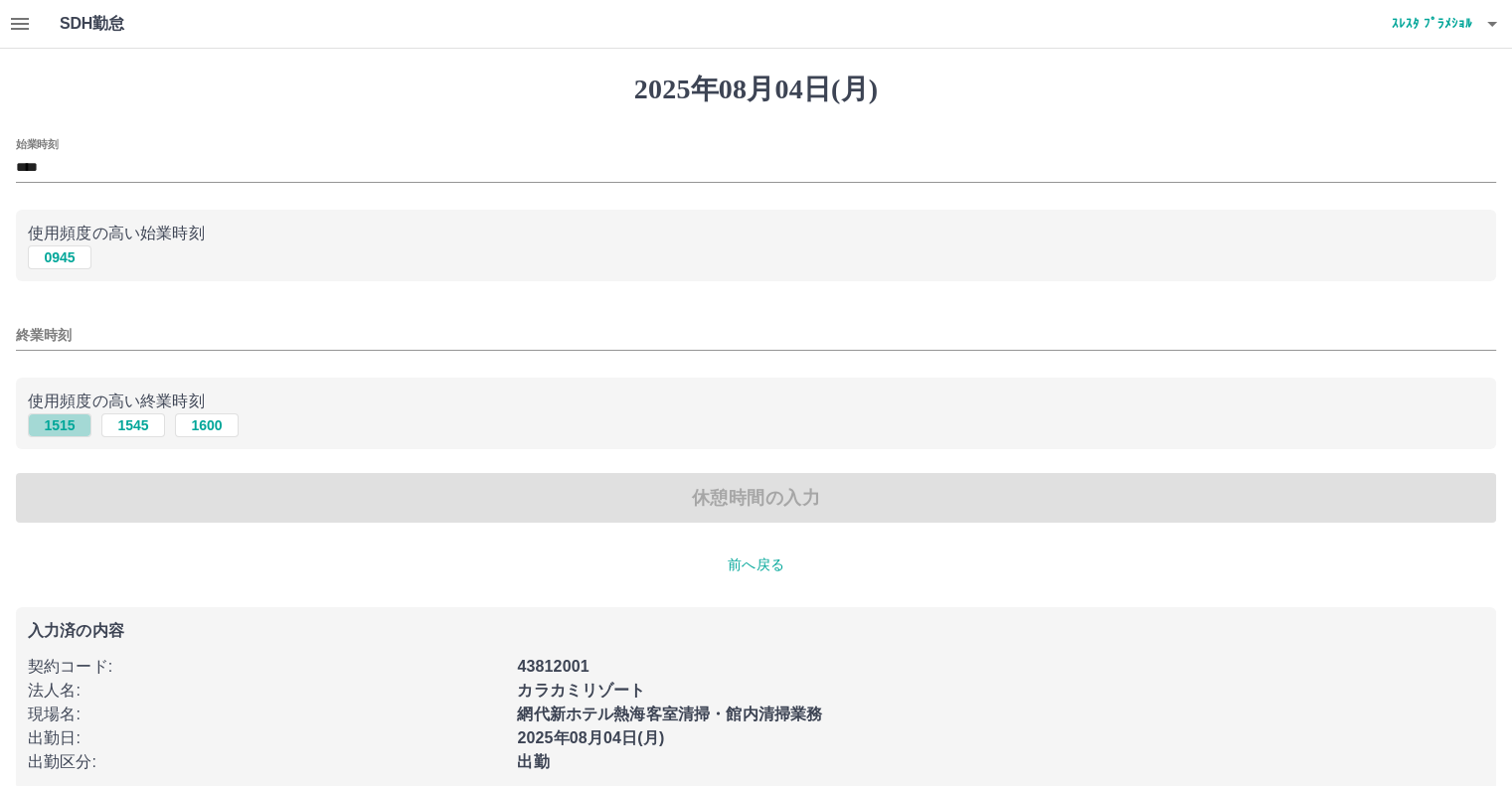 click on "1515" at bounding box center (60, 425) 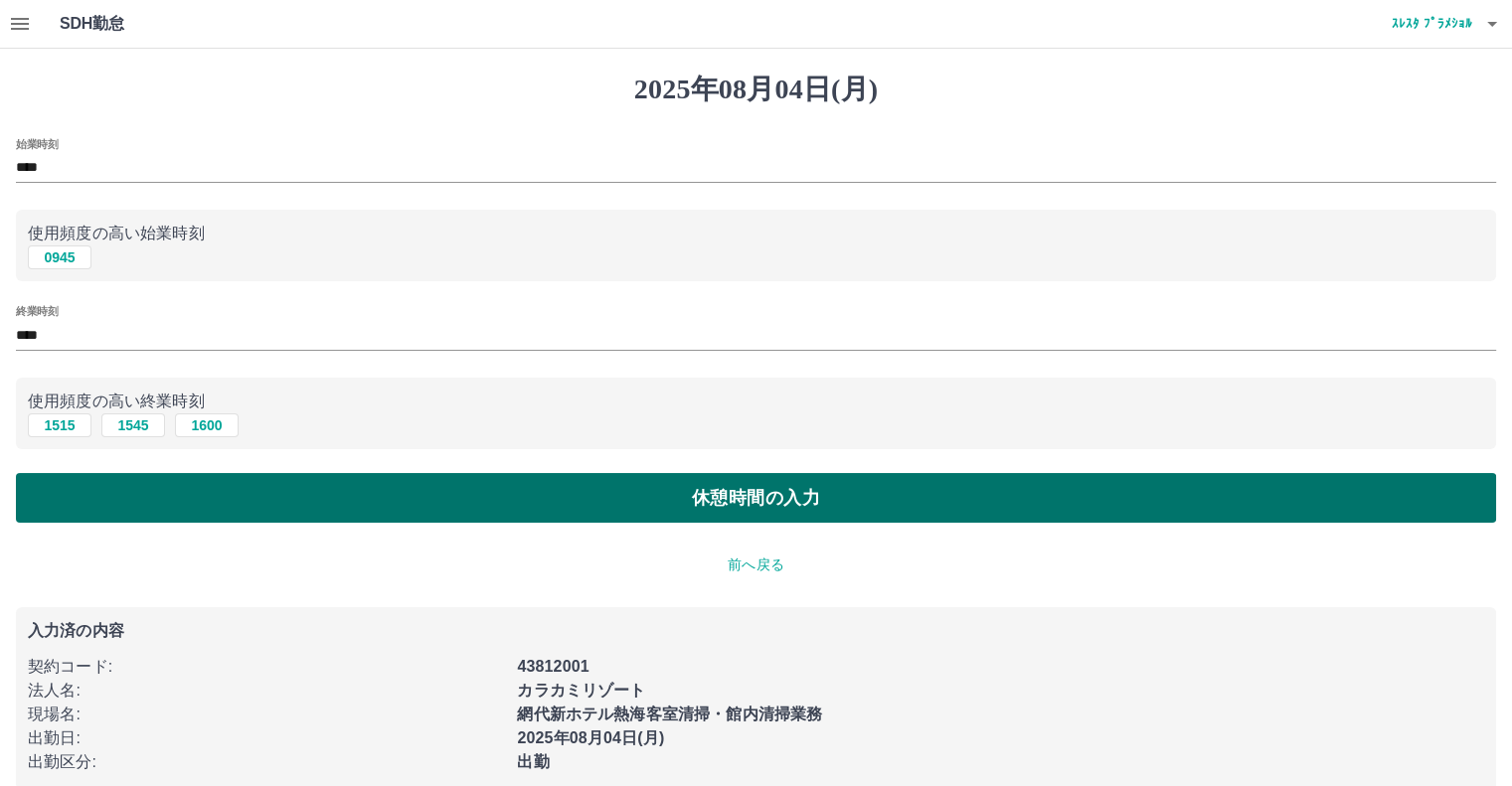 click on "休憩時間の入力" at bounding box center (756, 498) 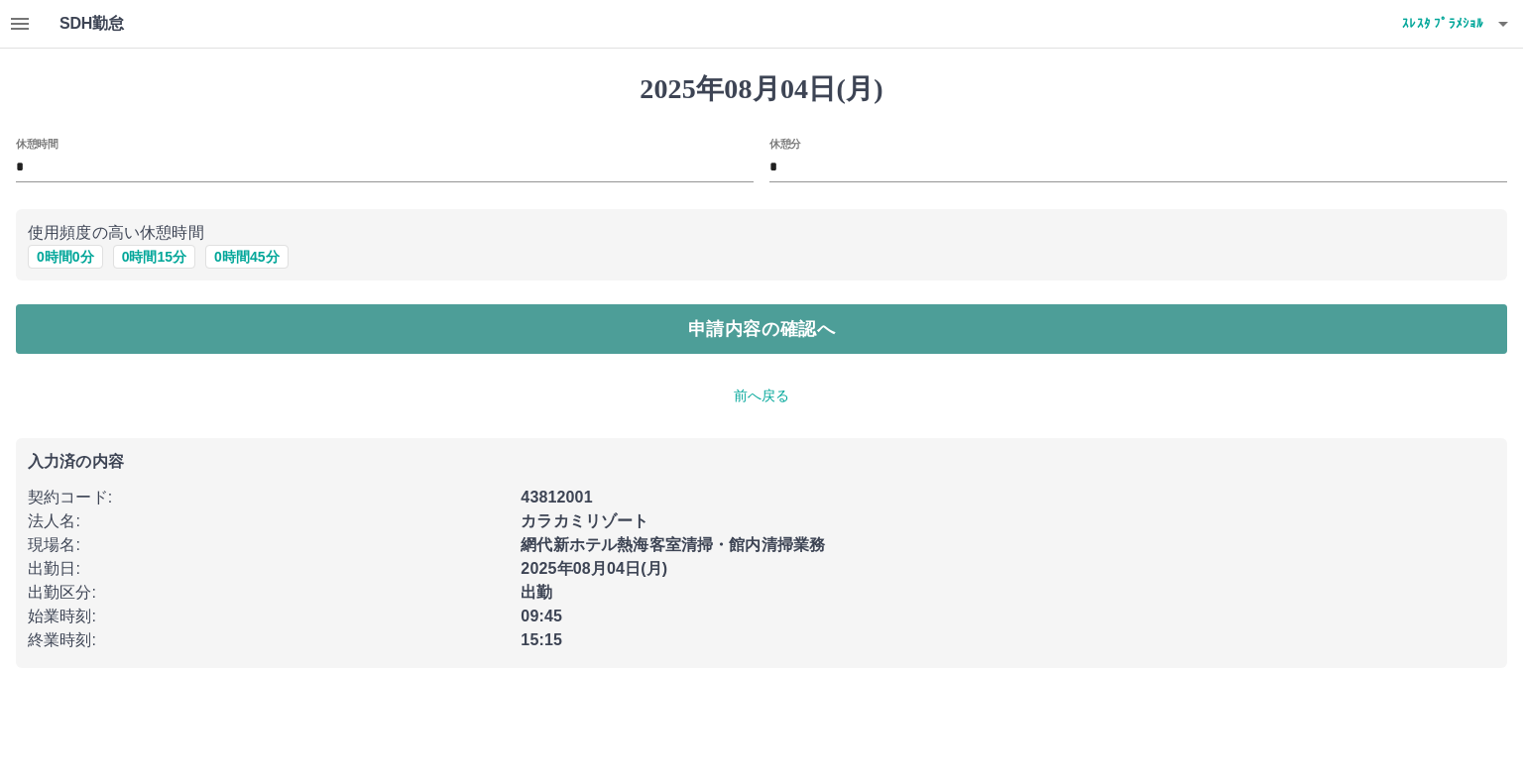 click on "申請内容の確認へ" at bounding box center (762, 329) 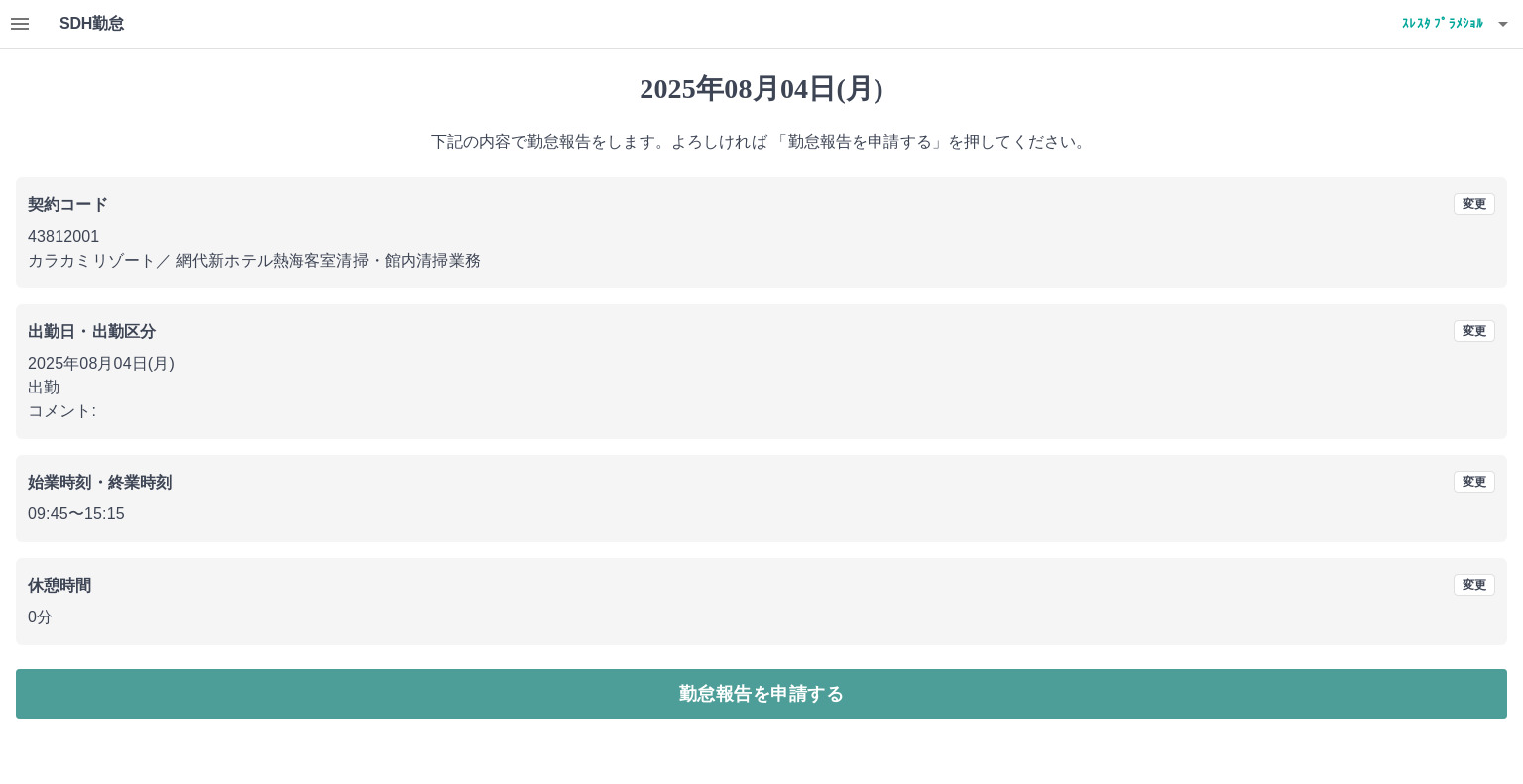 click on "勤怠報告を申請する" at bounding box center [762, 694] 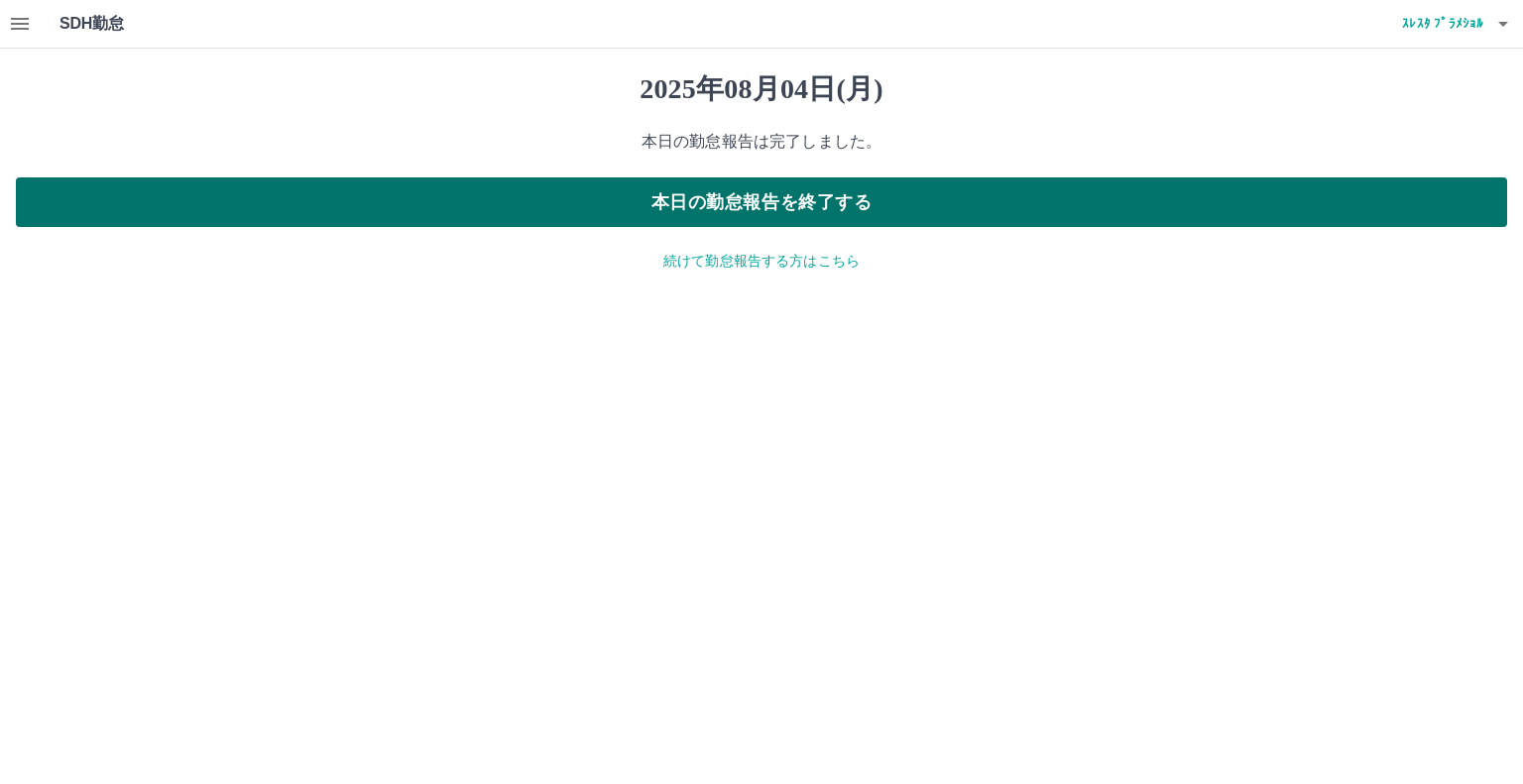 click on "本日の勤怠報告を終了する" at bounding box center (762, 202) 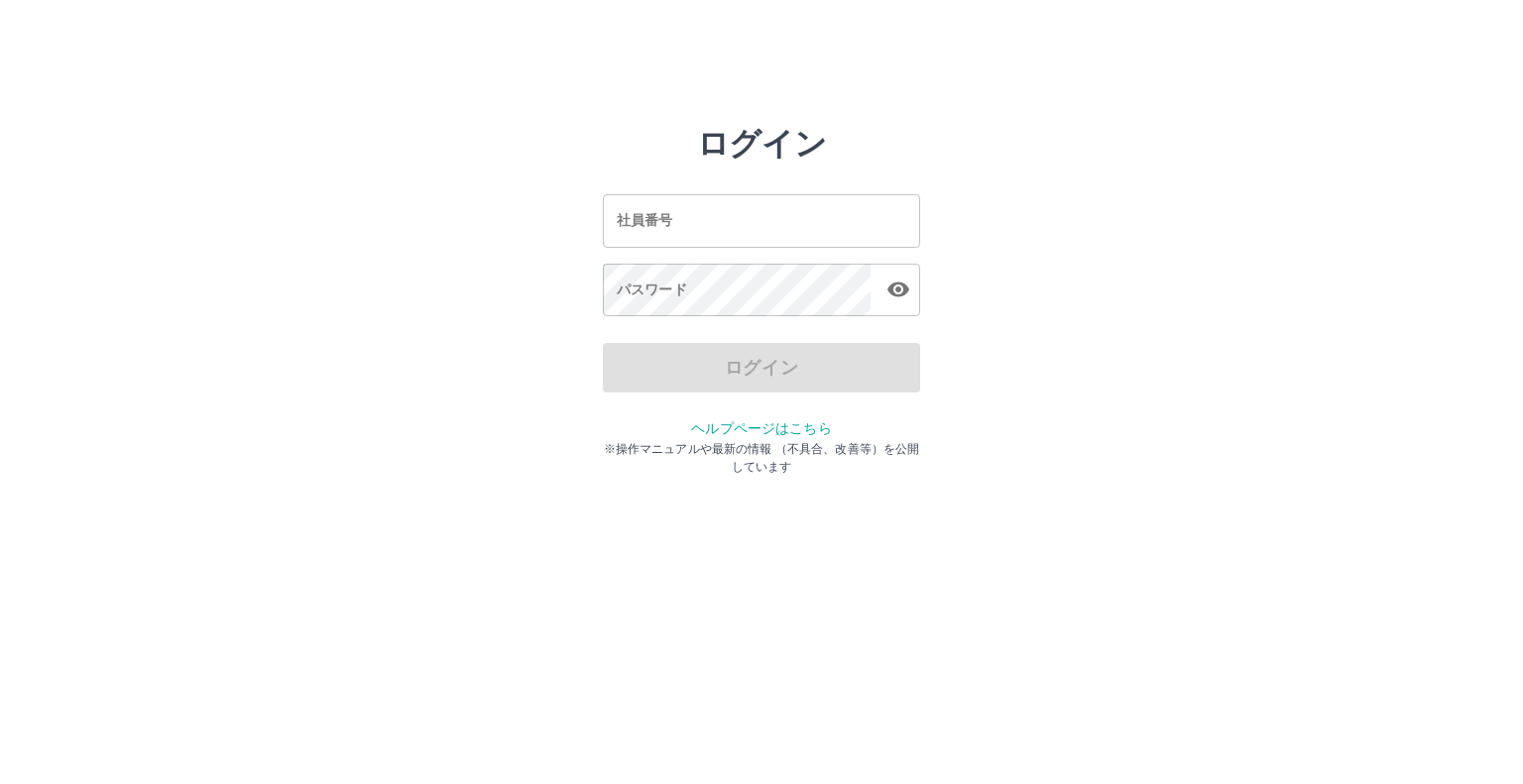 scroll, scrollTop: 0, scrollLeft: 0, axis: both 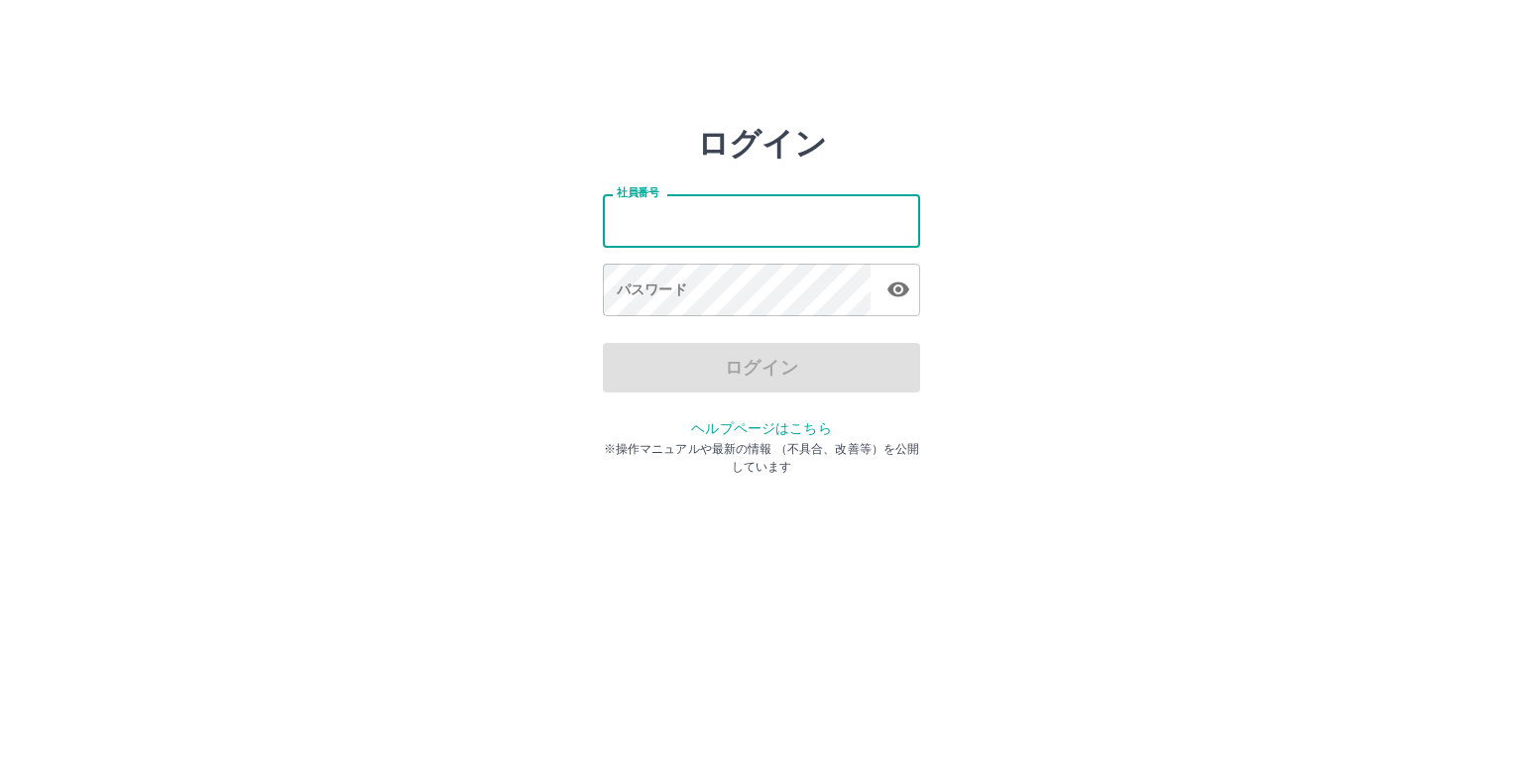click on "社員番号" at bounding box center (762, 220) 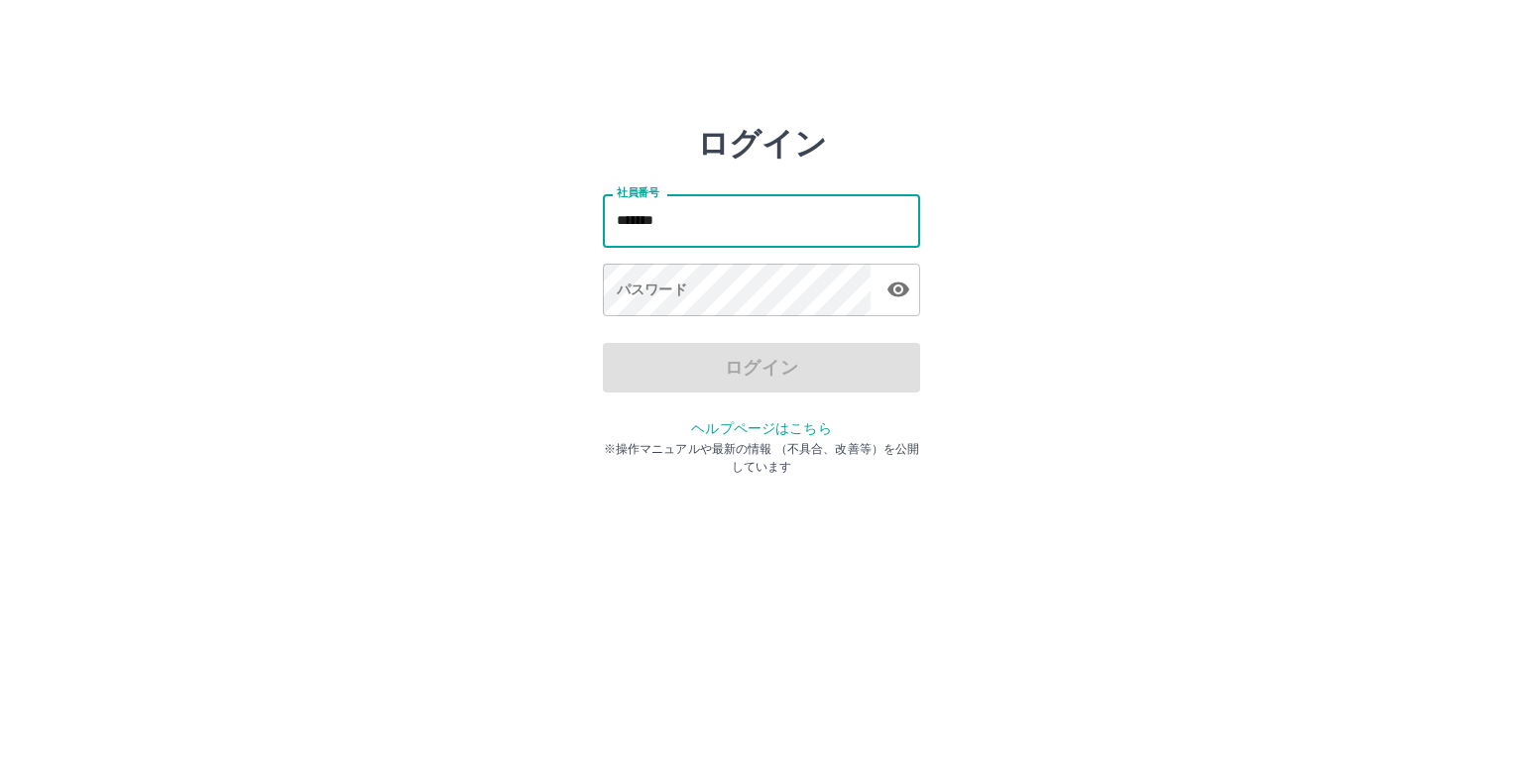 type on "*******" 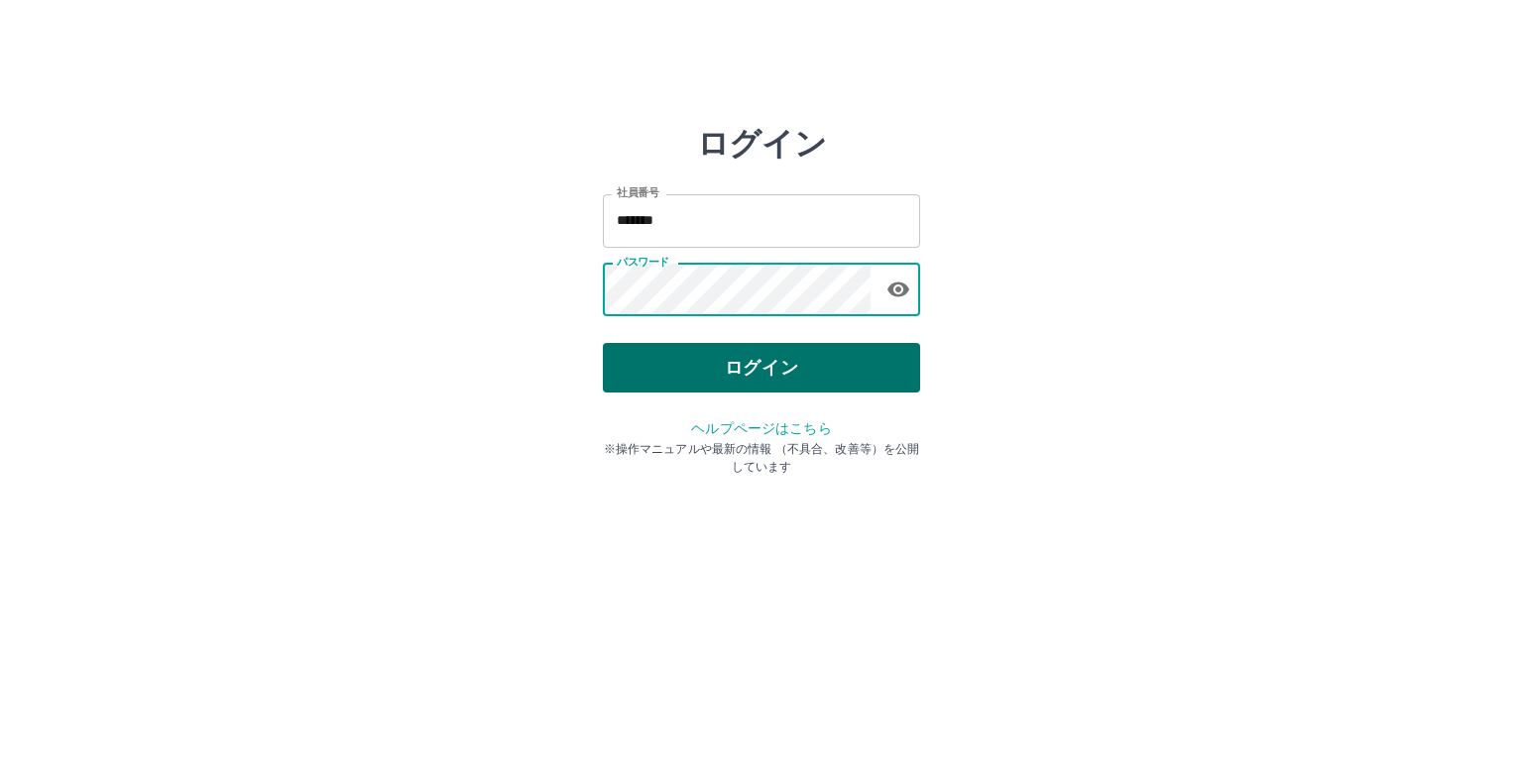 click on "ログイン" at bounding box center (762, 368) 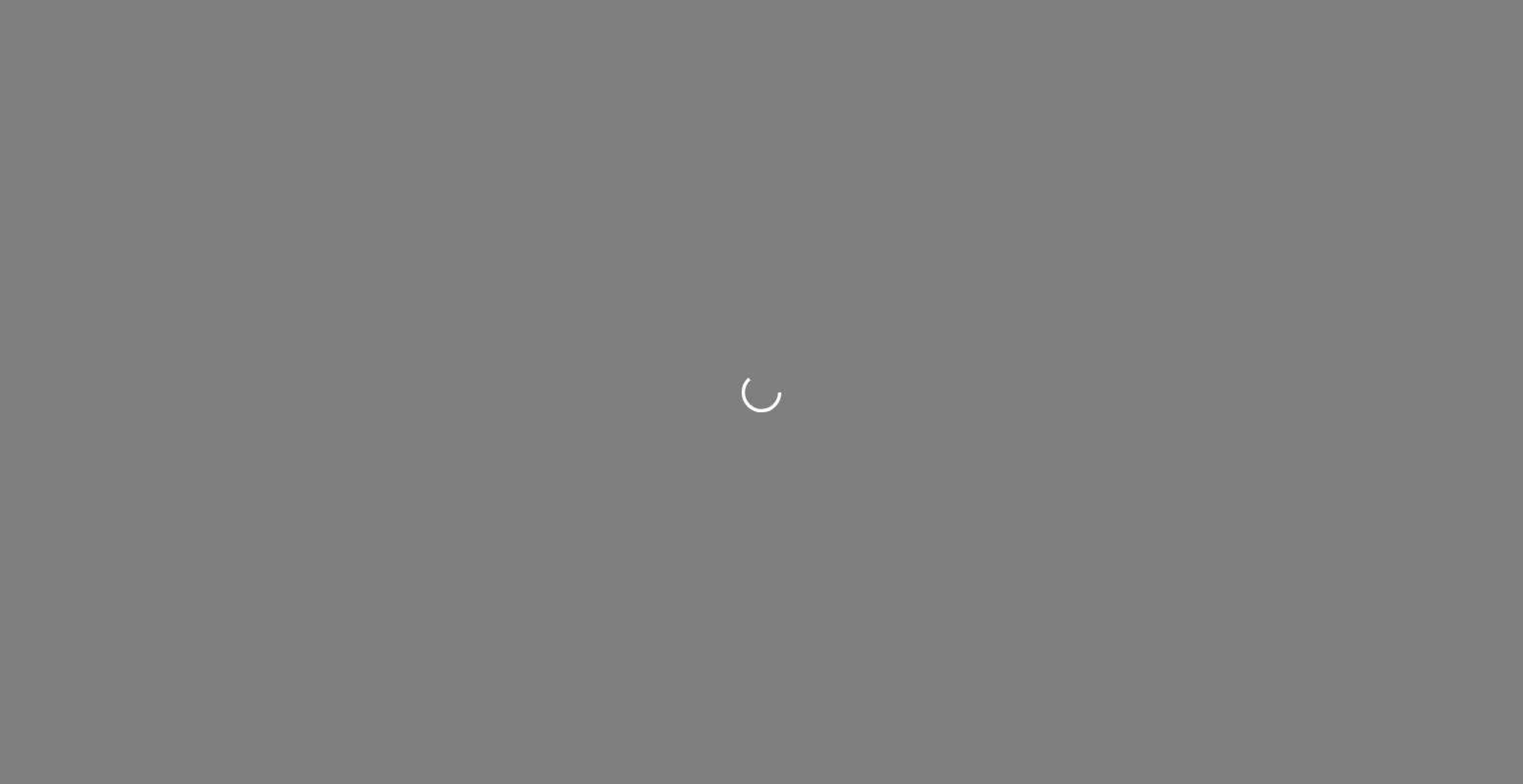 scroll, scrollTop: 0, scrollLeft: 0, axis: both 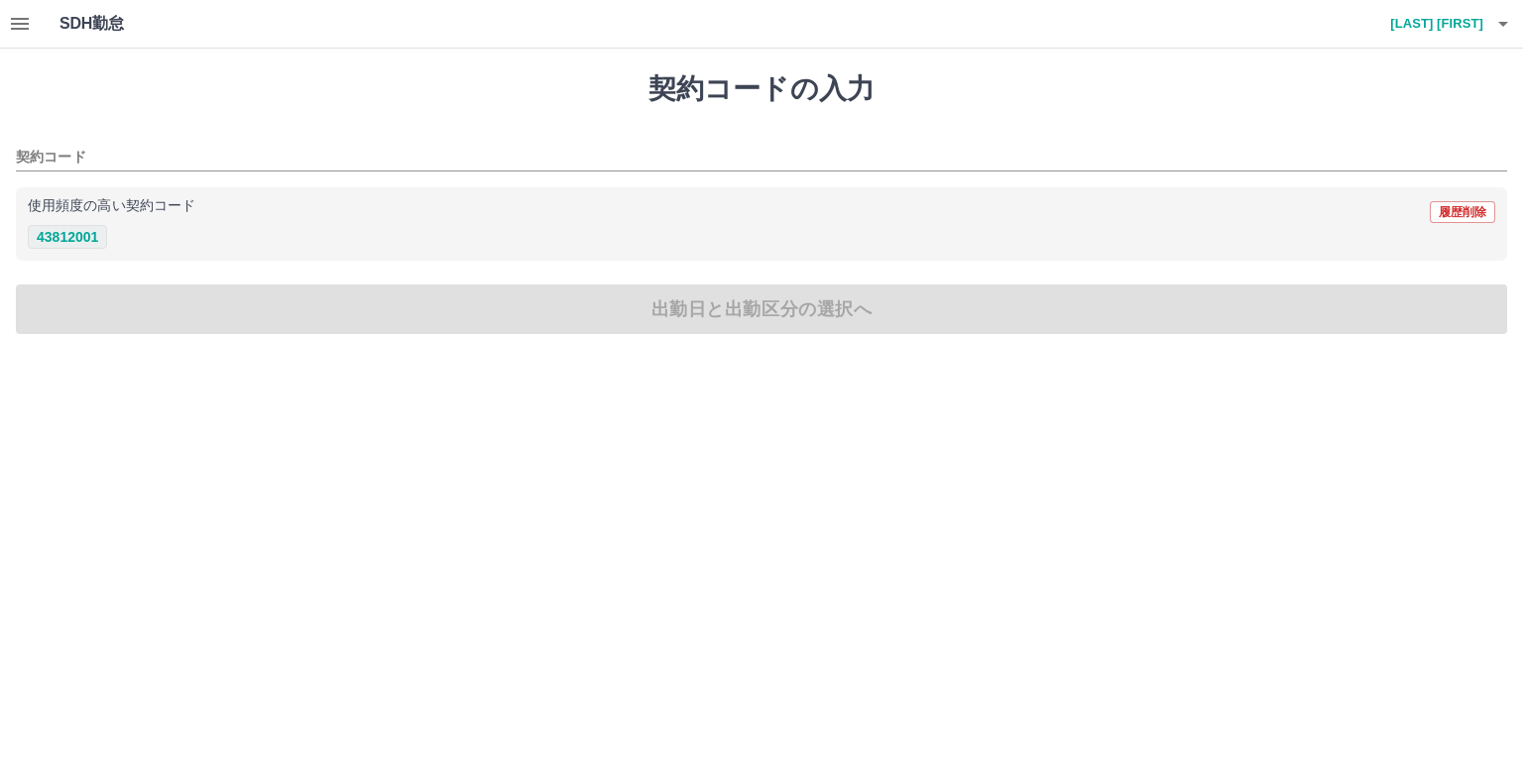 click on "43812001" at bounding box center (67, 237) 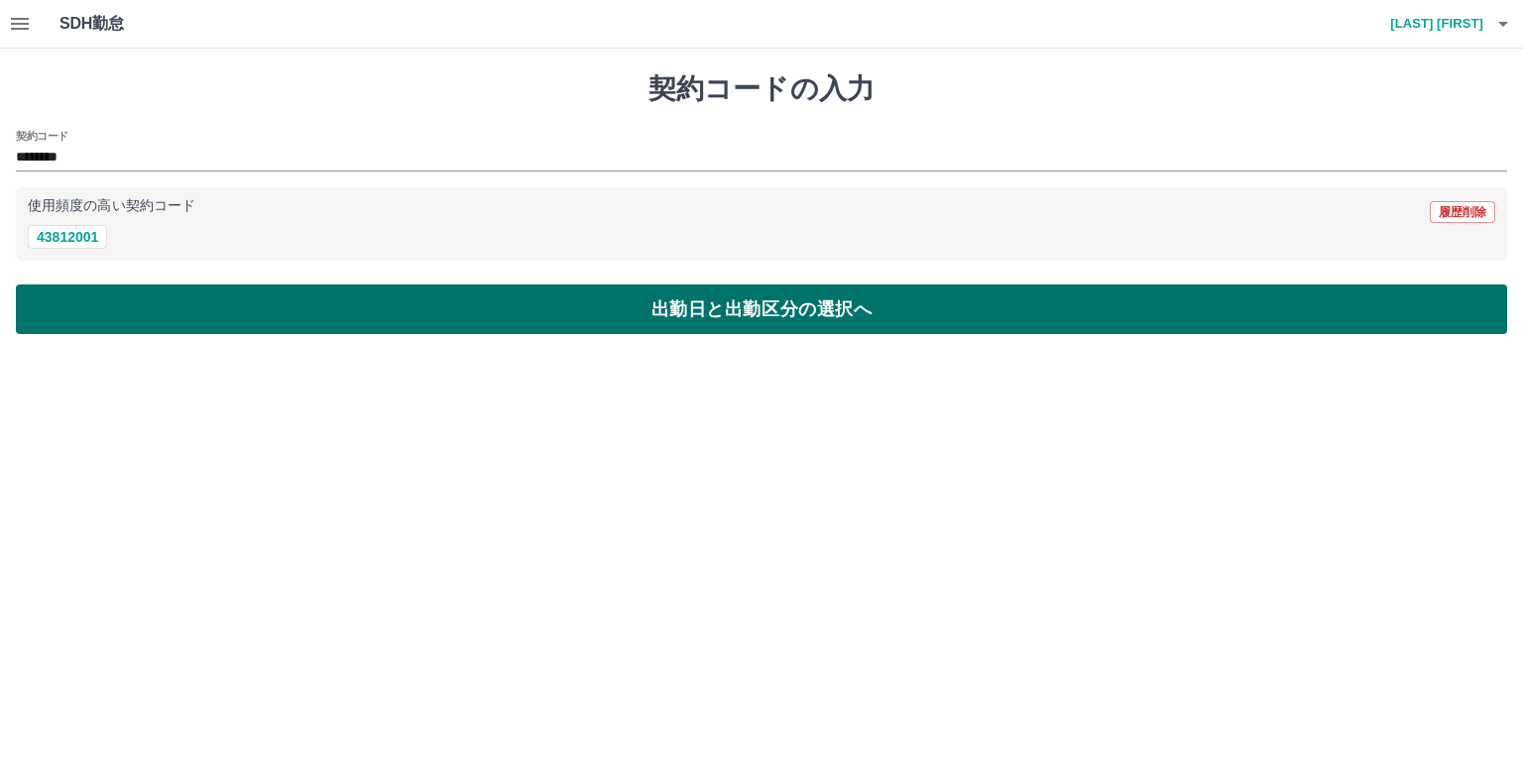 click on "出勤日と出勤区分の選択へ" at bounding box center [762, 309] 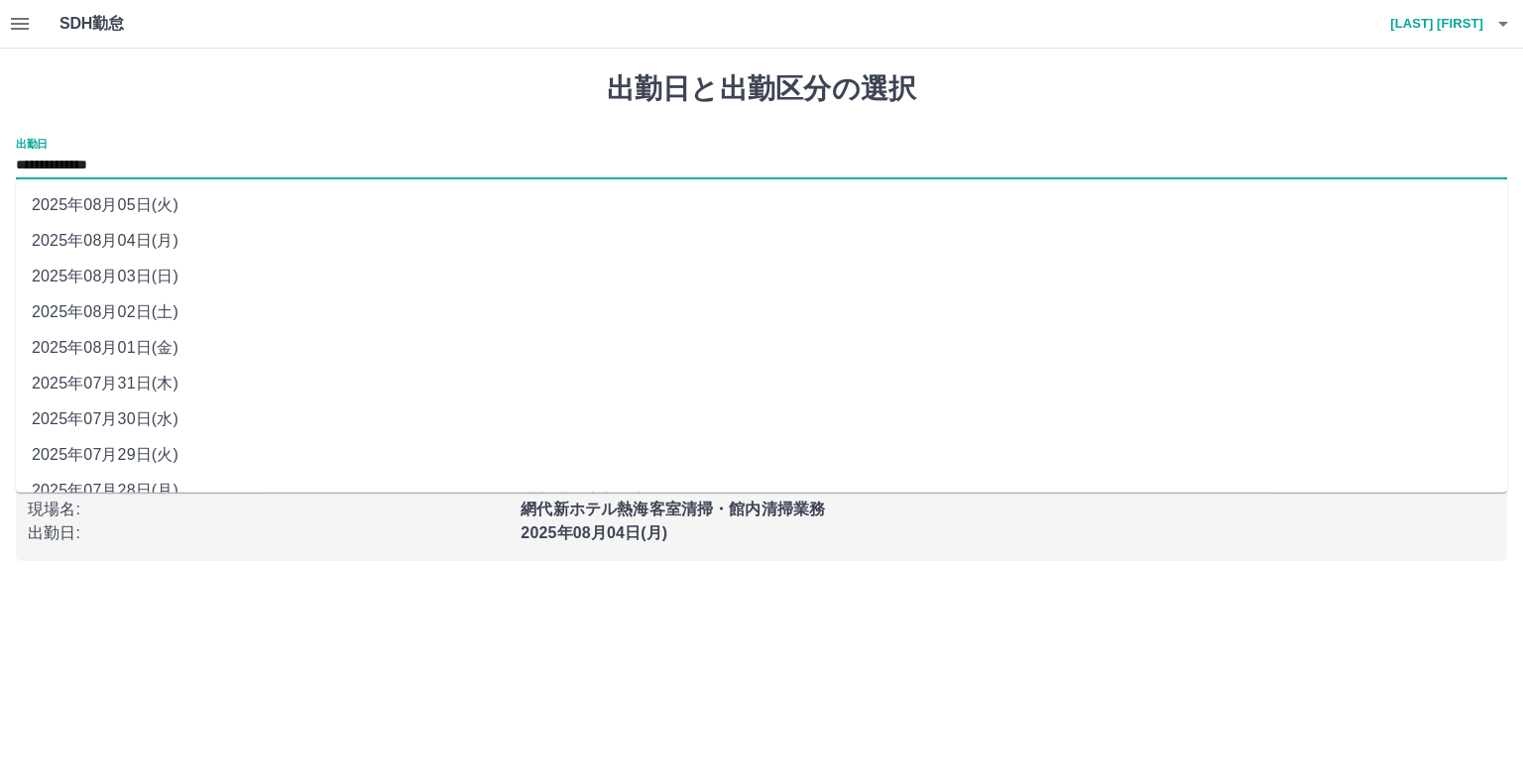 click on "**********" at bounding box center (762, 166) 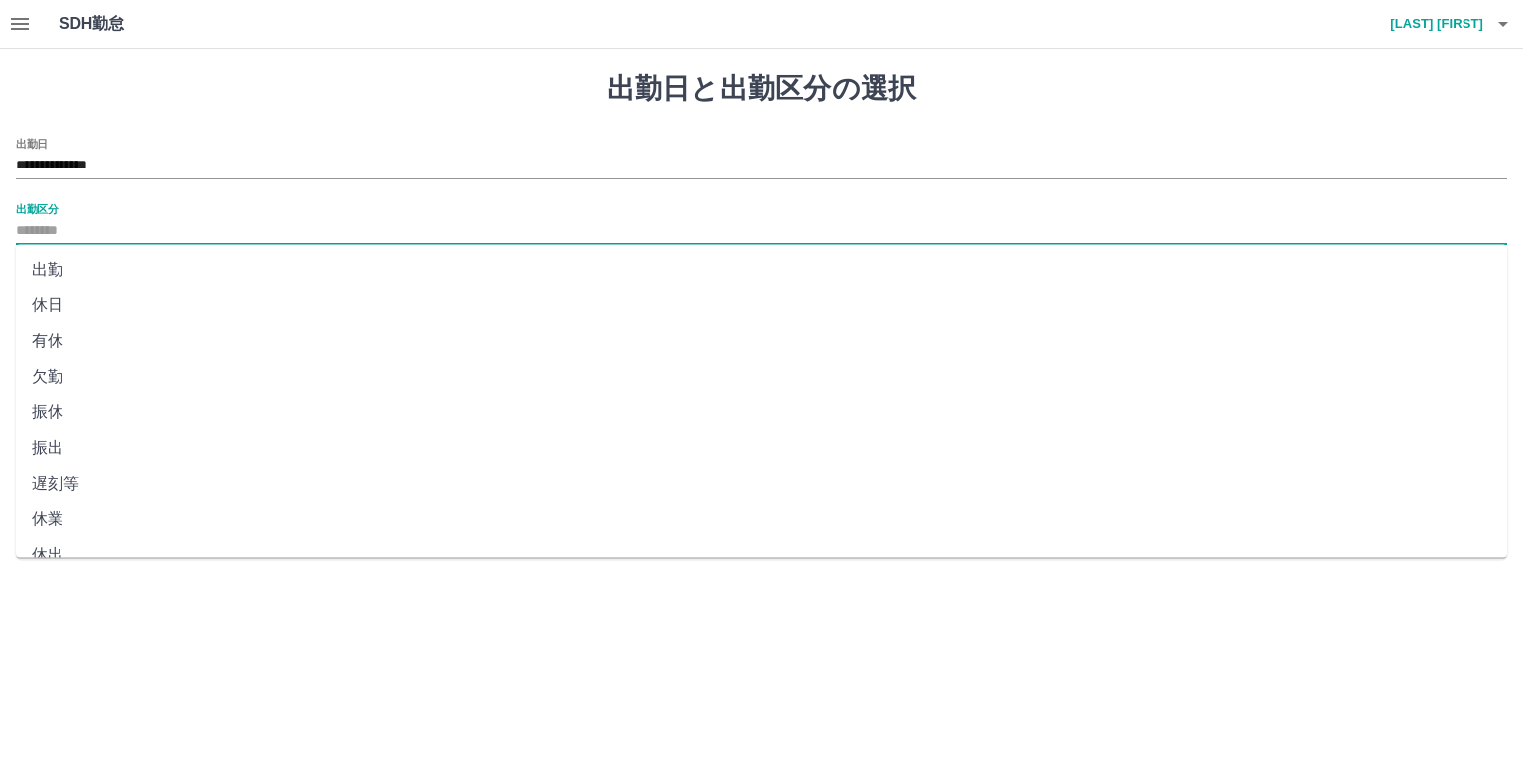 click on "出勤区分" at bounding box center [762, 231] 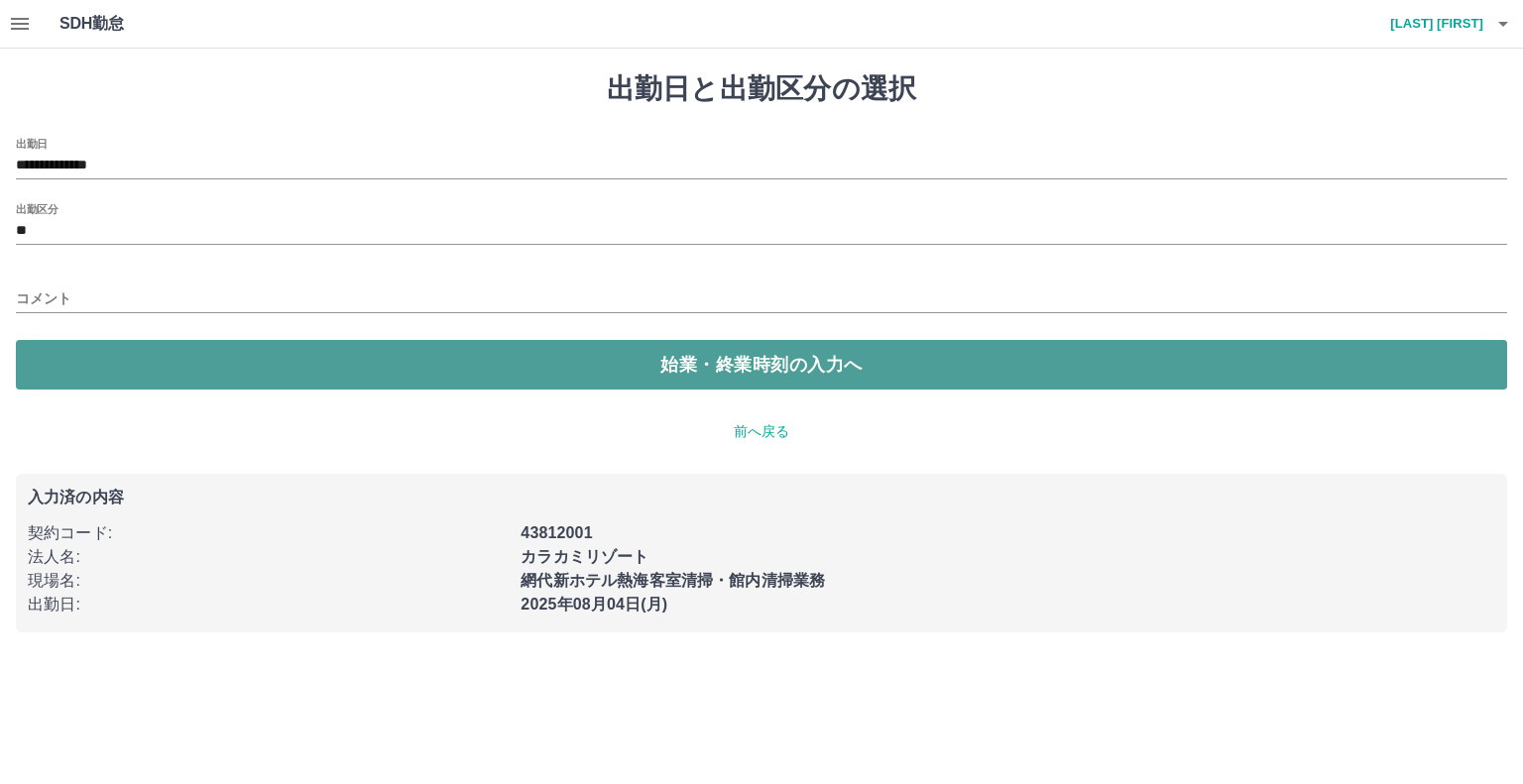click on "始業・終業時刻の入力へ" at bounding box center [762, 365] 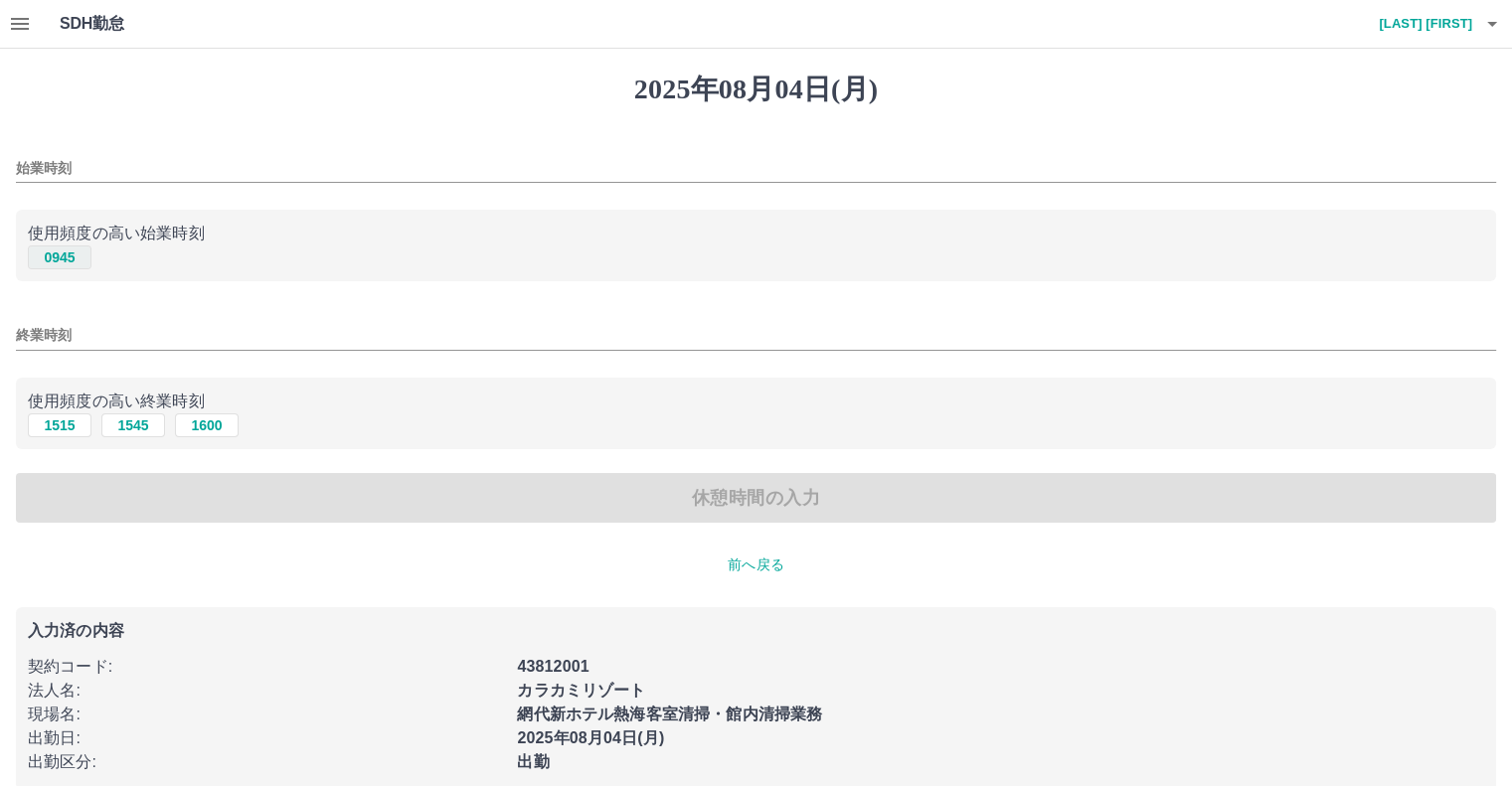 click on "0945" at bounding box center [60, 257] 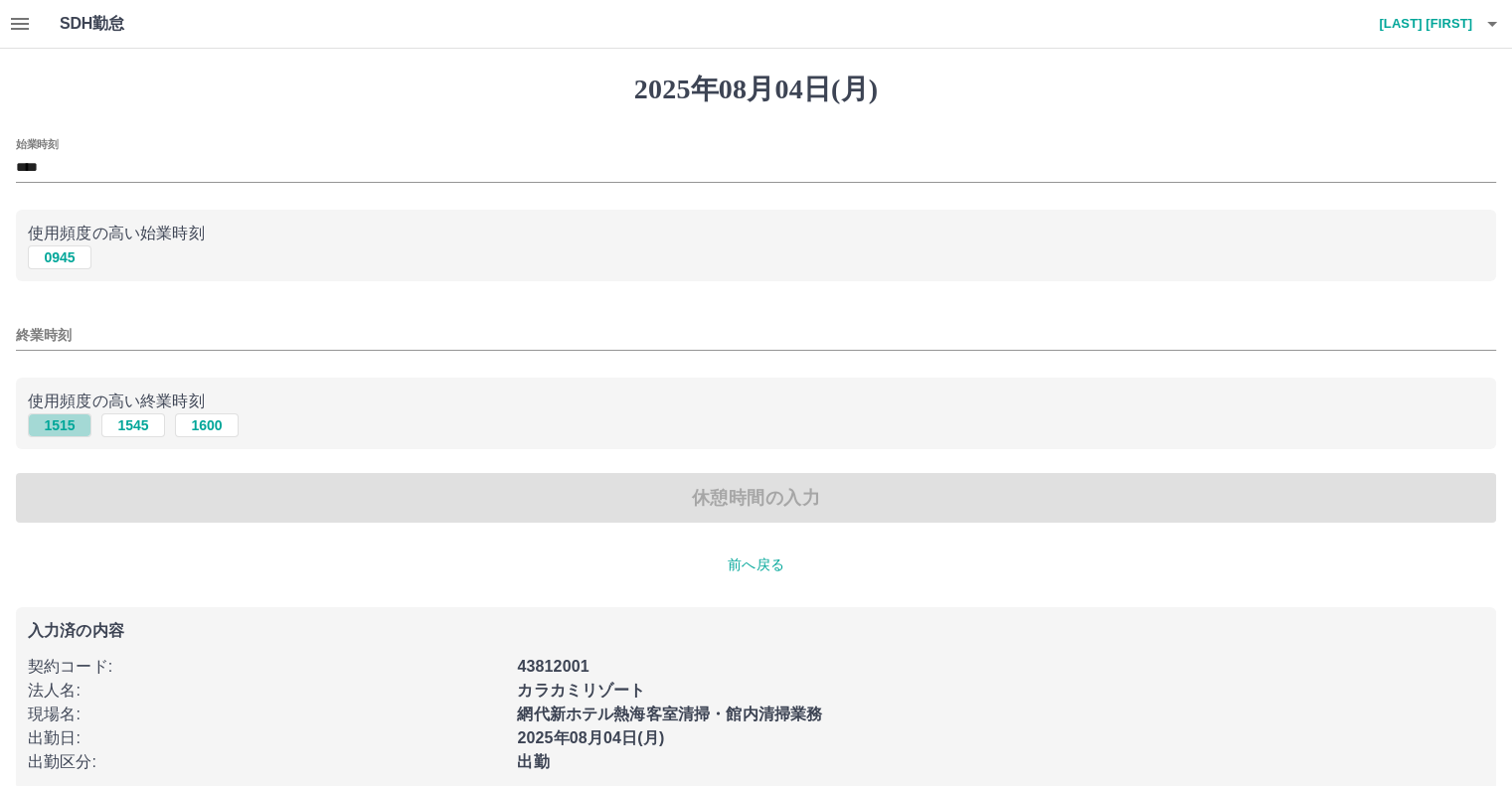 click on "1515" at bounding box center [60, 425] 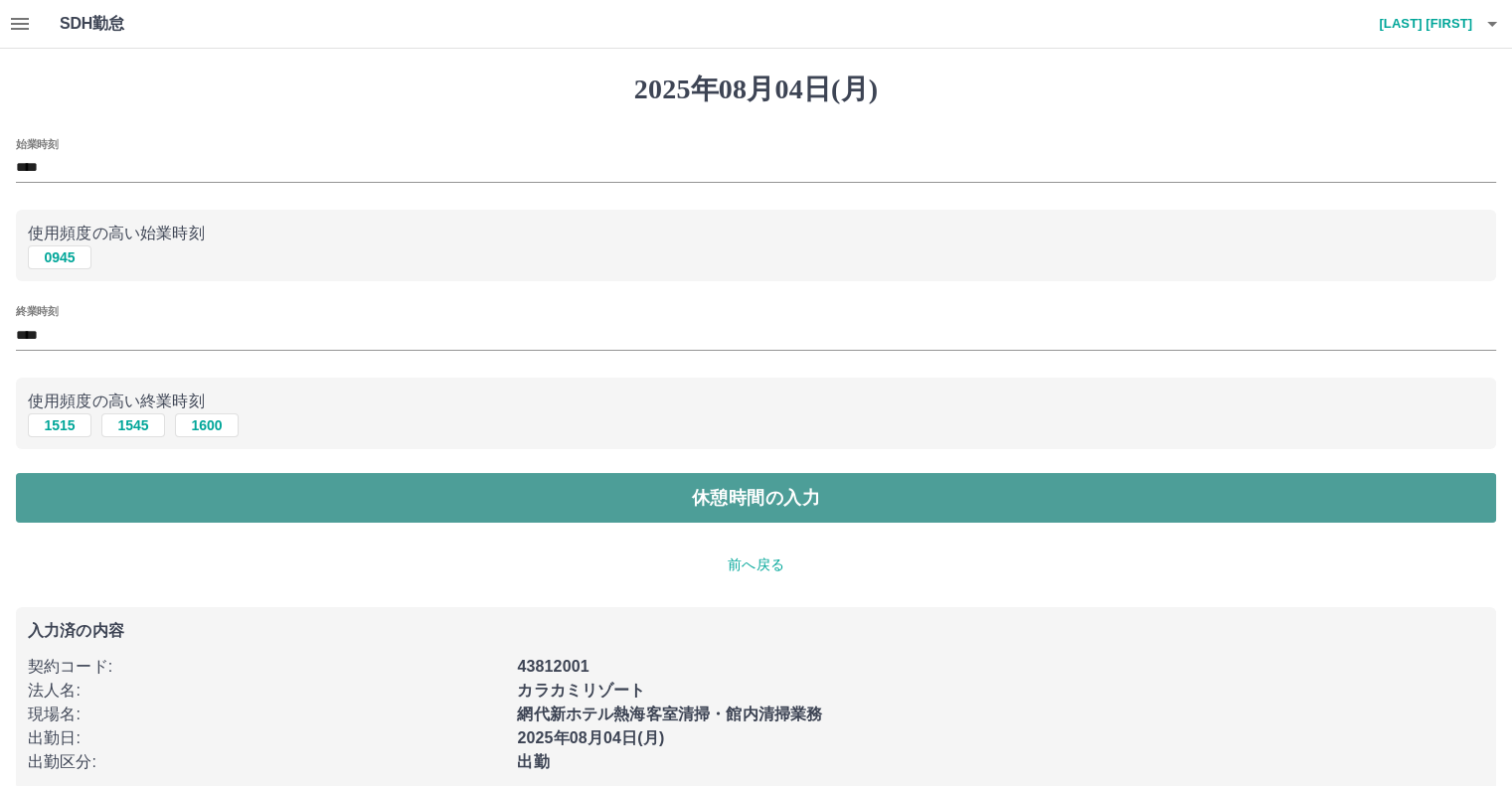 click on "休憩時間の入力" at bounding box center [756, 498] 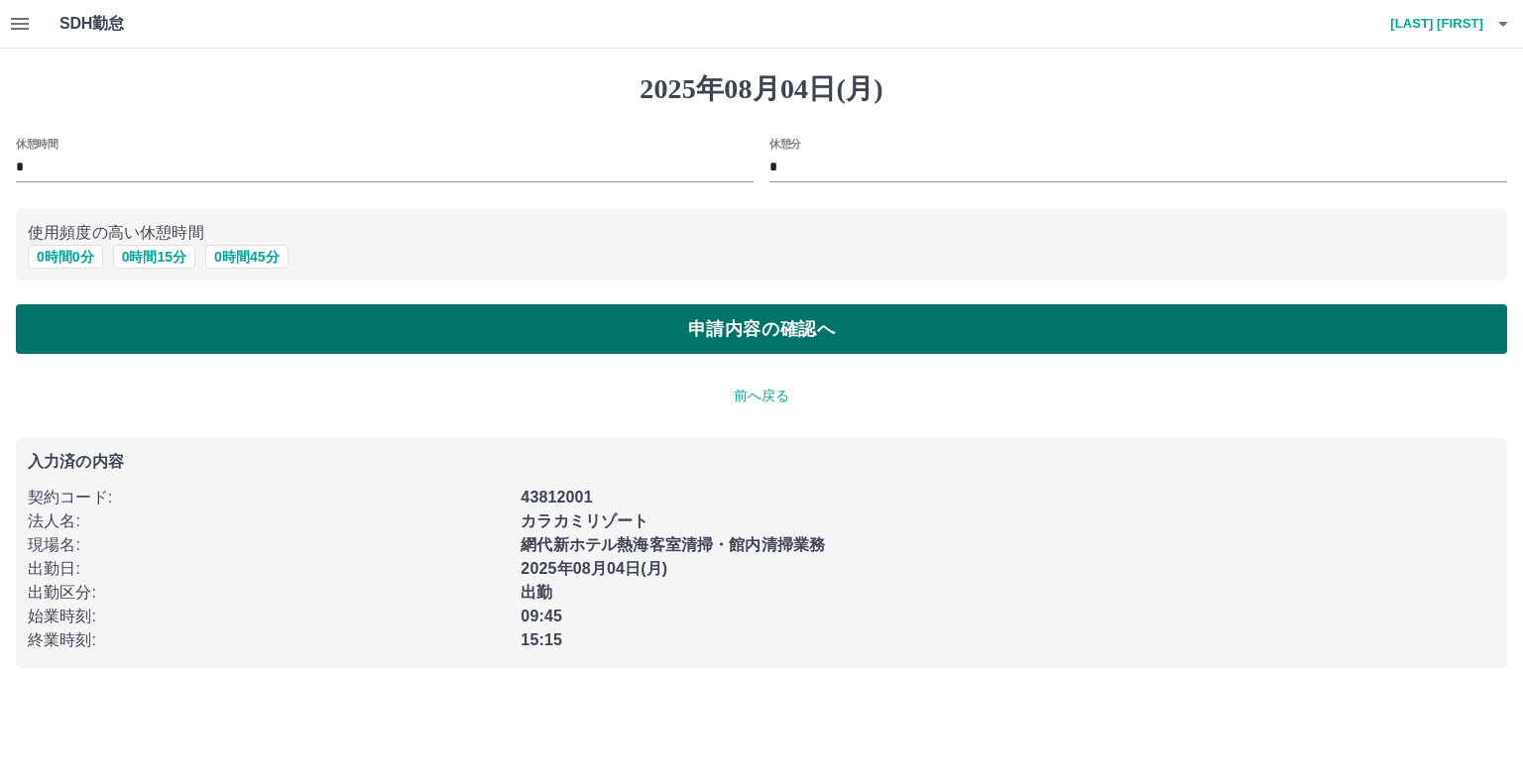 click on "申請内容の確認へ" at bounding box center [762, 329] 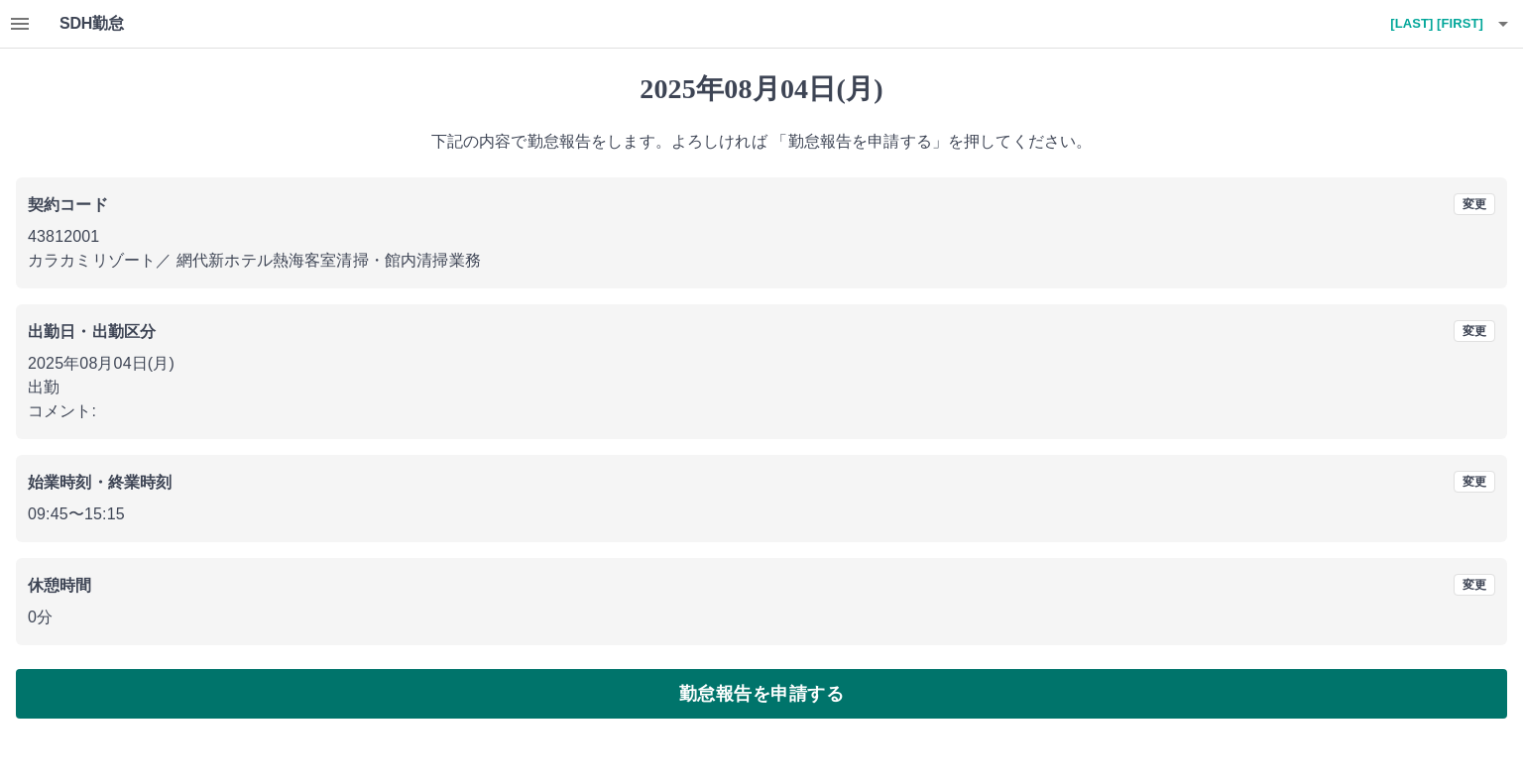 click on "勤怠報告を申請する" at bounding box center [762, 694] 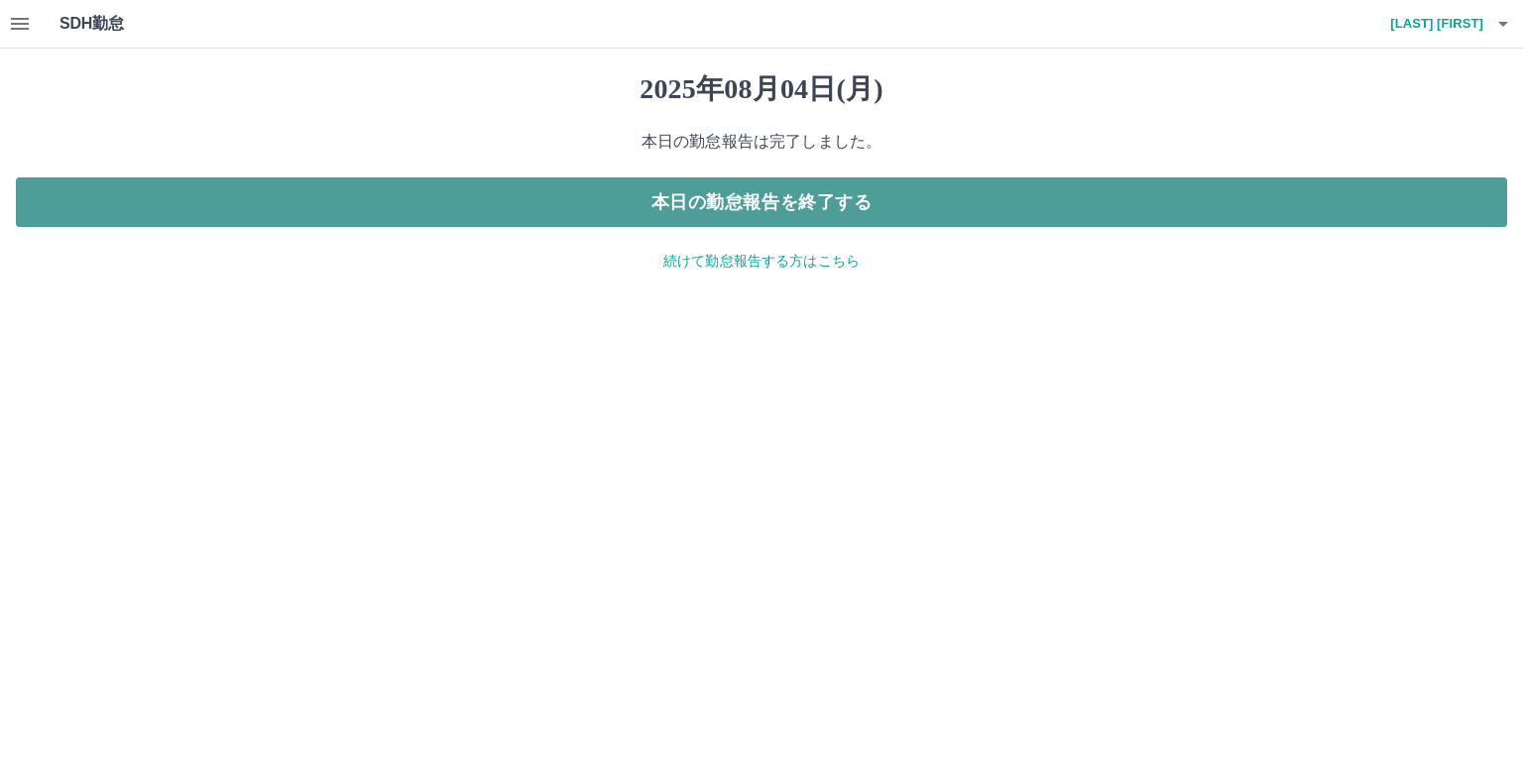 click on "本日の勤怠報告を終了する" at bounding box center (762, 202) 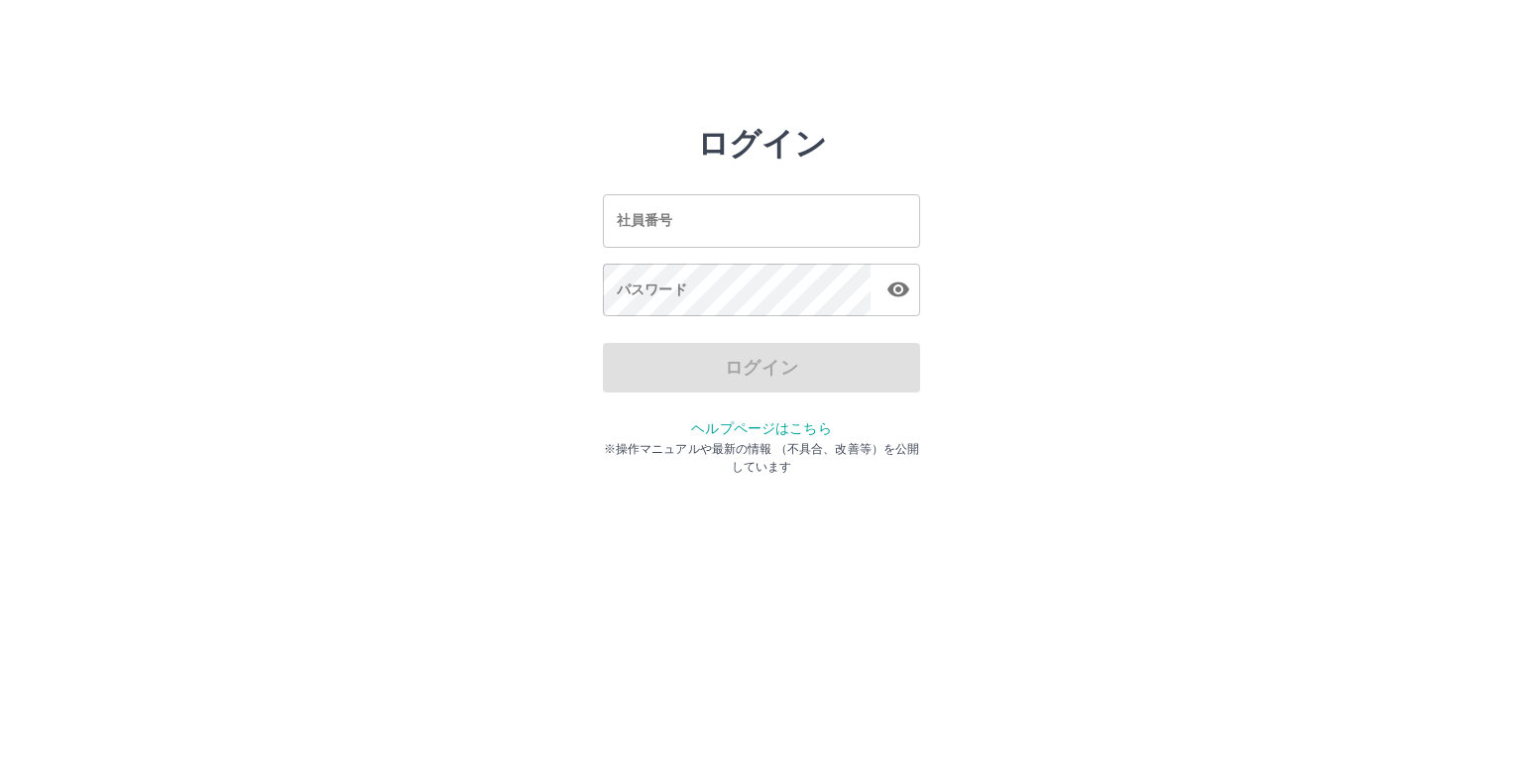 scroll, scrollTop: 0, scrollLeft: 0, axis: both 